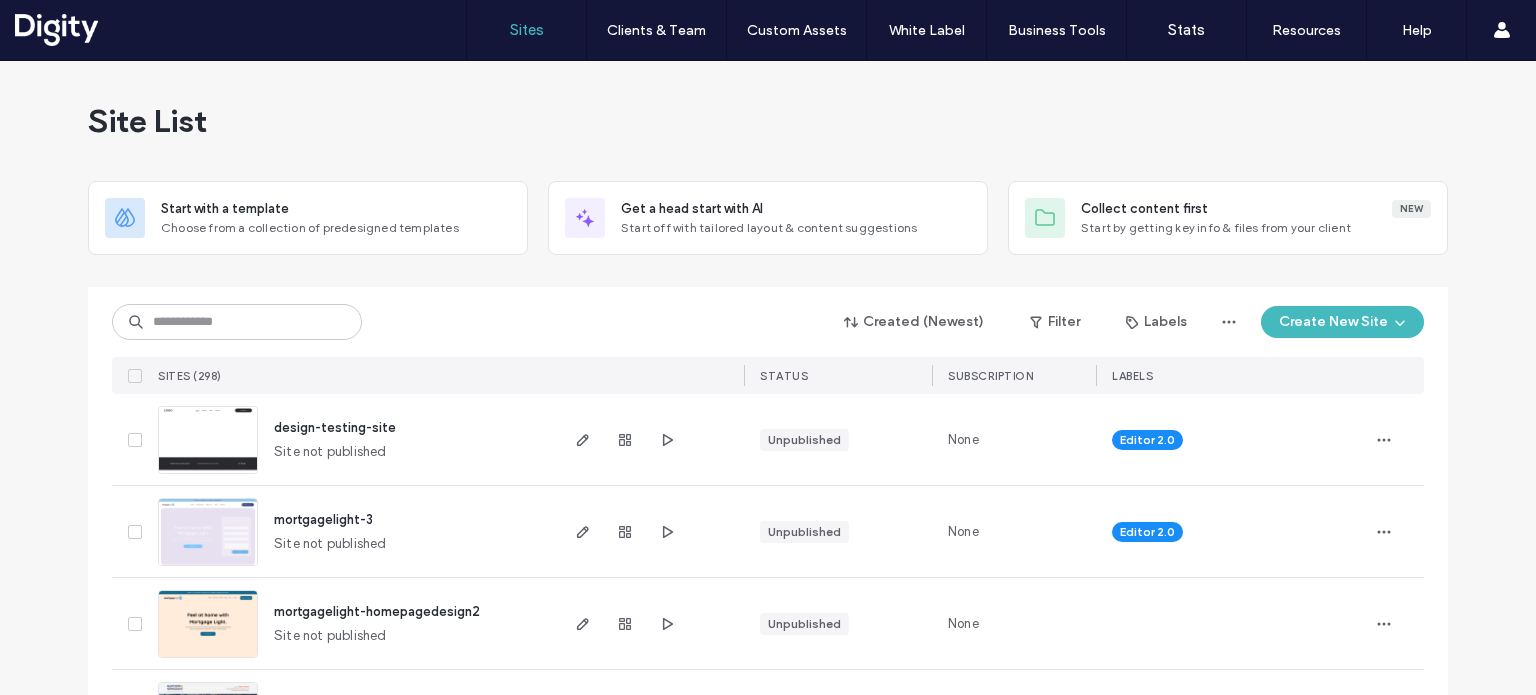scroll, scrollTop: 0, scrollLeft: 0, axis: both 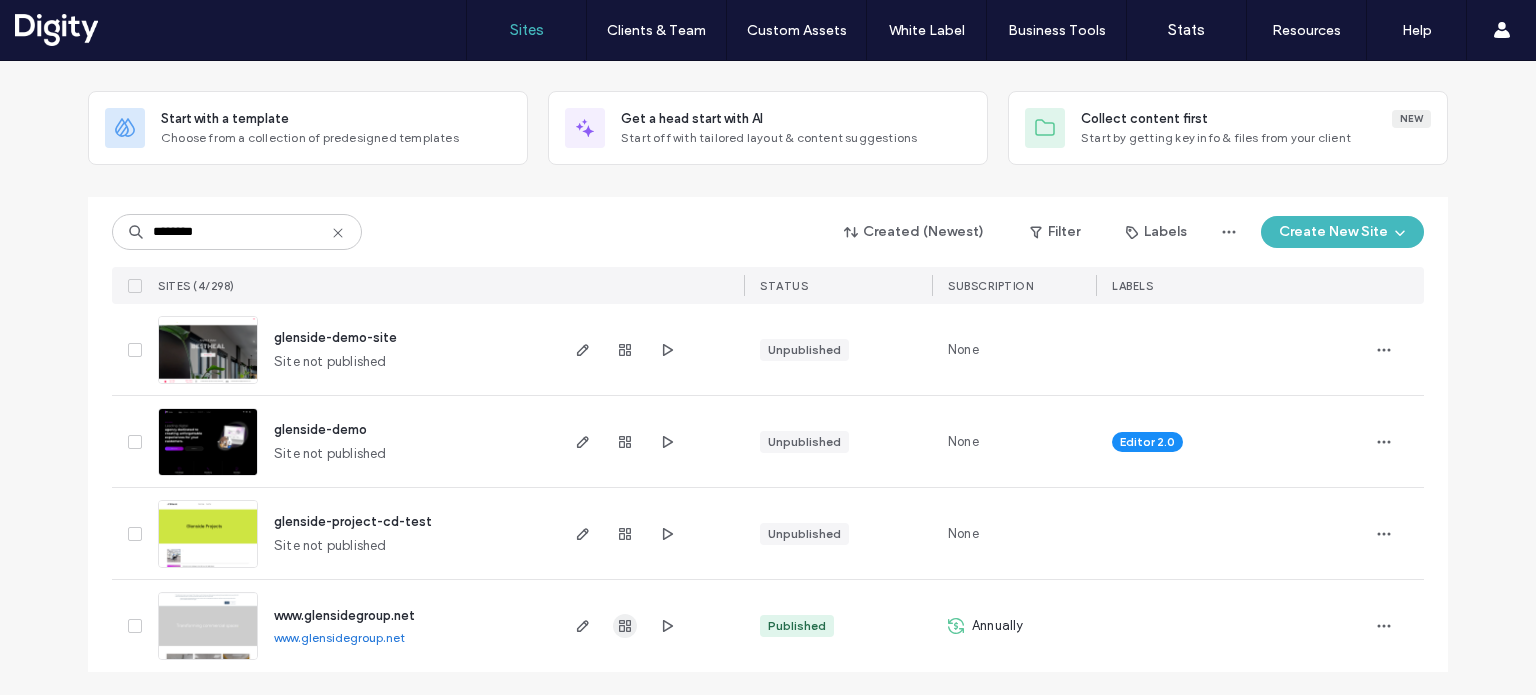 type on "********" 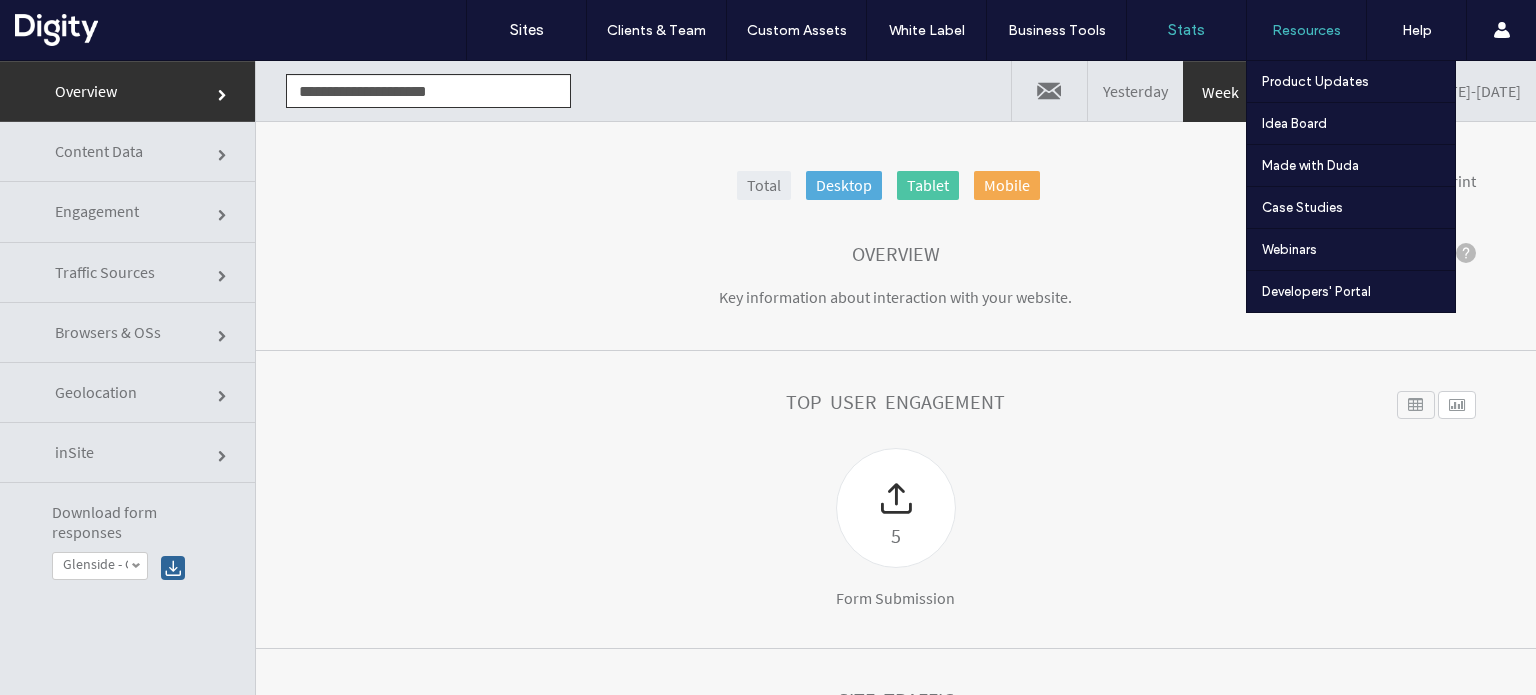 scroll, scrollTop: 0, scrollLeft: 0, axis: both 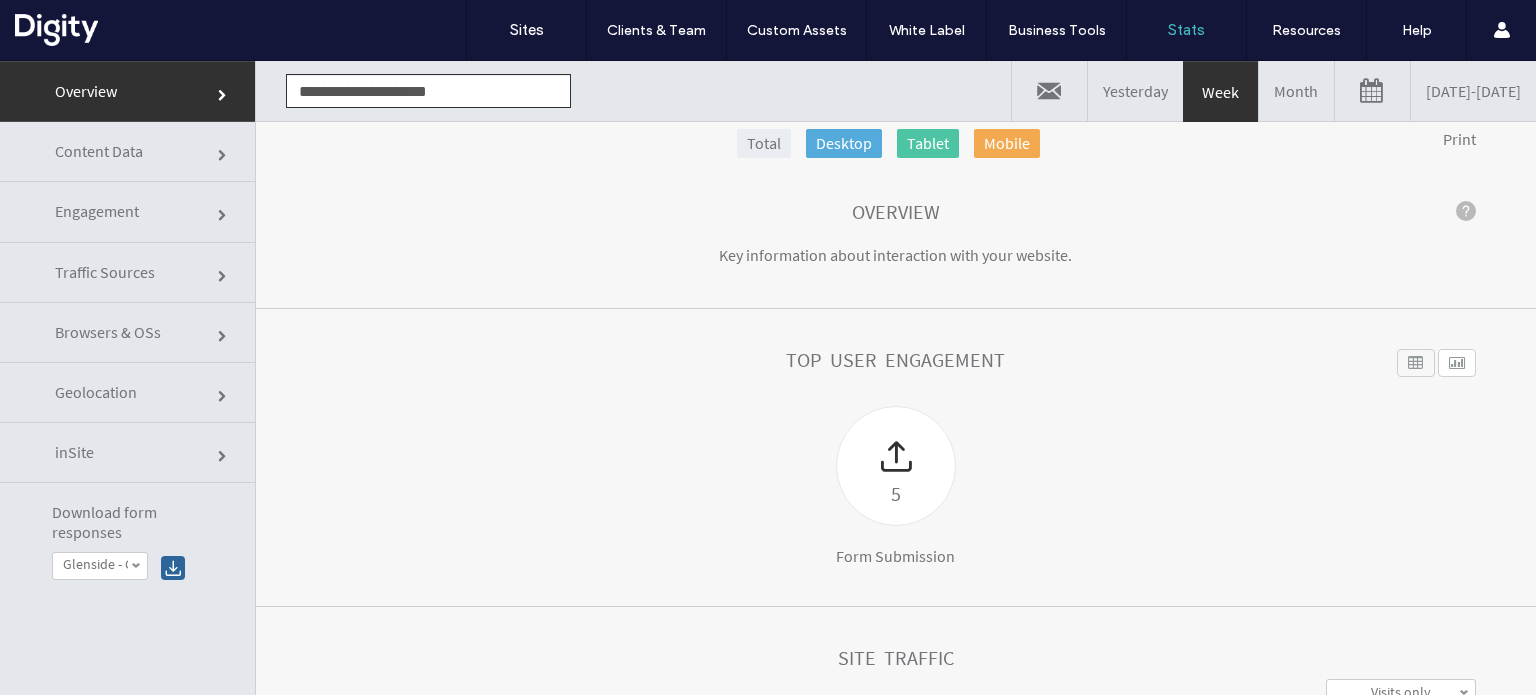 click on "07/06/2025 - 07/13/2025" at bounding box center (1473, 91) 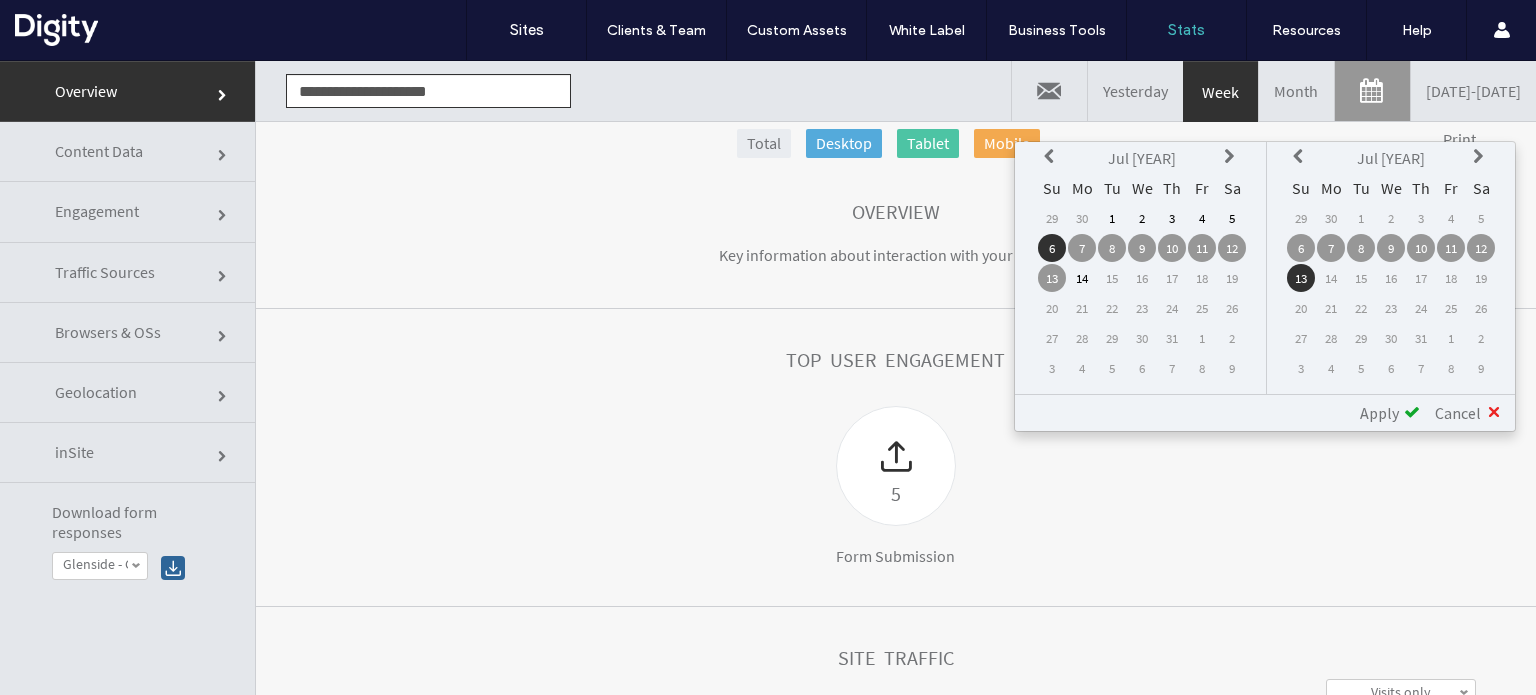 click at bounding box center [1052, 158] 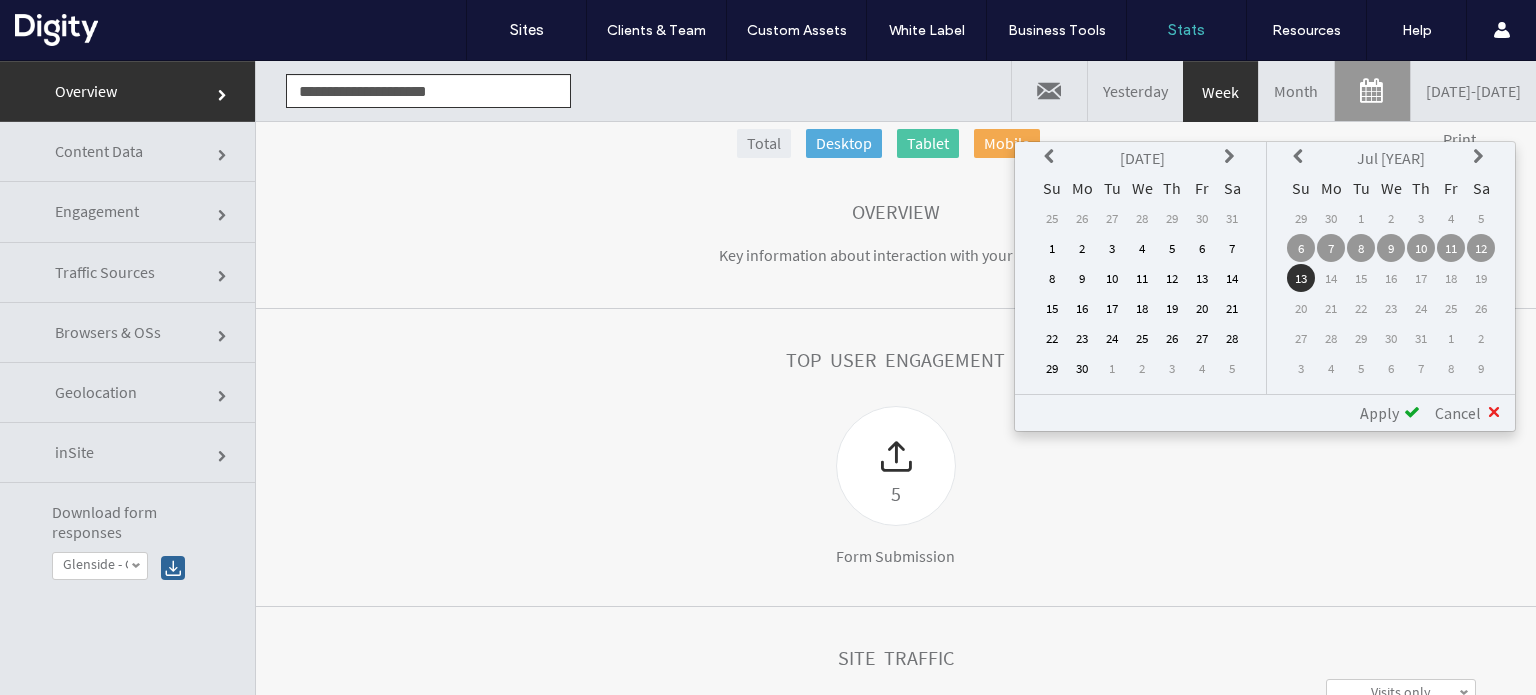 click on "1" at bounding box center (1052, 248) 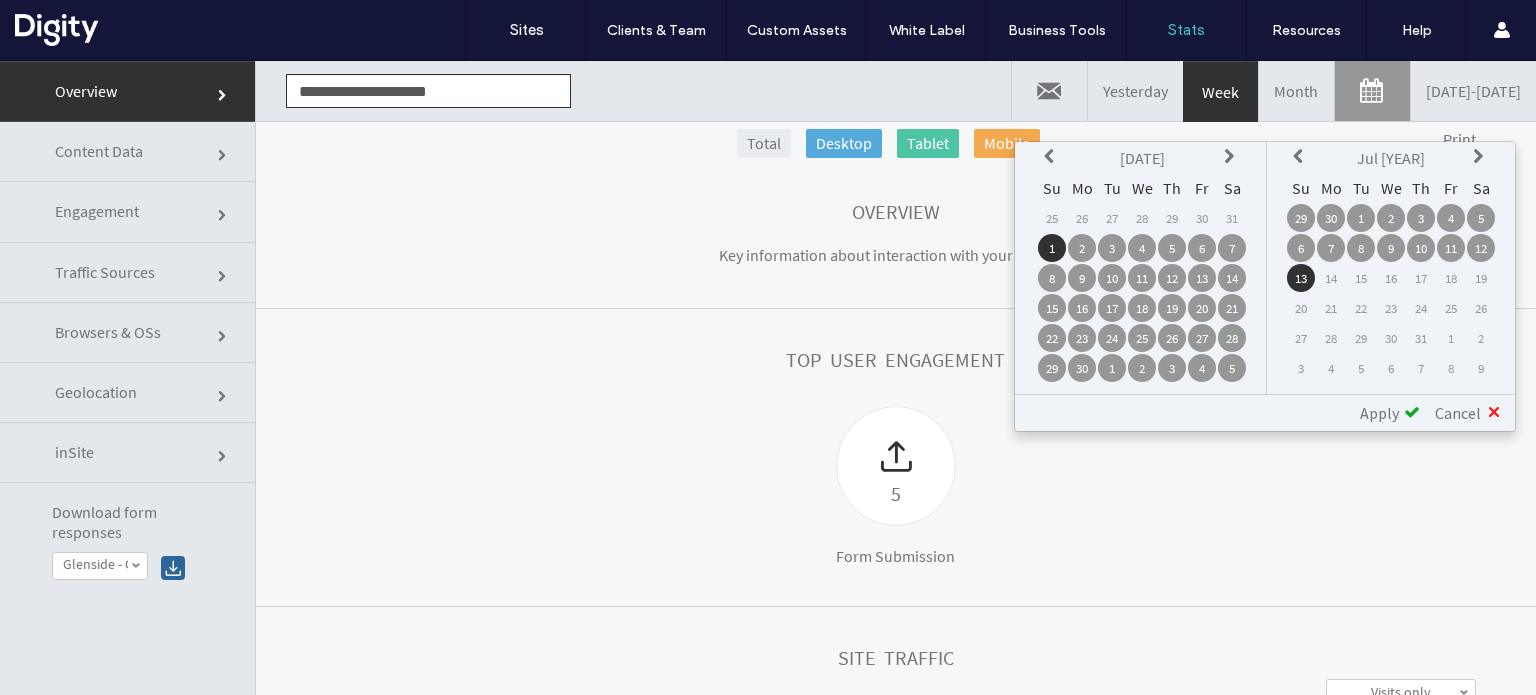 click on "30" at bounding box center [1082, 368] 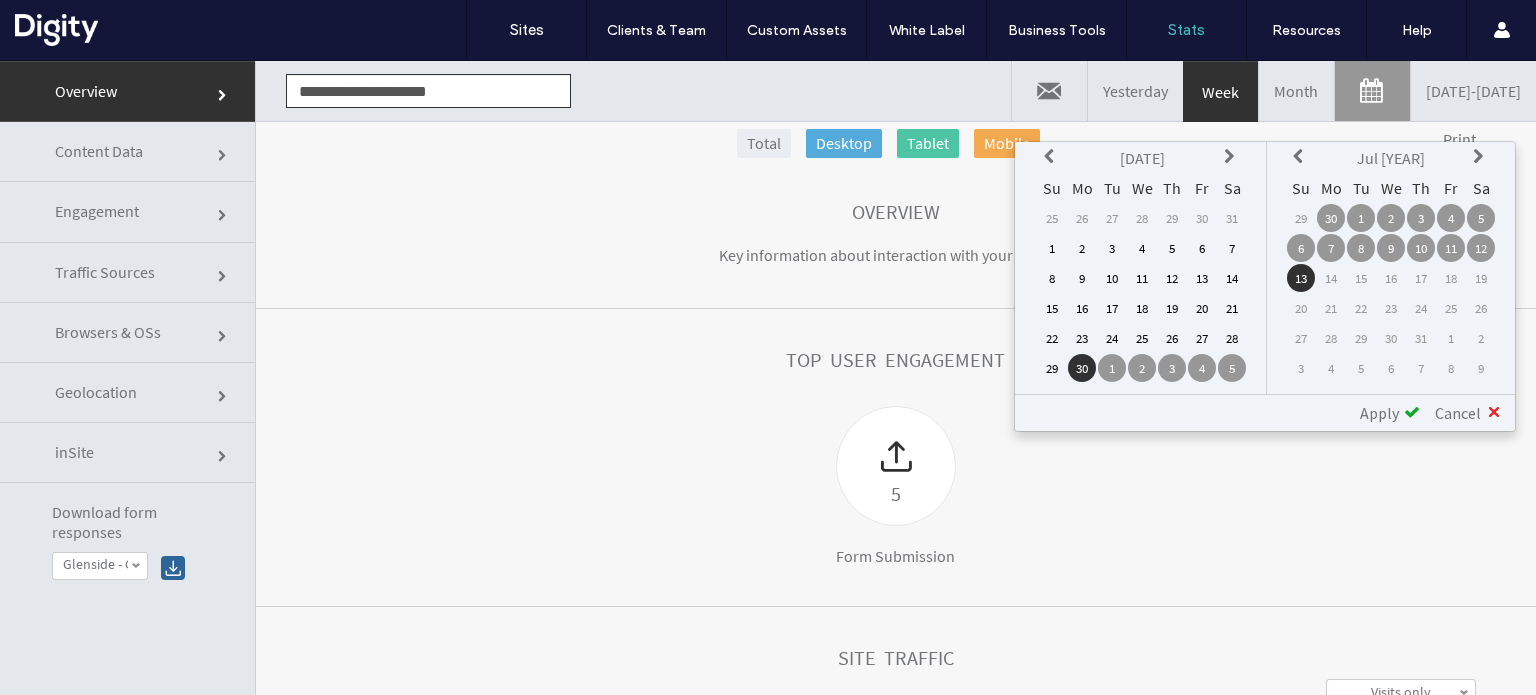 click on "1" at bounding box center (1052, 248) 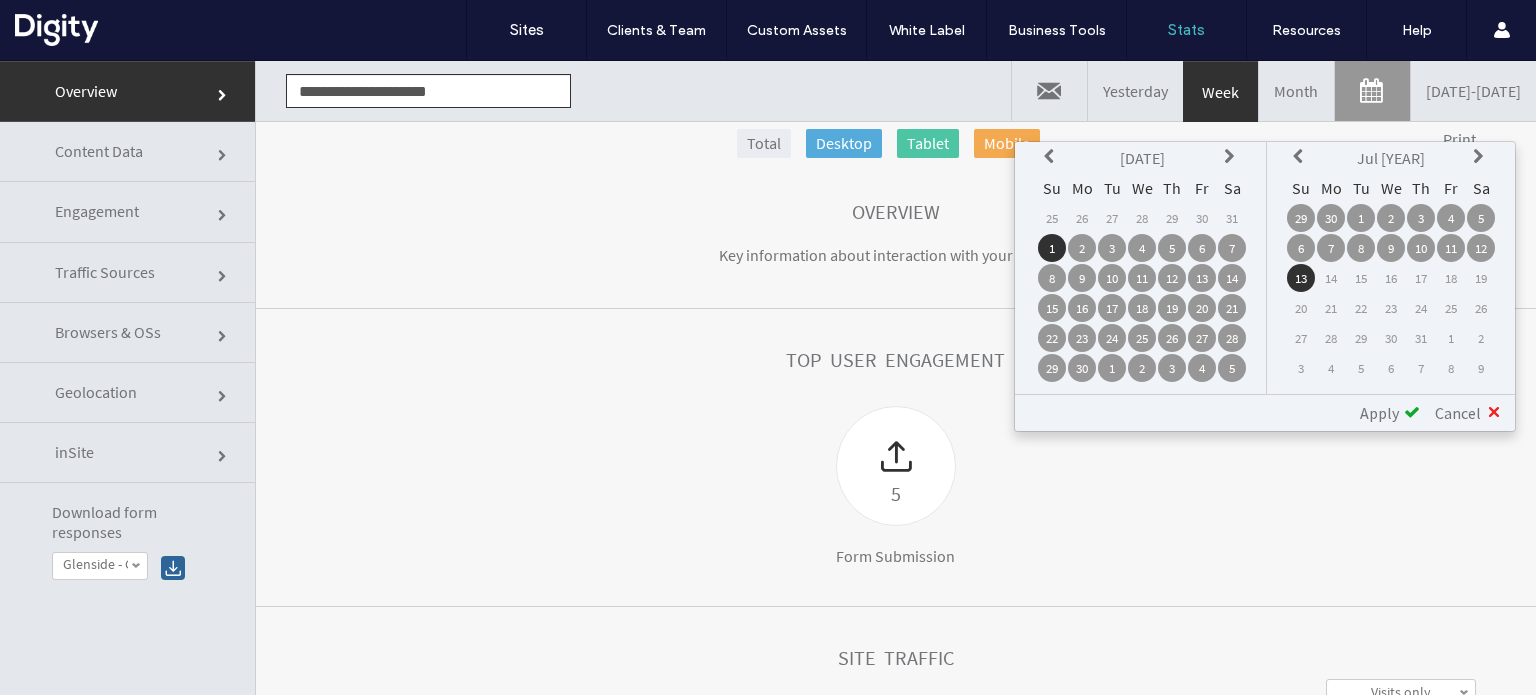 click at bounding box center (1301, 158) 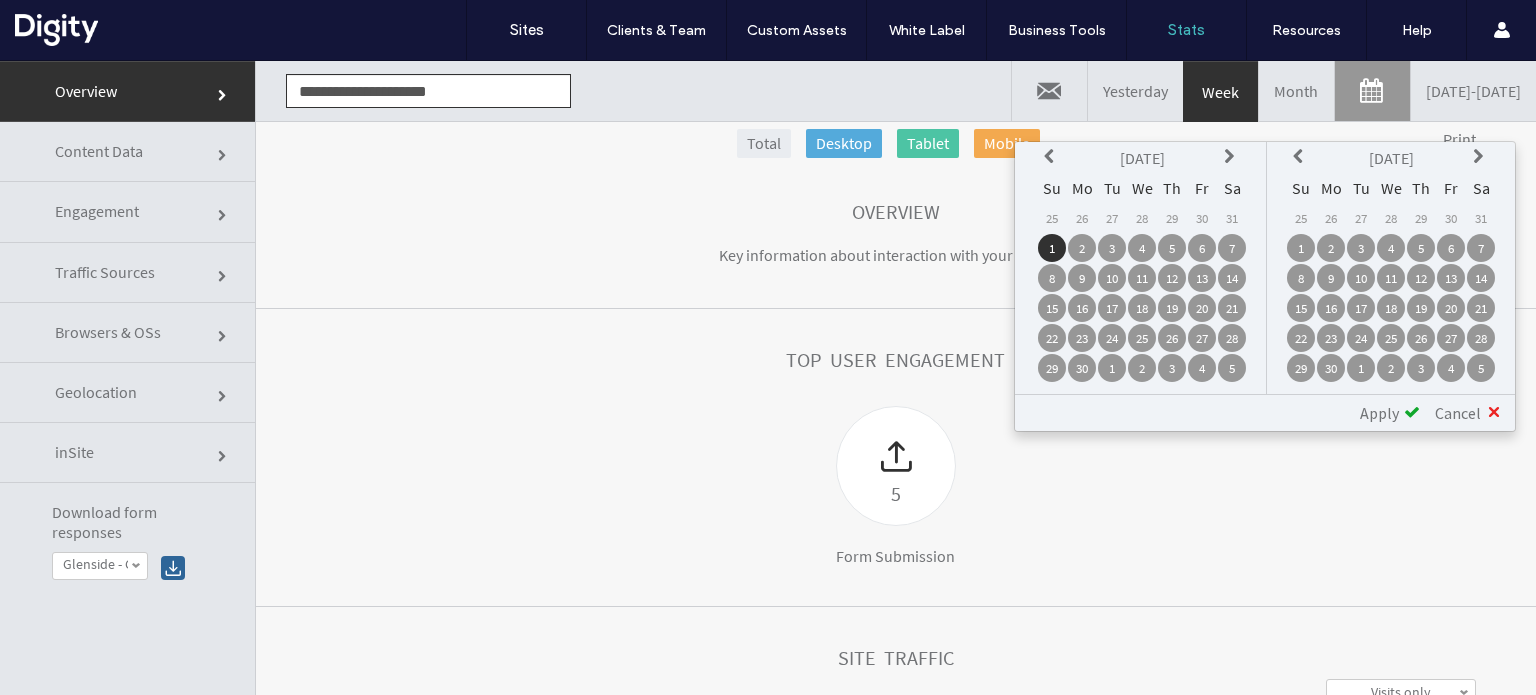 click on "30" at bounding box center [1331, 368] 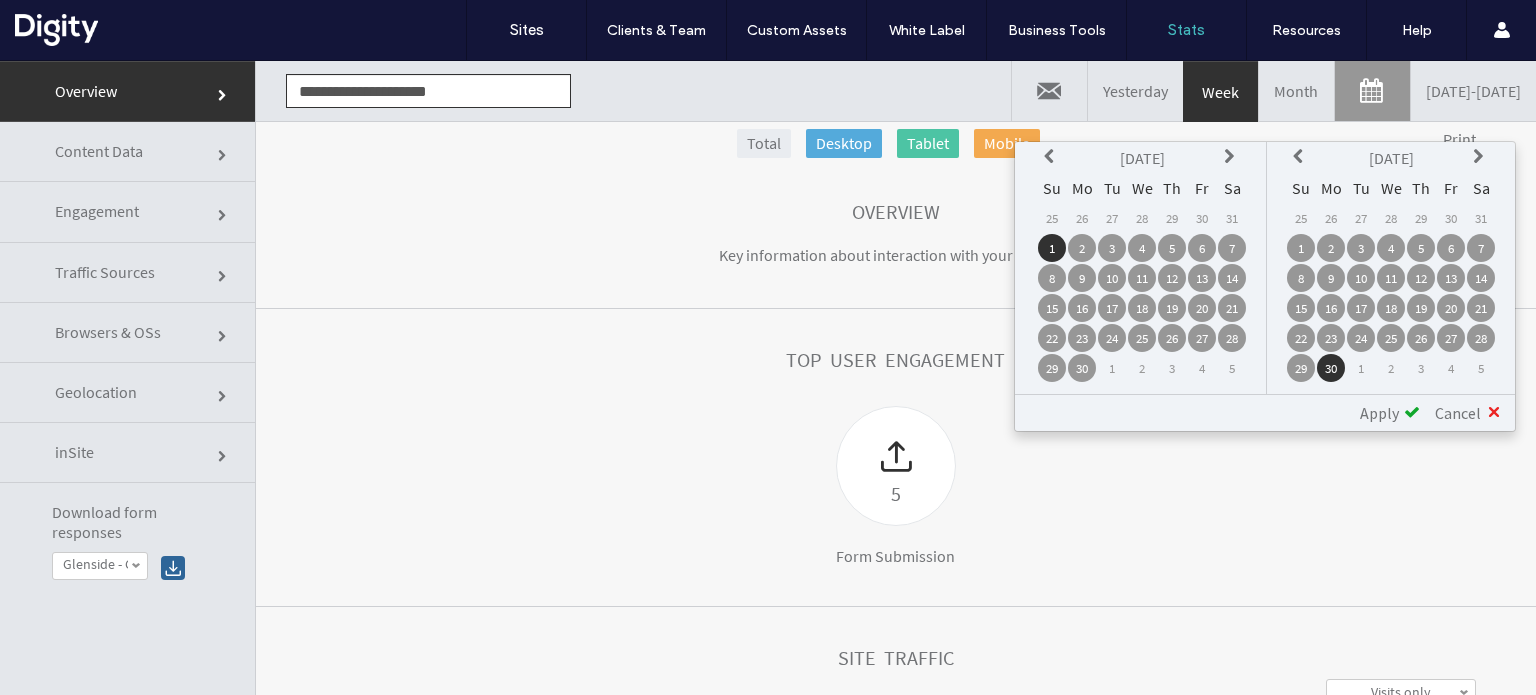click on "**********" at bounding box center [1265, 412] 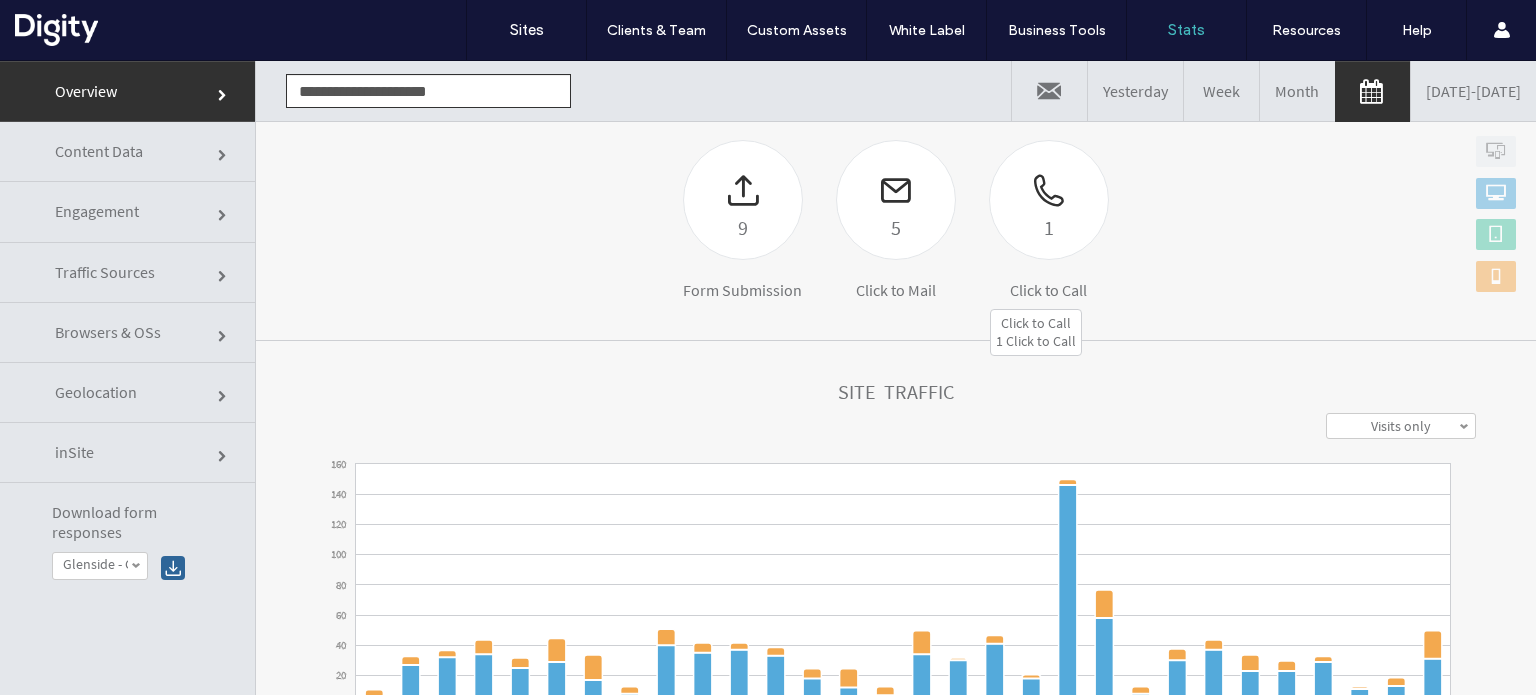 scroll, scrollTop: 680, scrollLeft: 0, axis: vertical 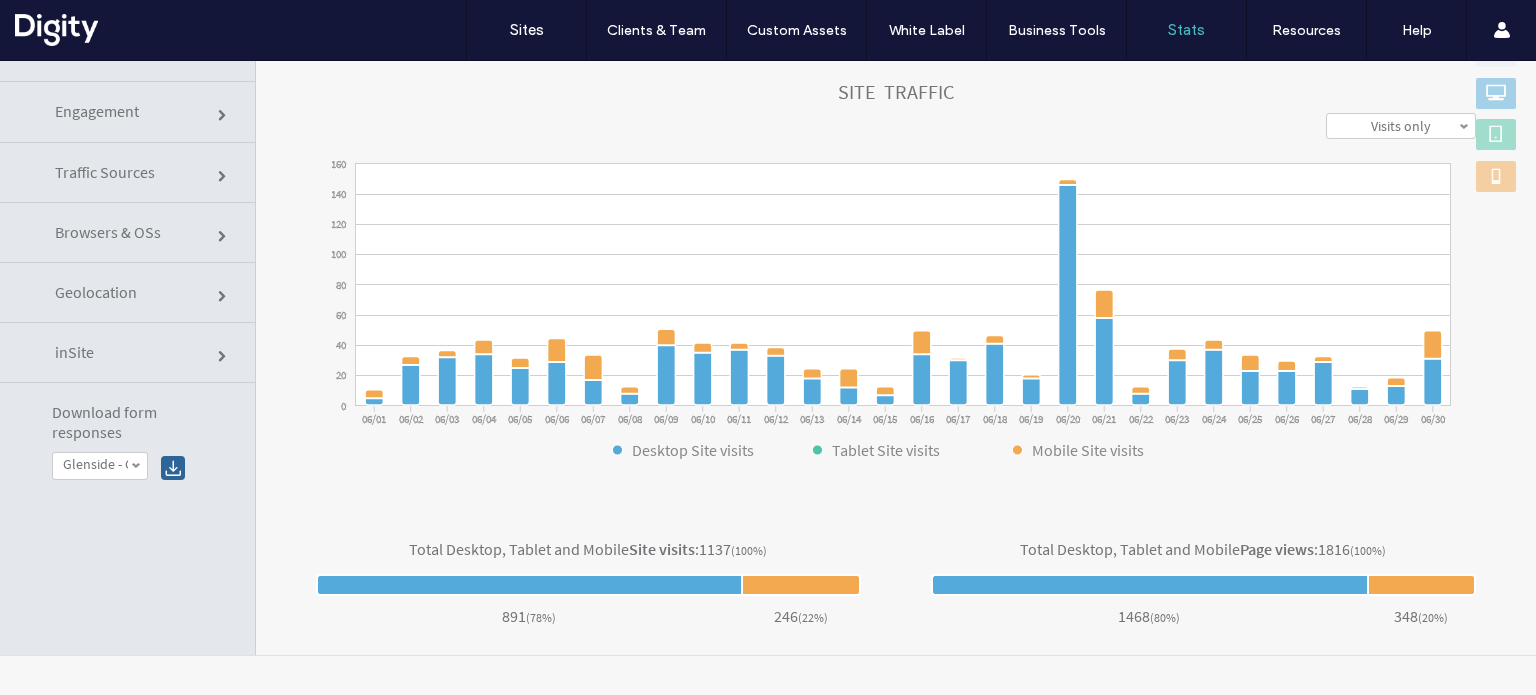click on "Total Desktop, Tablet and Mobile  Page views :" at bounding box center (1169, 549) 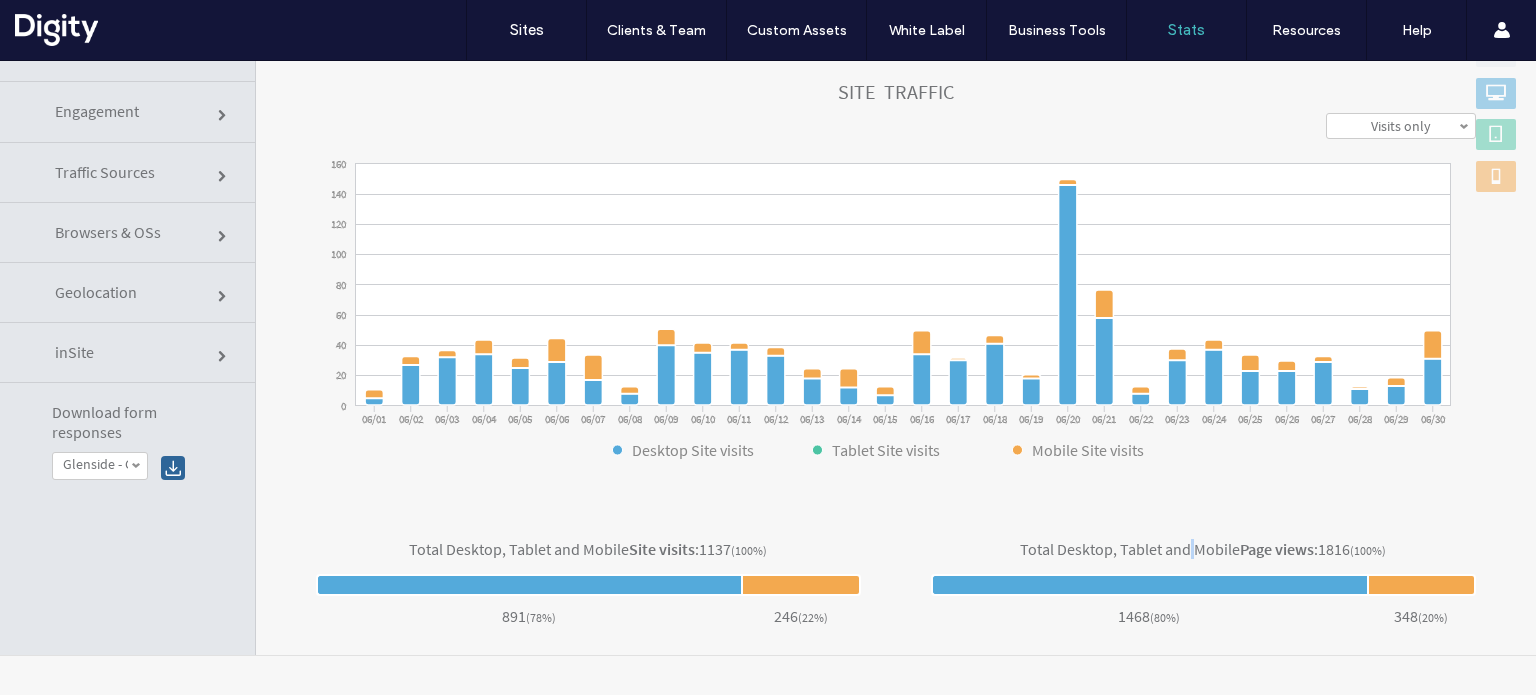 click on "Total Desktop, Tablet and Mobile  Page views :" at bounding box center (1169, 549) 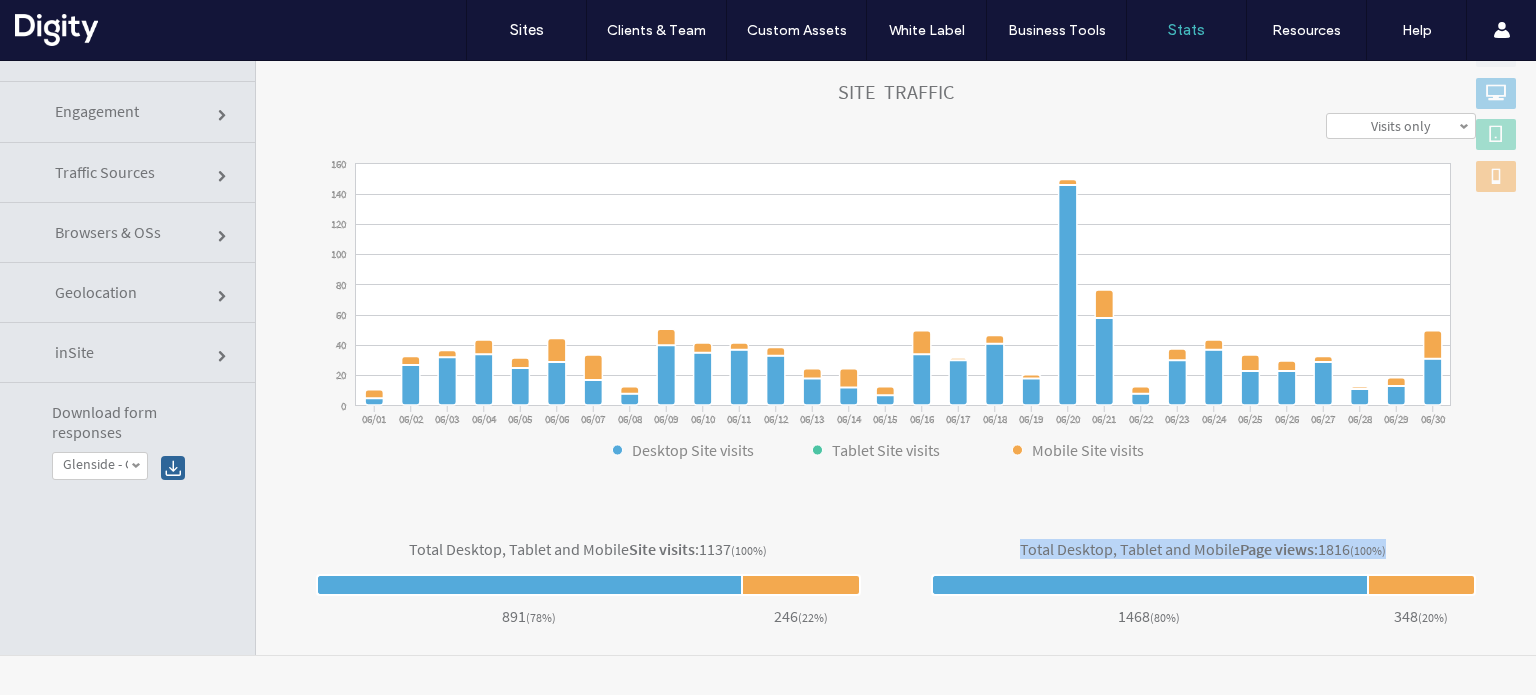 click on "Total Desktop, Tablet and Mobile  Page views :" at bounding box center (1169, 549) 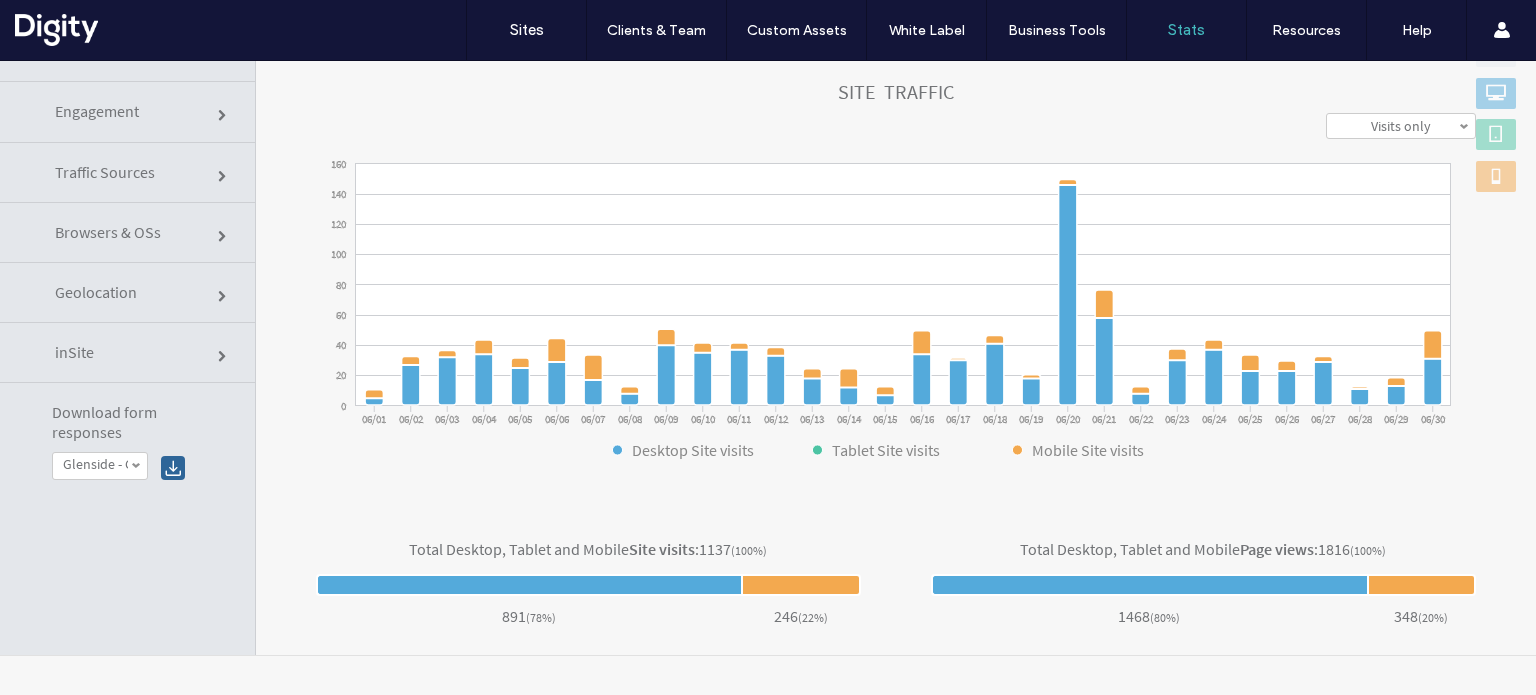 click on "Total Desktop, Tablet and Mobile  Site visits :  1137 (100%)
891 ( 78% )
246 ( 22% )
Total Desktop, Tablet and Mobile  Page views :  1816 (100%)
1468 ( 80% )
348 ( 20% )" 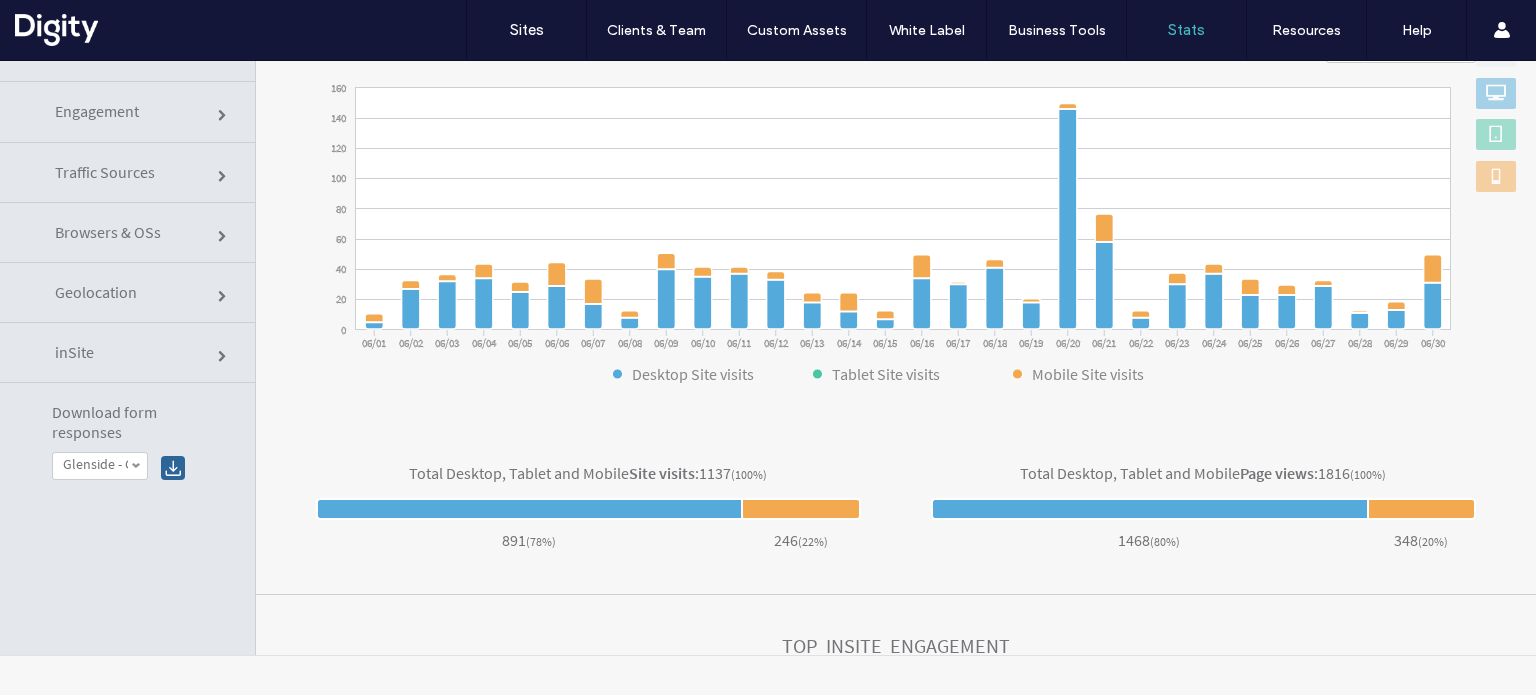 scroll, scrollTop: 0, scrollLeft: 0, axis: both 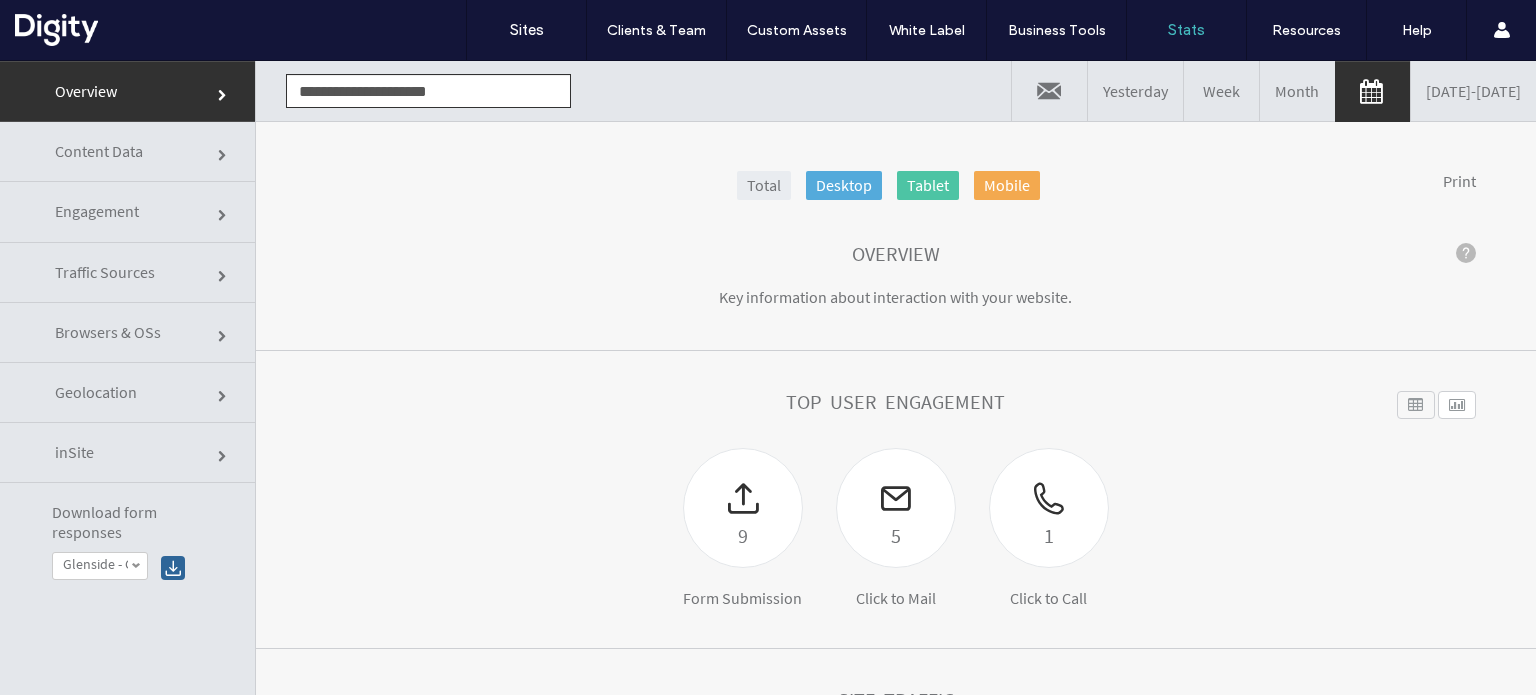 click on "Engagement" 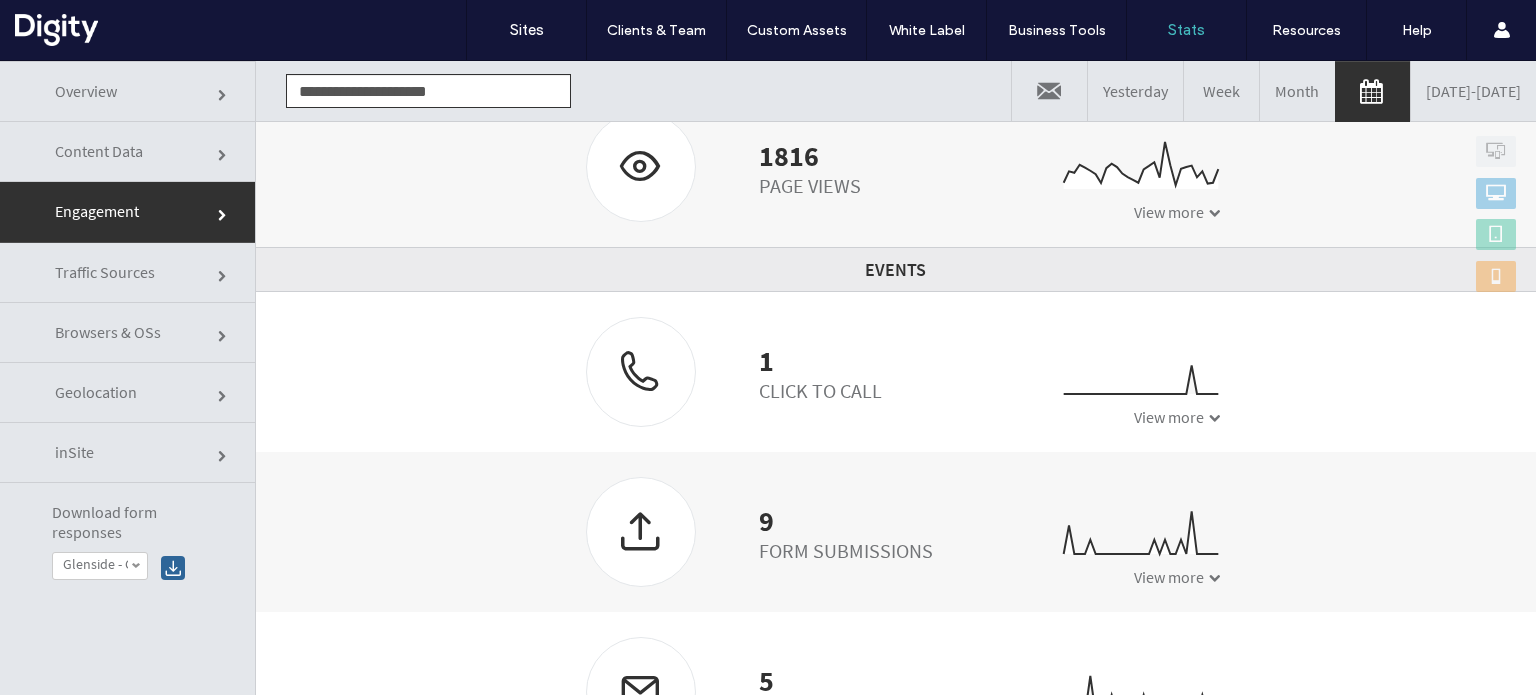 scroll, scrollTop: 483, scrollLeft: 0, axis: vertical 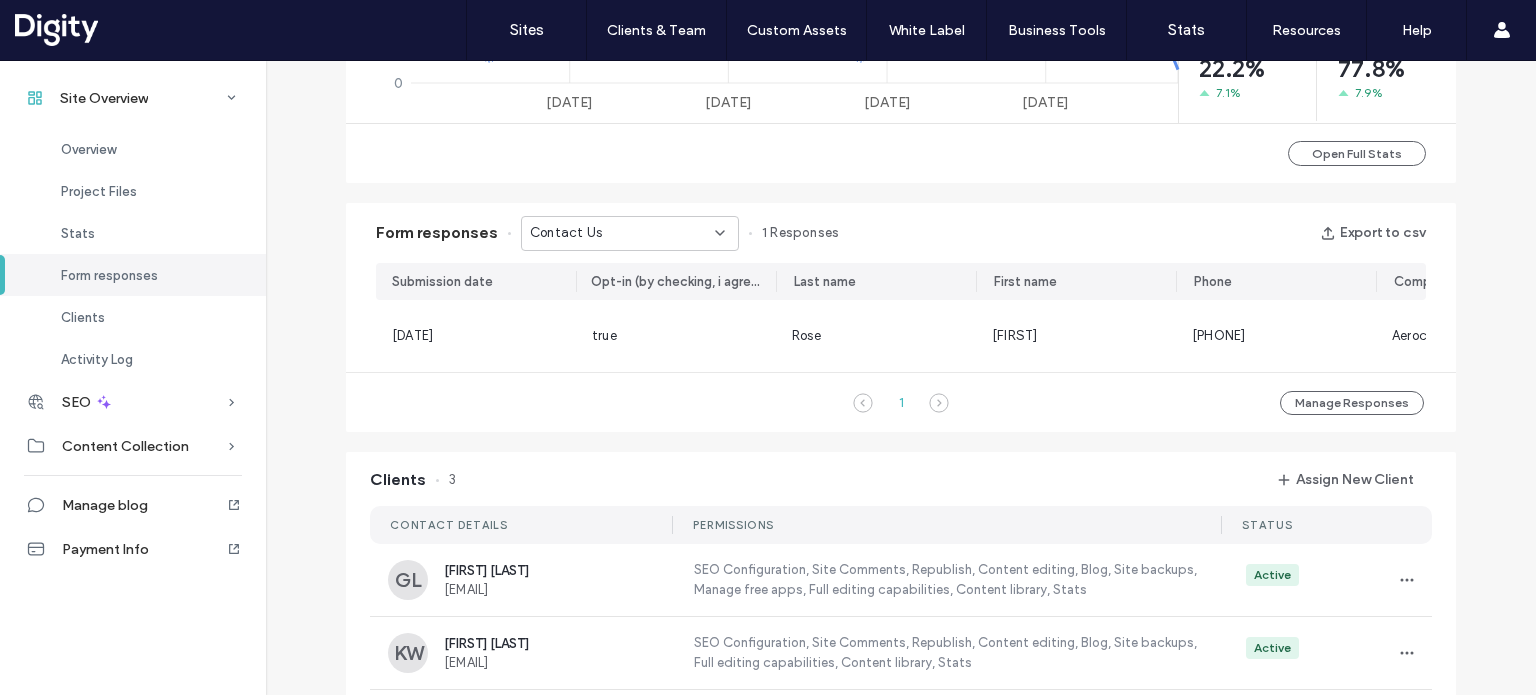 click on "Contact Us" at bounding box center [622, 233] 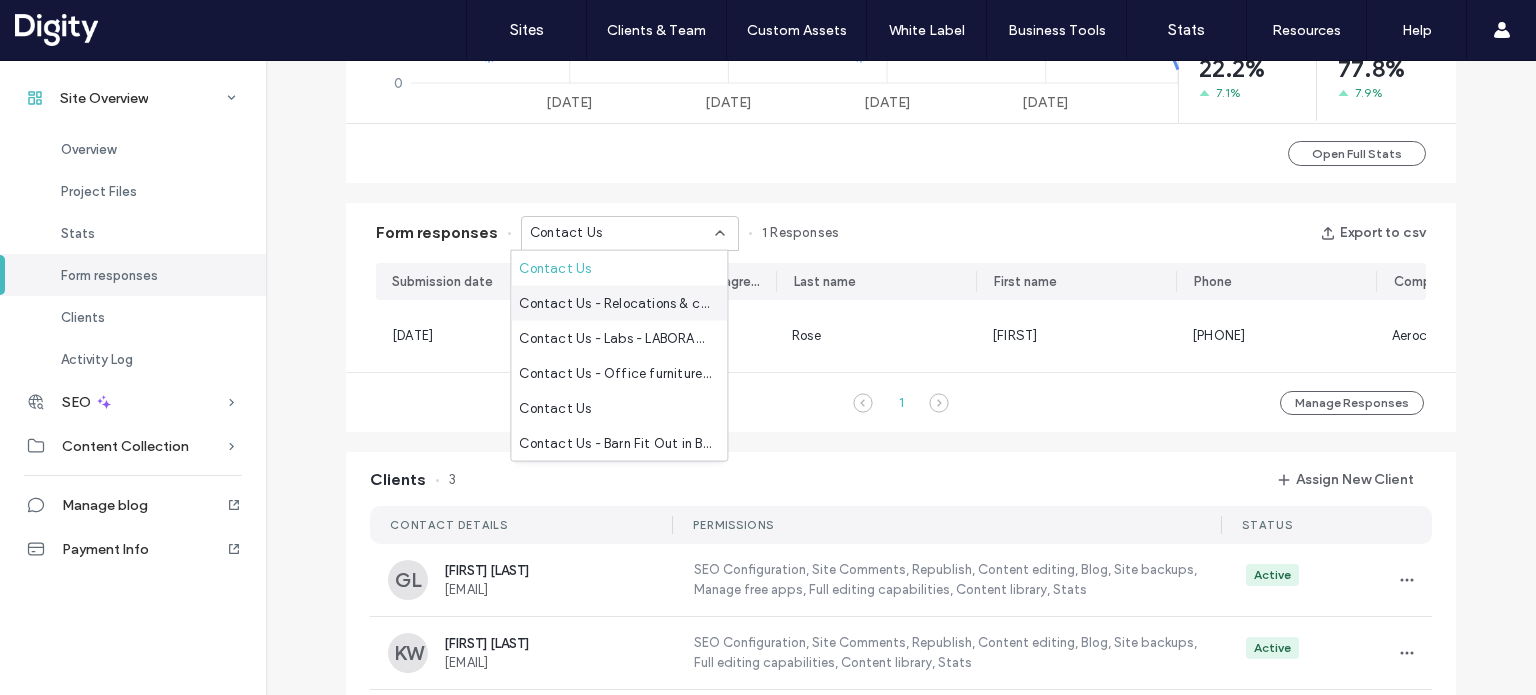 click on "Contact Us - Relocations & consolidations" at bounding box center [615, 303] 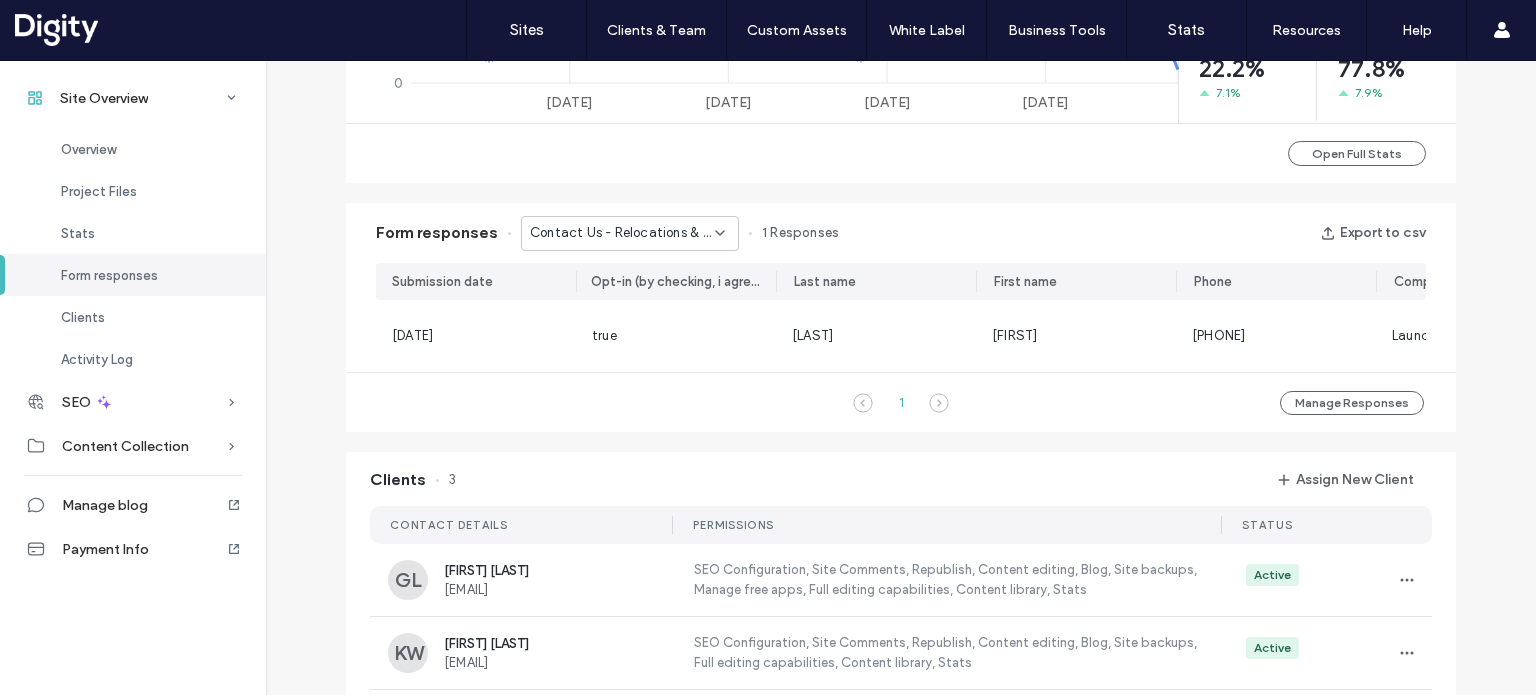 click on "Contact Us - Relocations & consolidations" at bounding box center [630, 233] 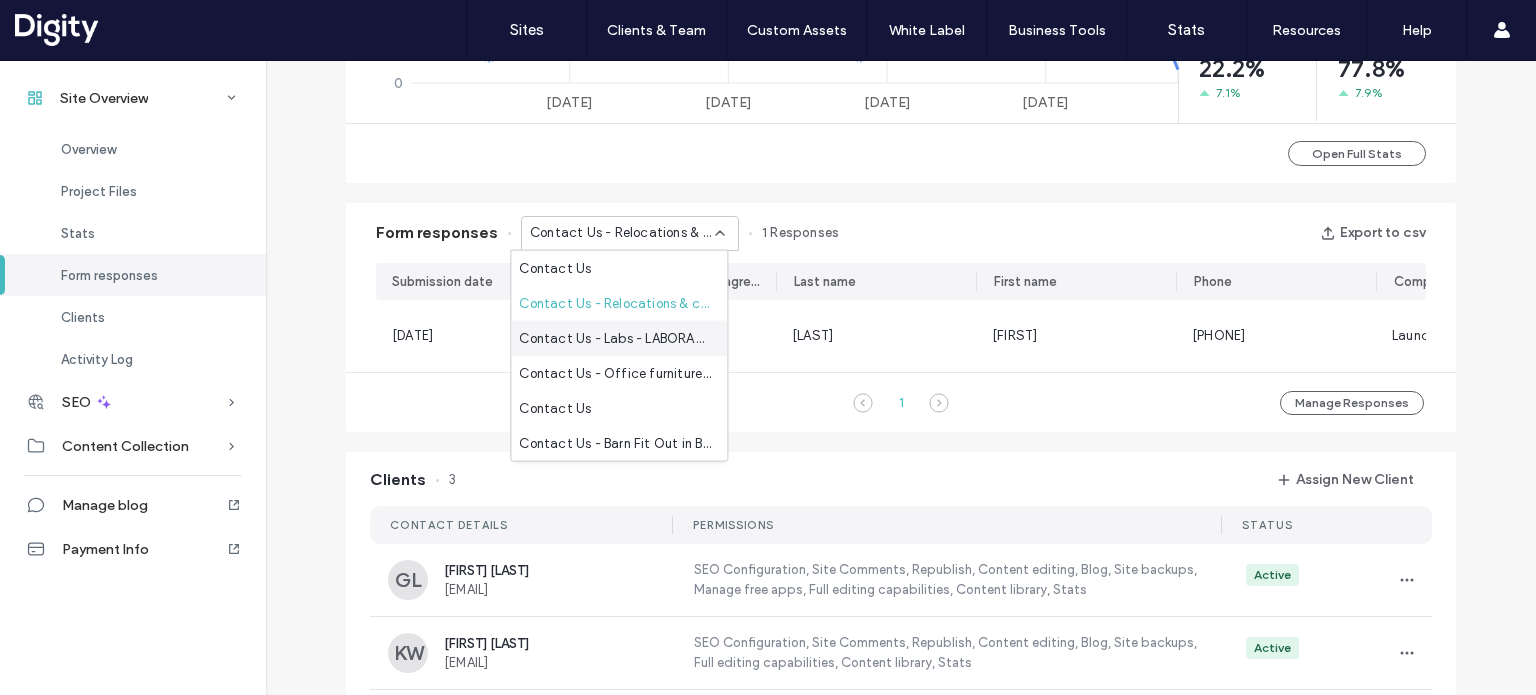 click on "Contact Us - Labs - LABORATORIES page" at bounding box center (615, 338) 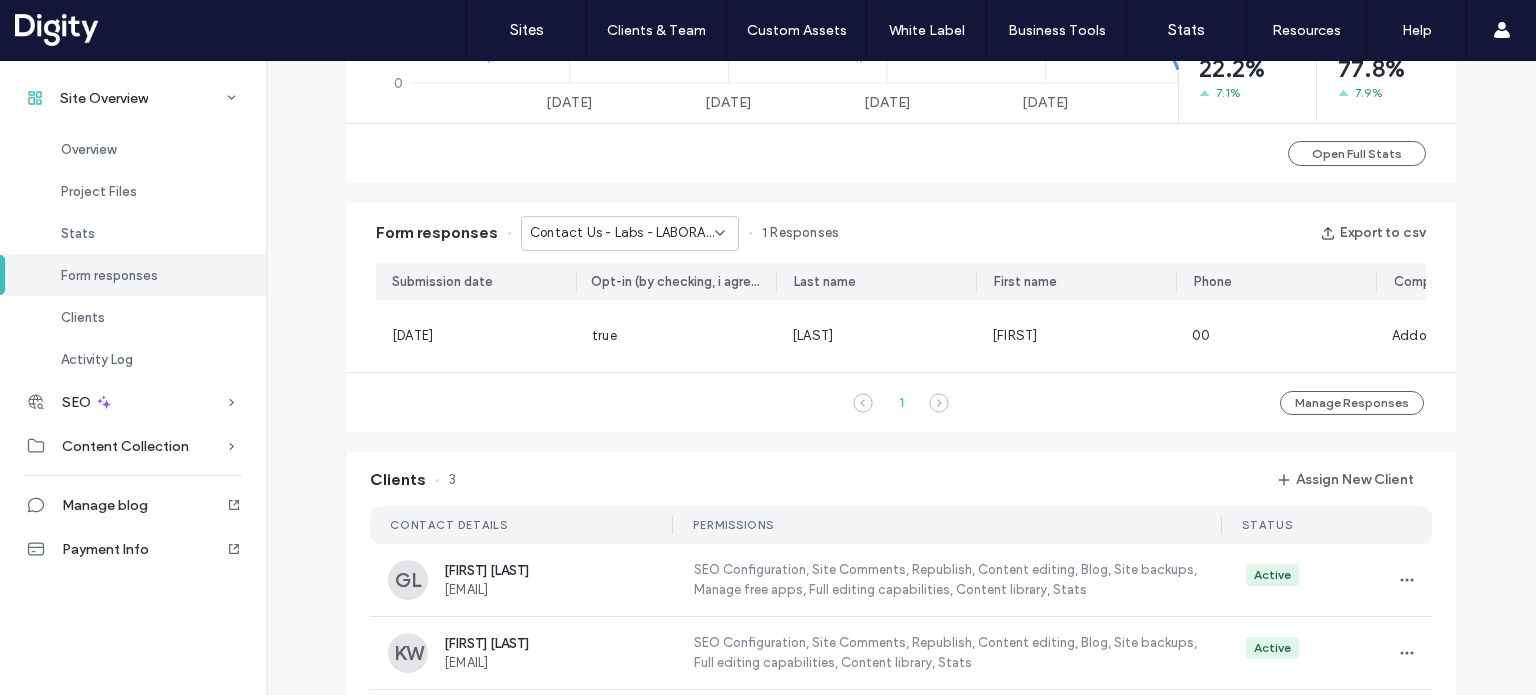 click on "Contact Us - Labs - LABORATORIES page" at bounding box center (622, 233) 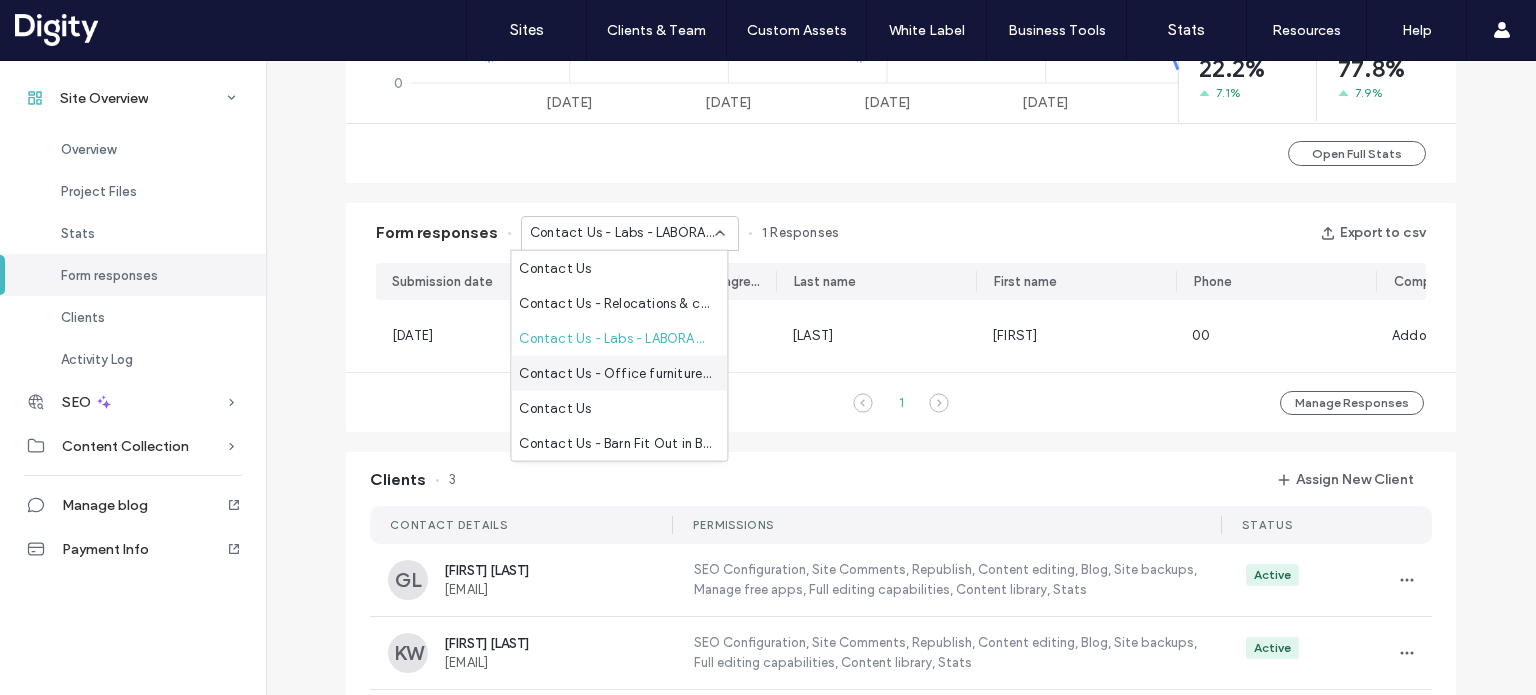 click on "Contact Us - Office furniture - Office Furniture page" at bounding box center [615, 373] 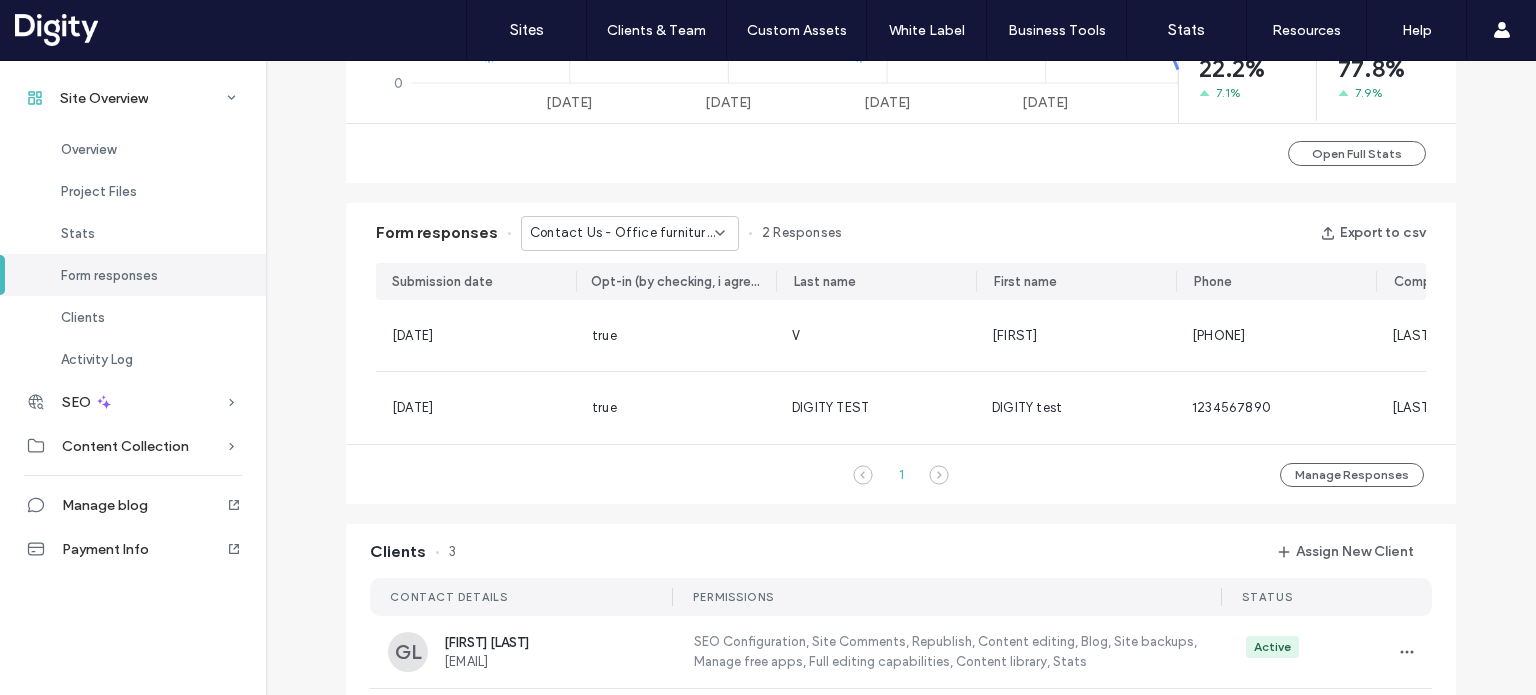 click on "Contact Us - Office furniture - Office Furniture page" at bounding box center (622, 233) 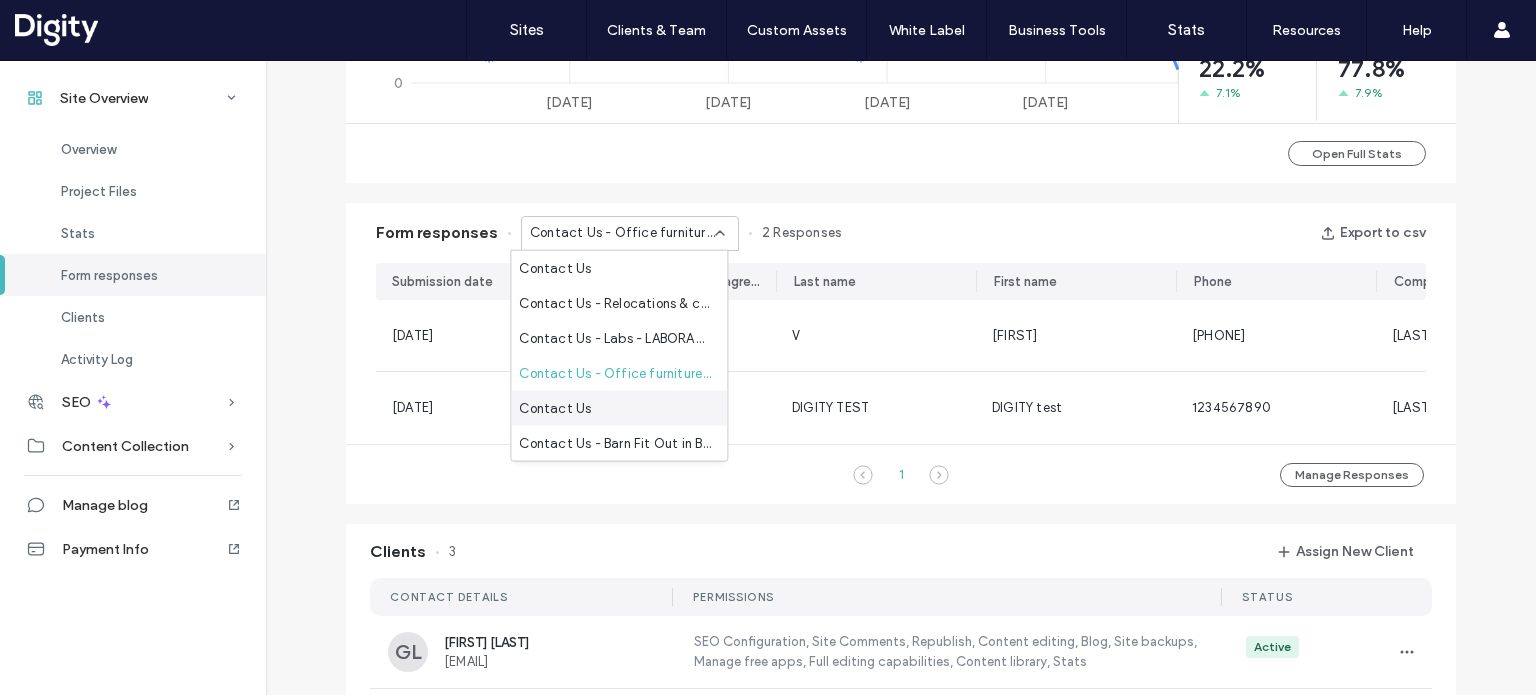 click on "Contact Us" at bounding box center [619, 408] 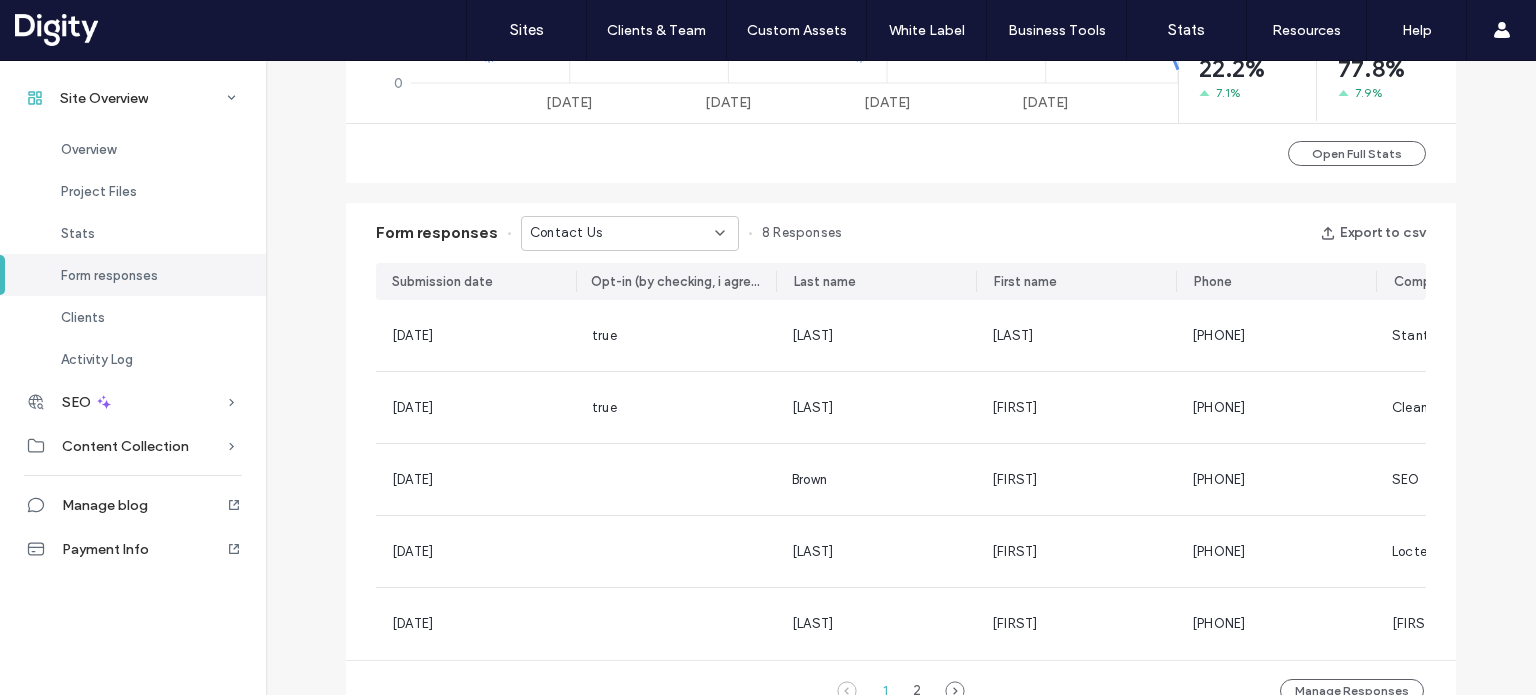 click on "Contact Us" at bounding box center (630, 233) 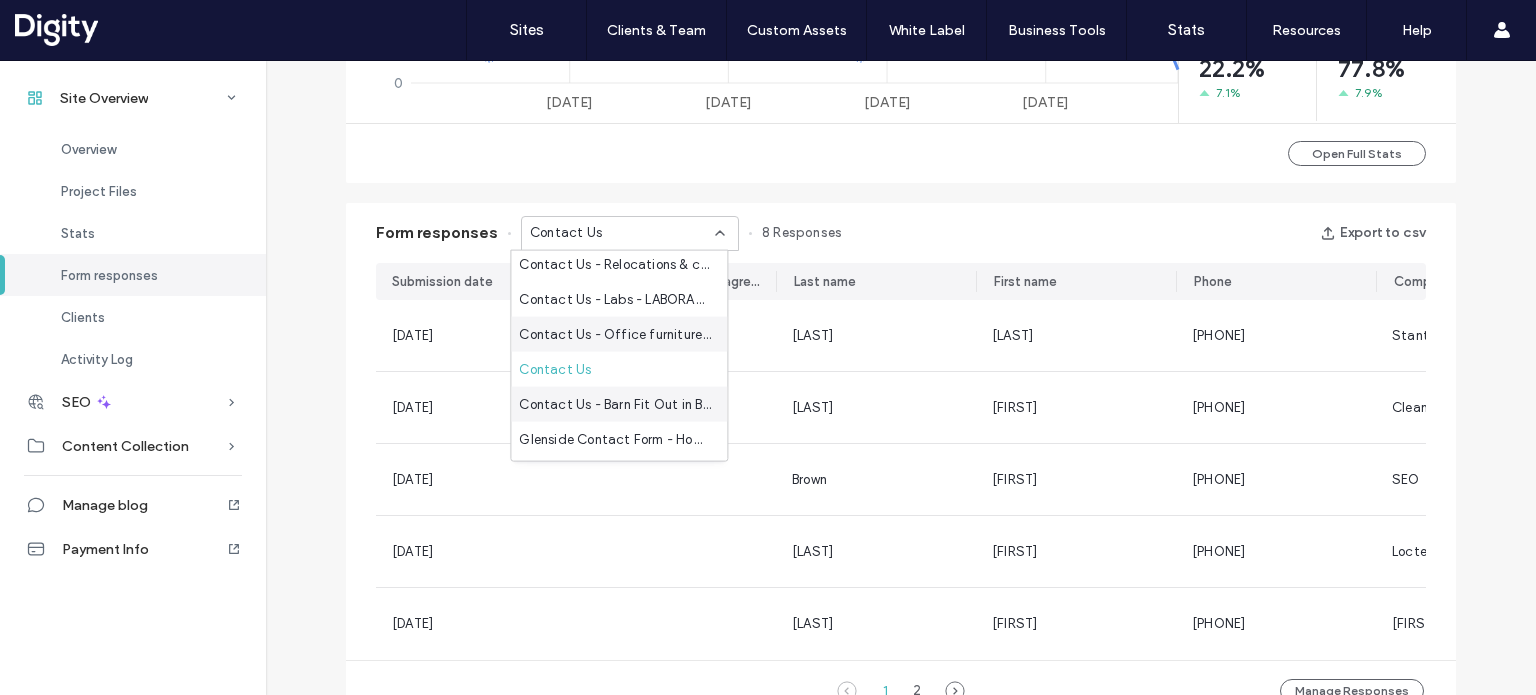 scroll, scrollTop: 38, scrollLeft: 0, axis: vertical 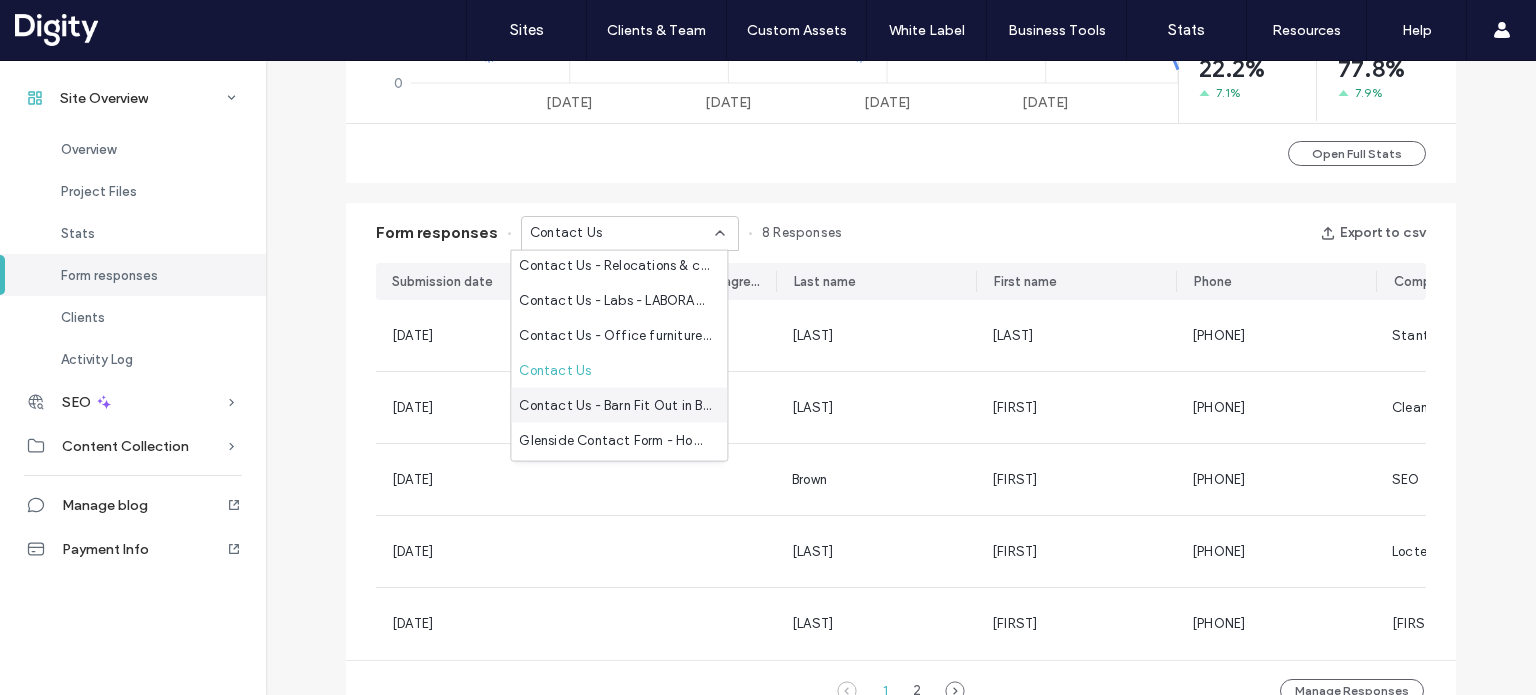 click on "Contact Us - Barn Fit Out in Berkshire page" at bounding box center (615, 405) 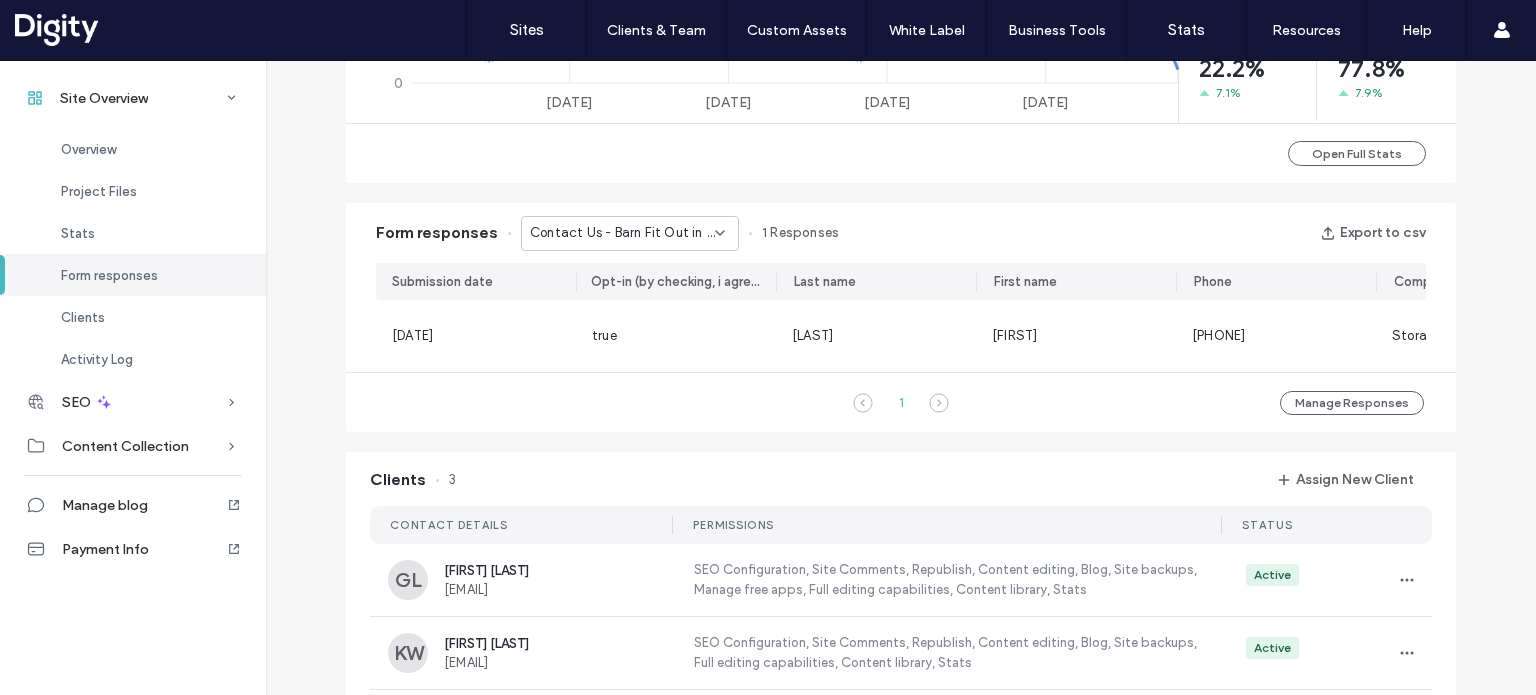 click on "Contact Us - Barn Fit Out in Berkshire page" at bounding box center [622, 233] 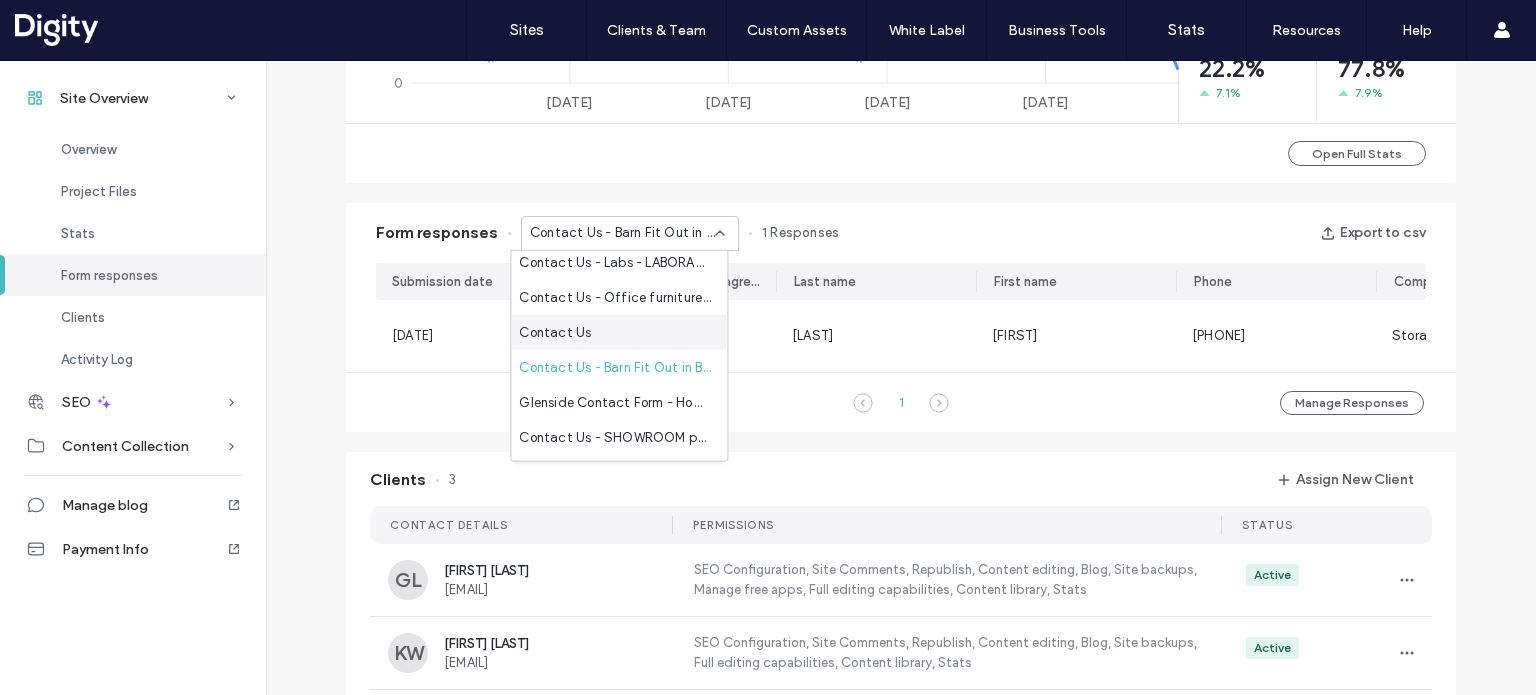 scroll, scrollTop: 76, scrollLeft: 0, axis: vertical 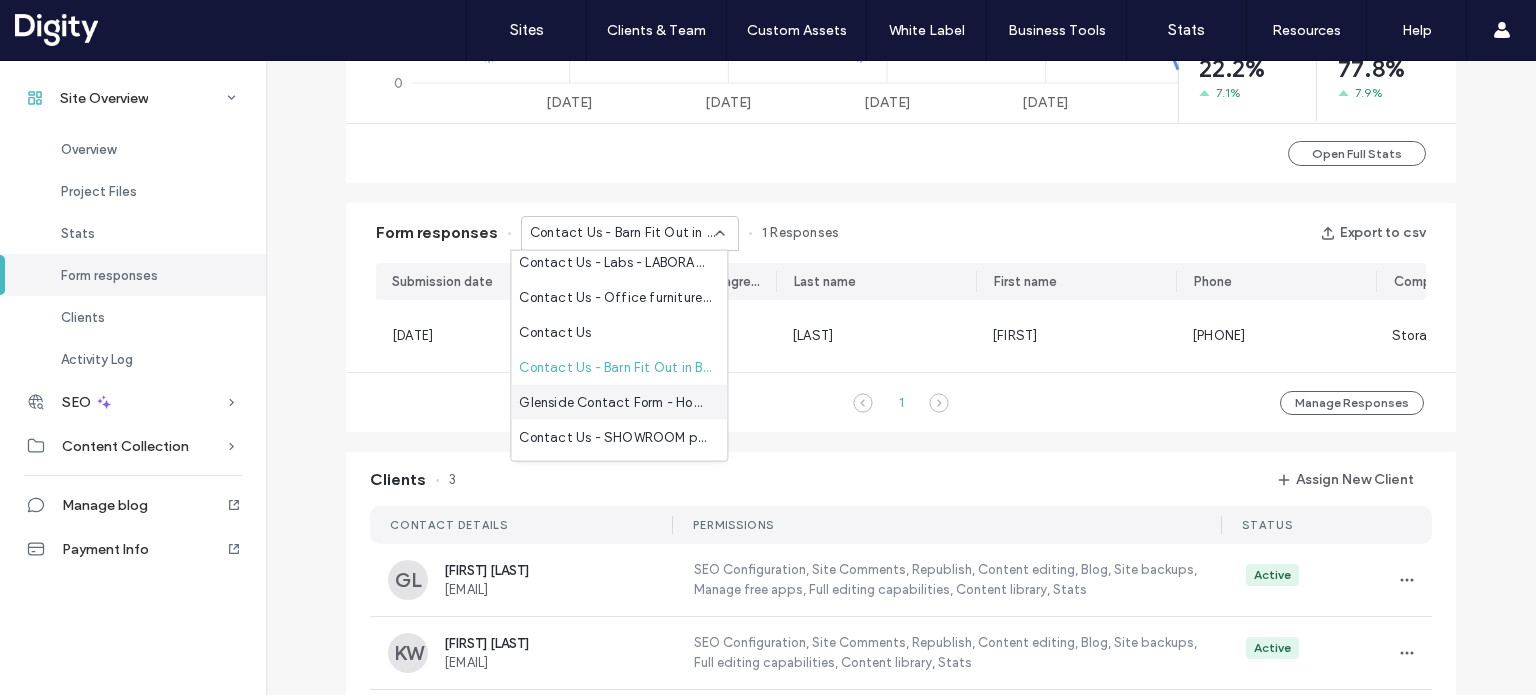 click on "Glenside Contact Form - Home - HOME page" at bounding box center [615, 402] 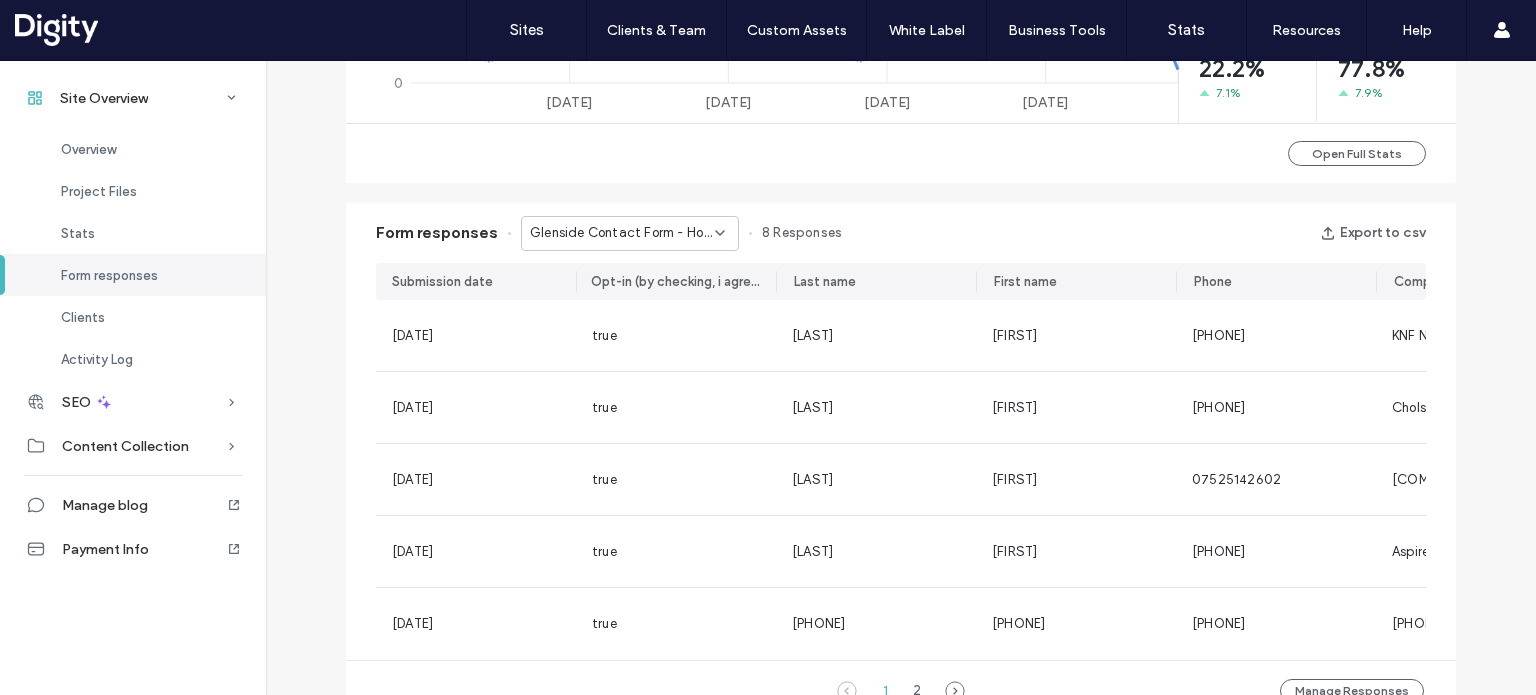 click on "Glenside Contact Form - Home - HOME page" at bounding box center (622, 233) 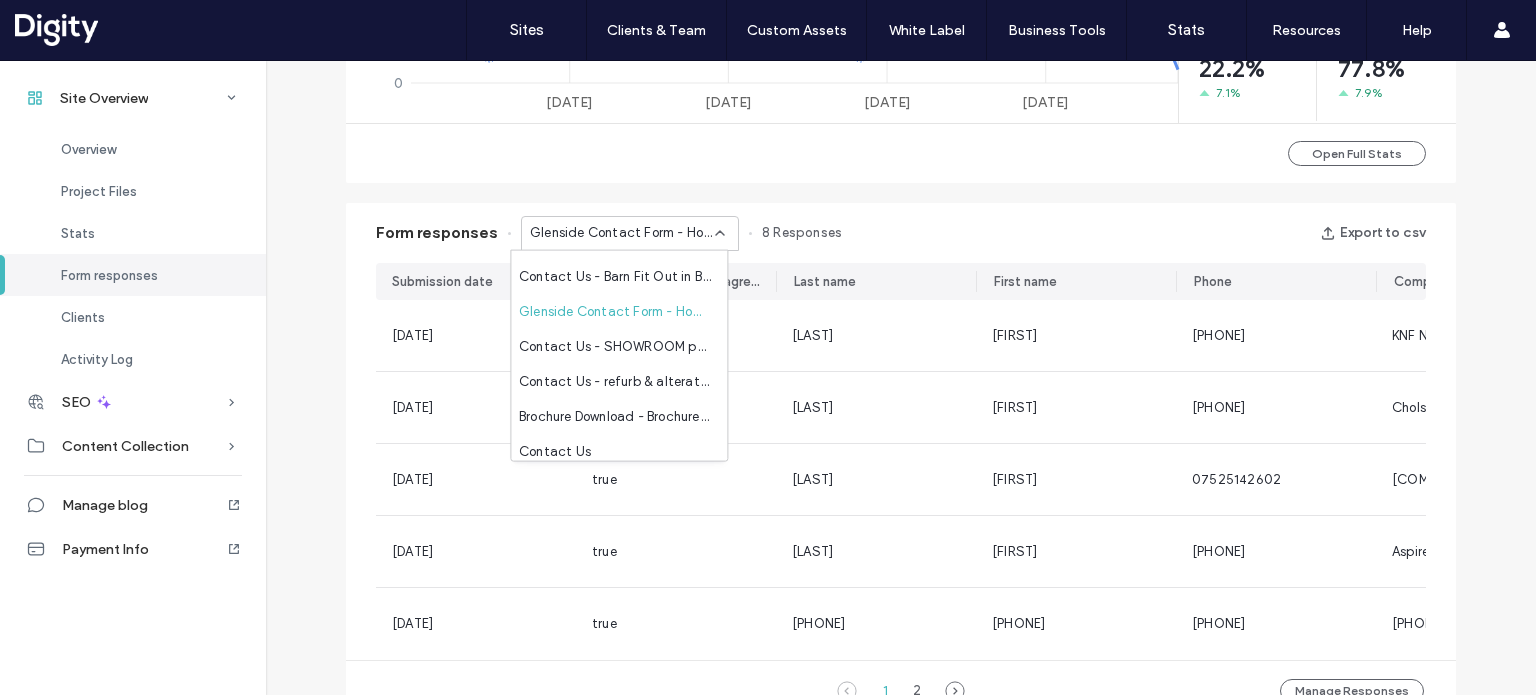 scroll, scrollTop: 168, scrollLeft: 0, axis: vertical 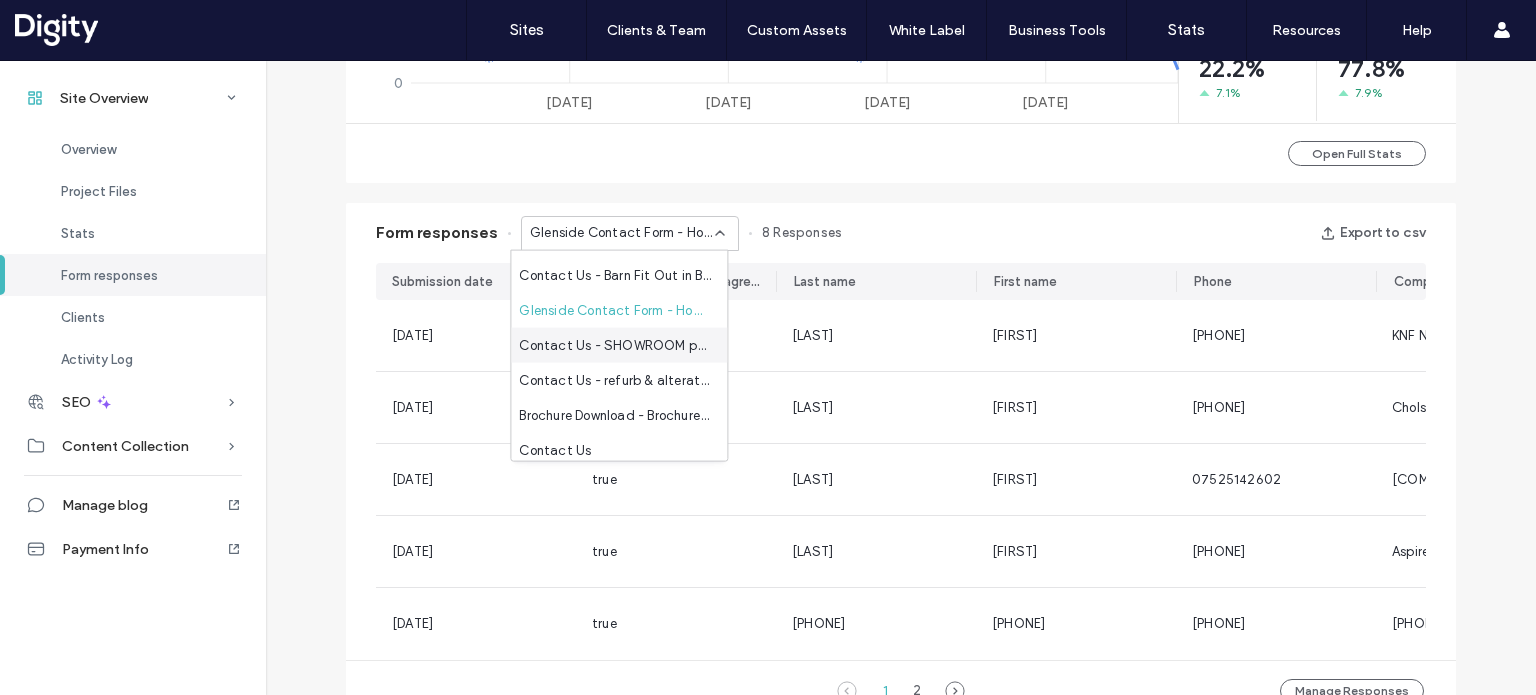 click on "Contact Us - SHOWROOM page" at bounding box center [615, 345] 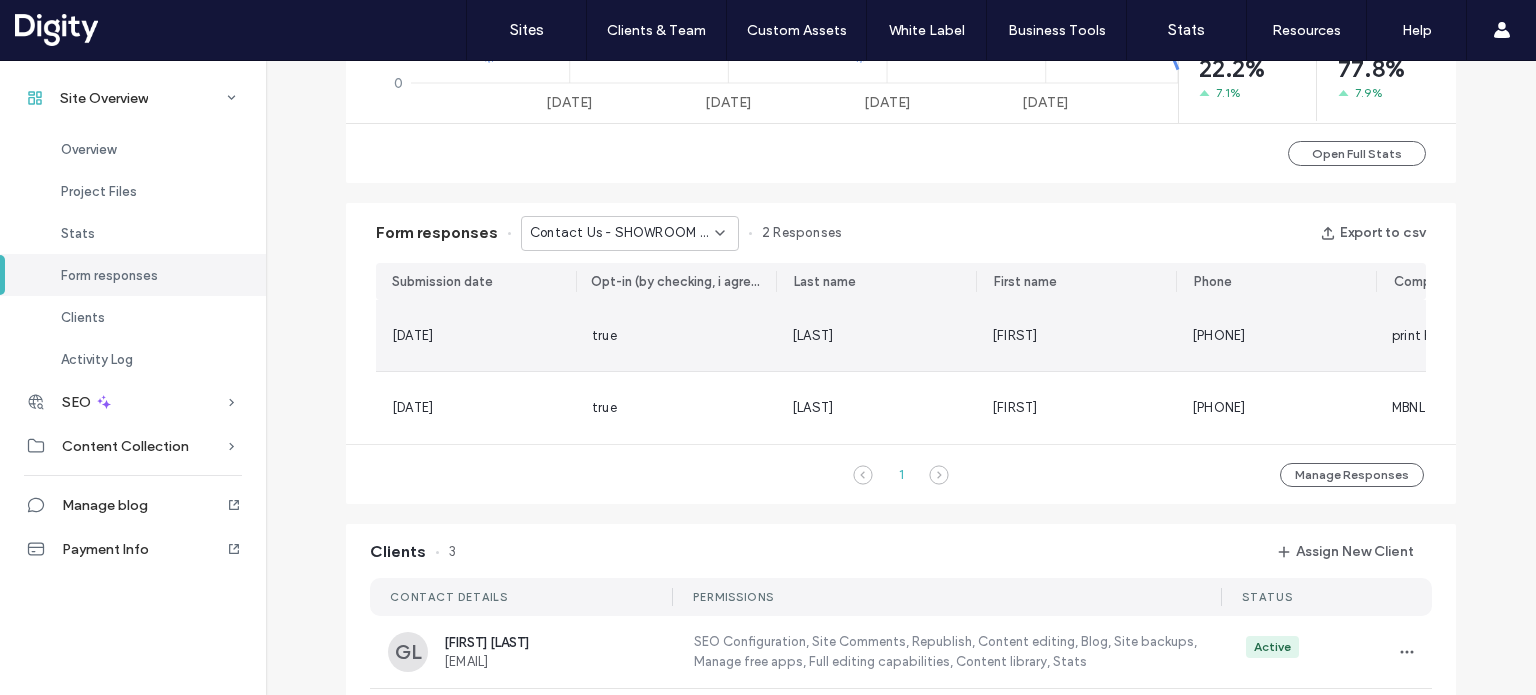 scroll, scrollTop: 0, scrollLeft: 131, axis: horizontal 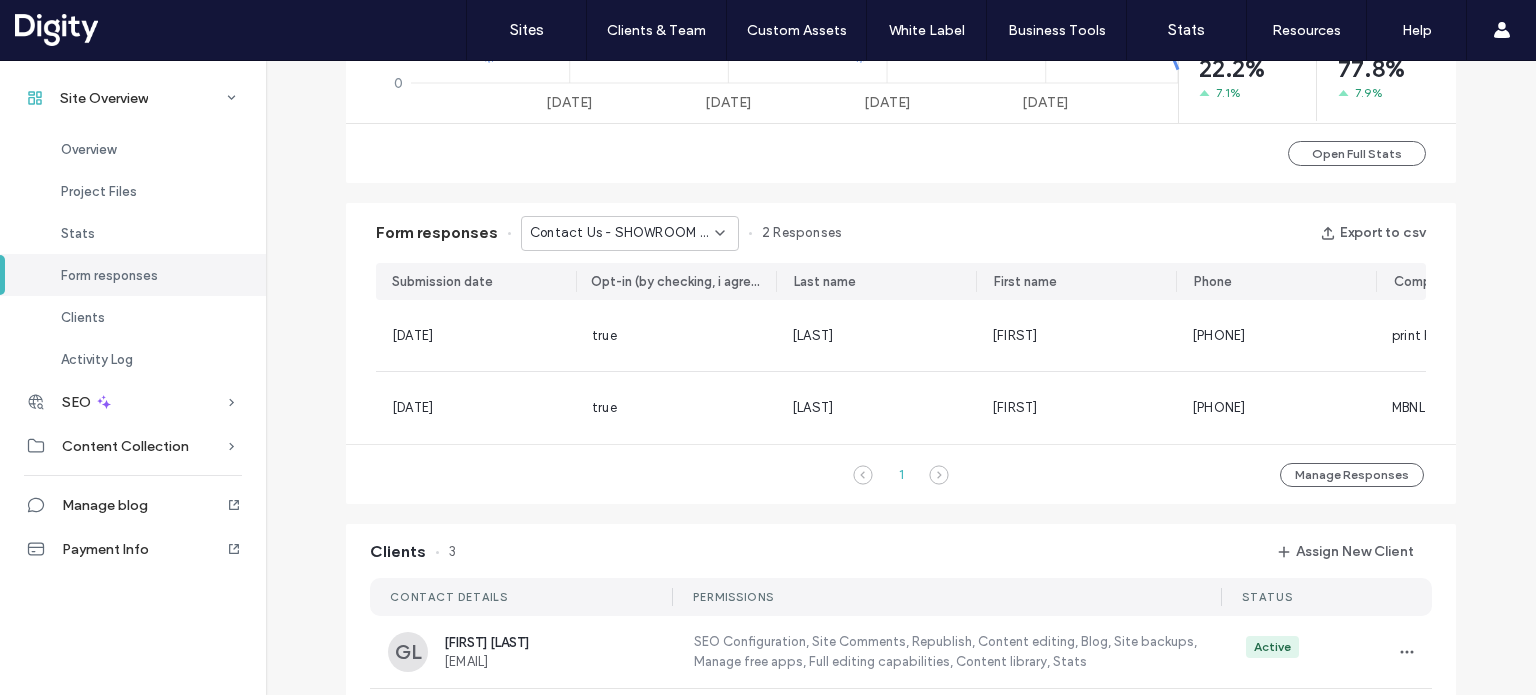 click on "Contact Us - SHOWROOM page" at bounding box center (622, 233) 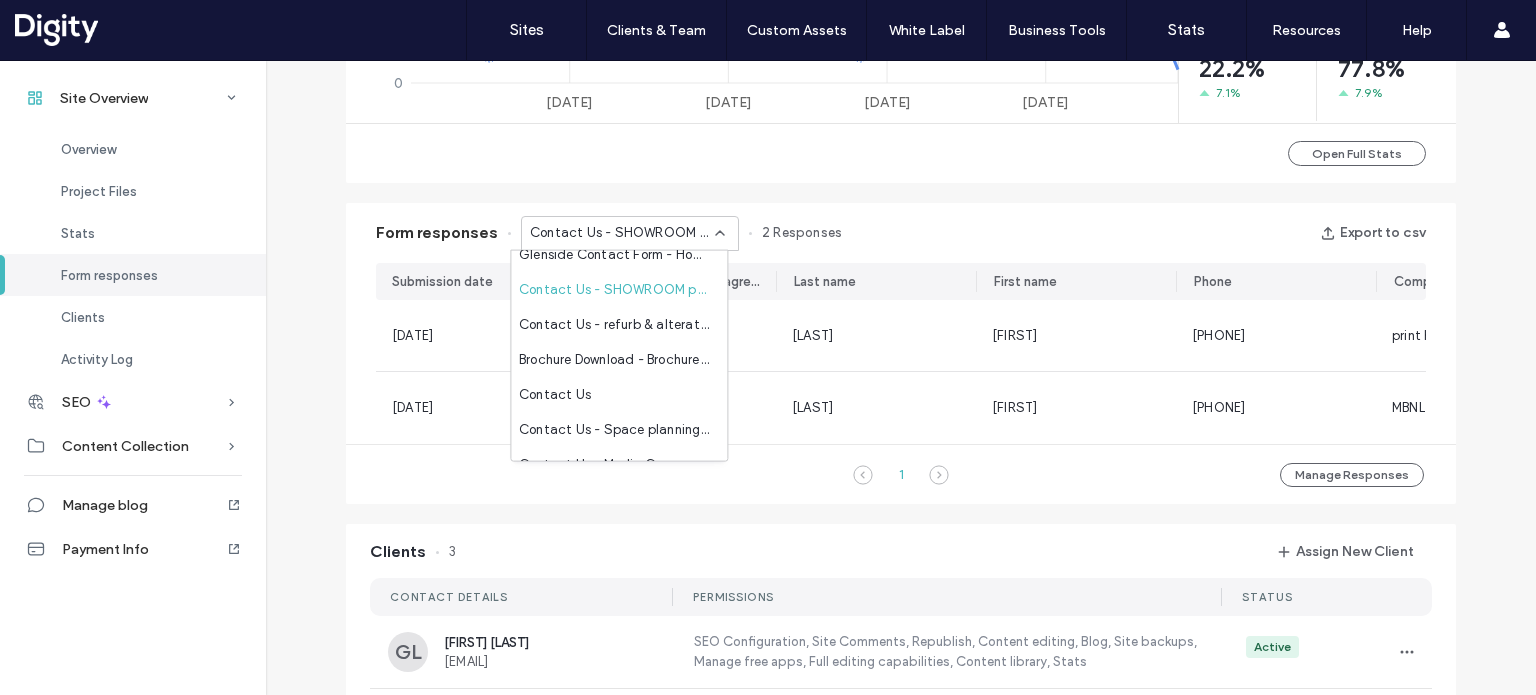 scroll, scrollTop: 226, scrollLeft: 0, axis: vertical 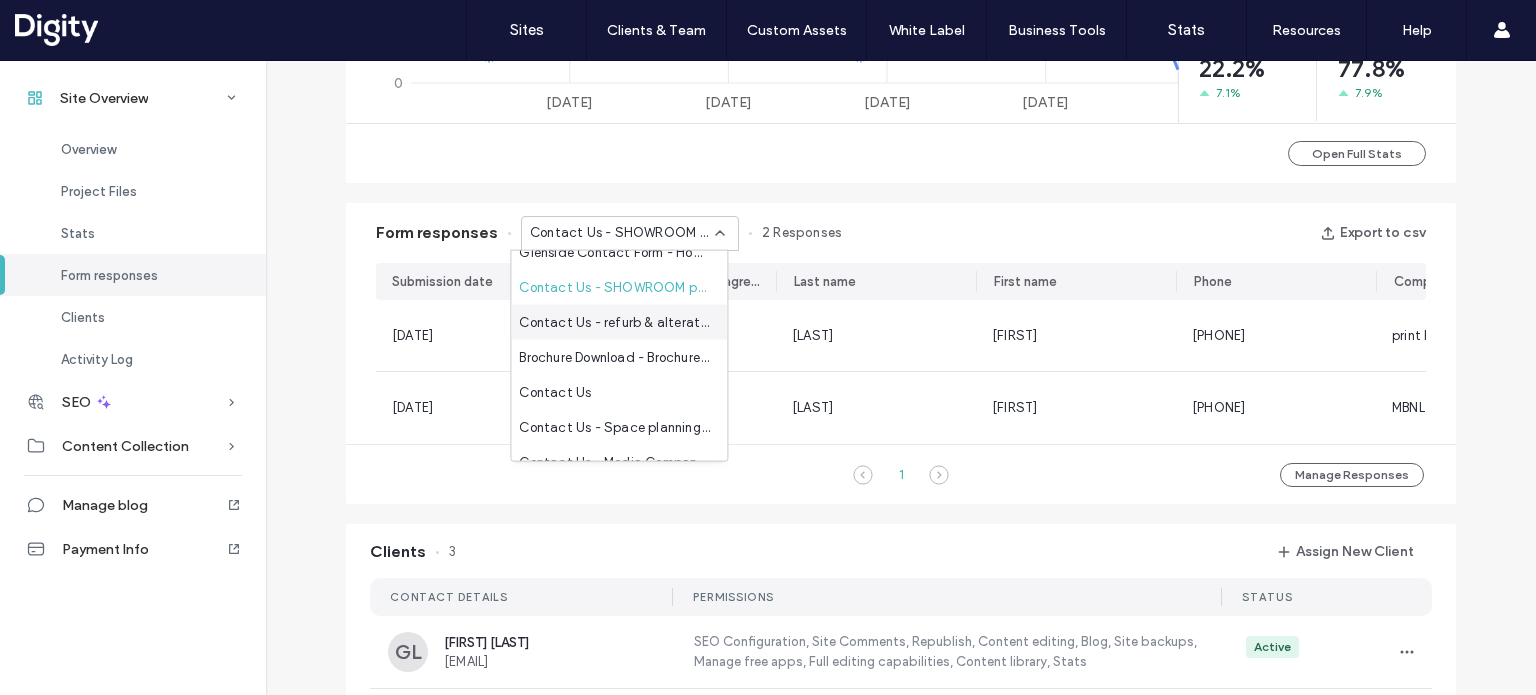 click on "Contact Us - refurb & alterations" at bounding box center [615, 322] 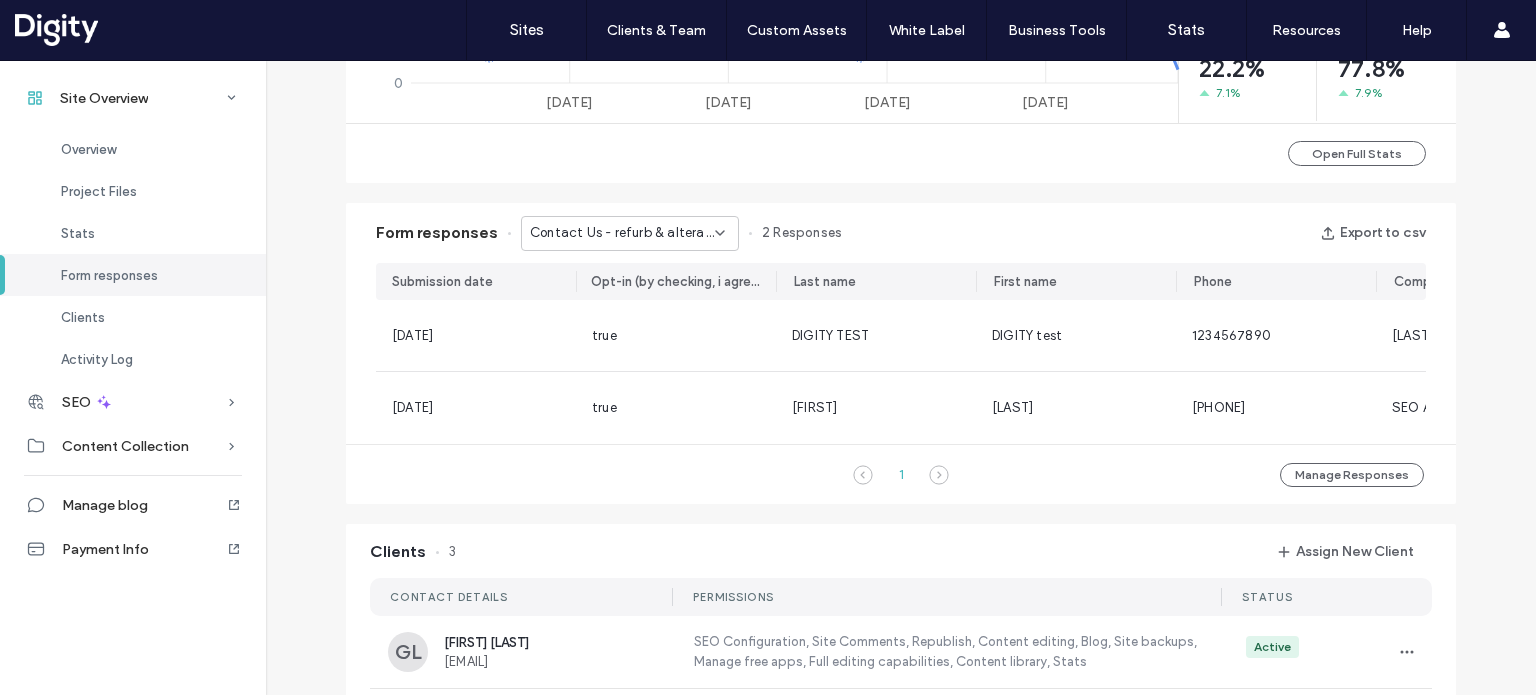 click on "Contact Us - refurb & alterations" at bounding box center (622, 233) 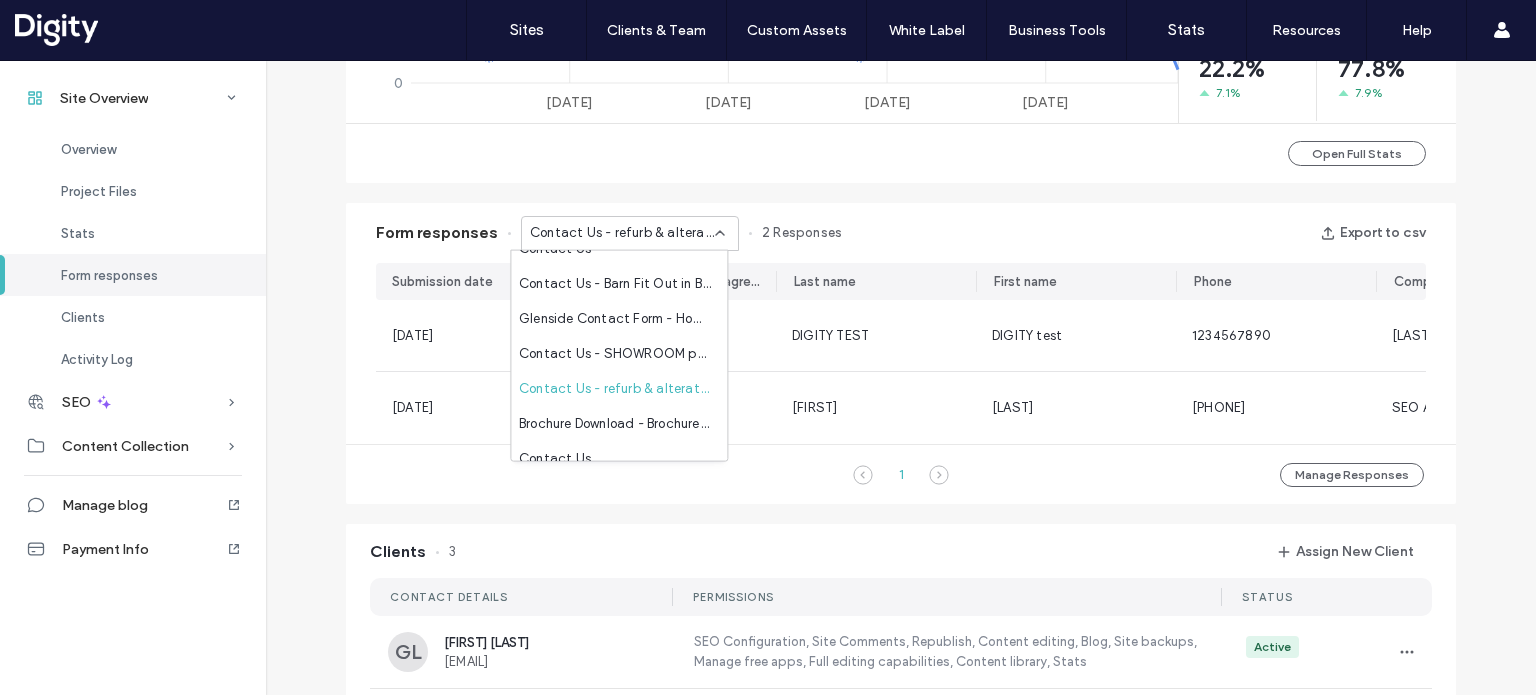 scroll 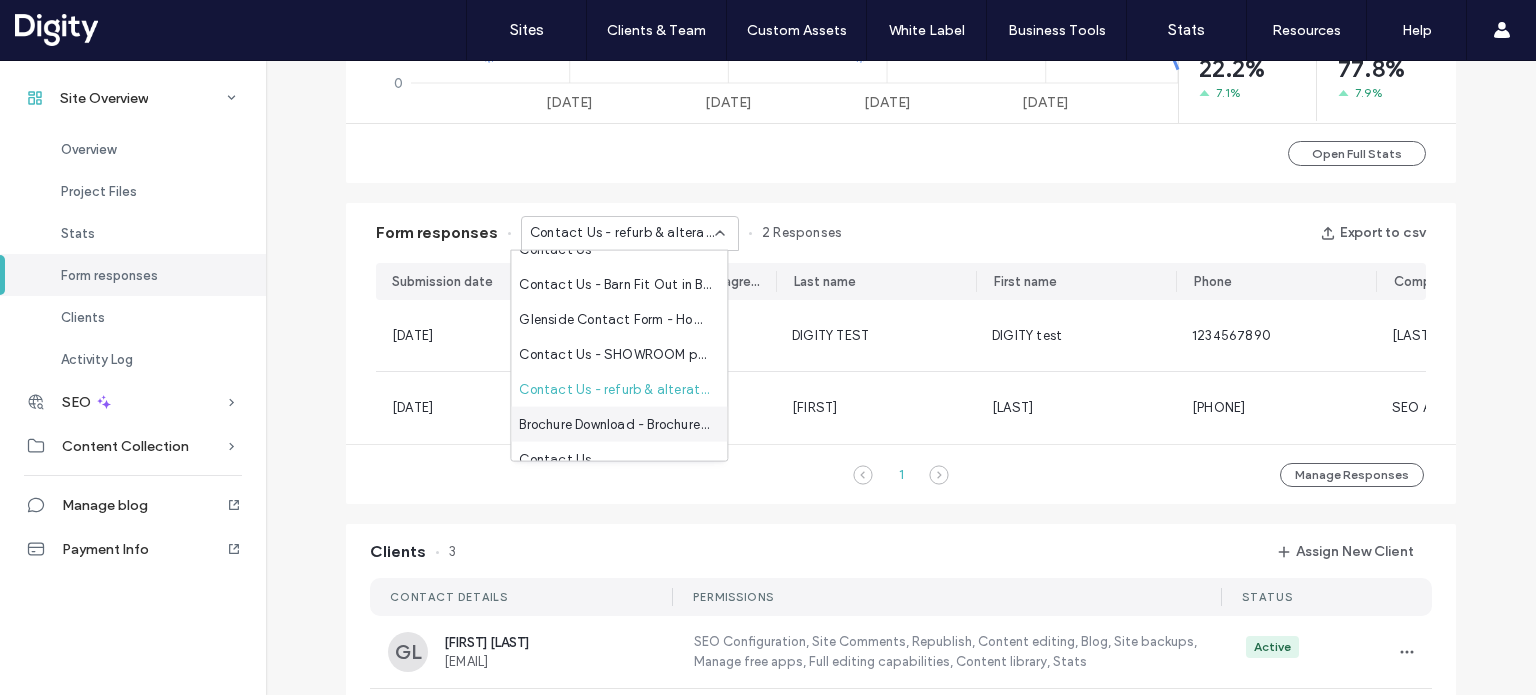 click on "Brochure Download - Brochure page" at bounding box center [619, 424] 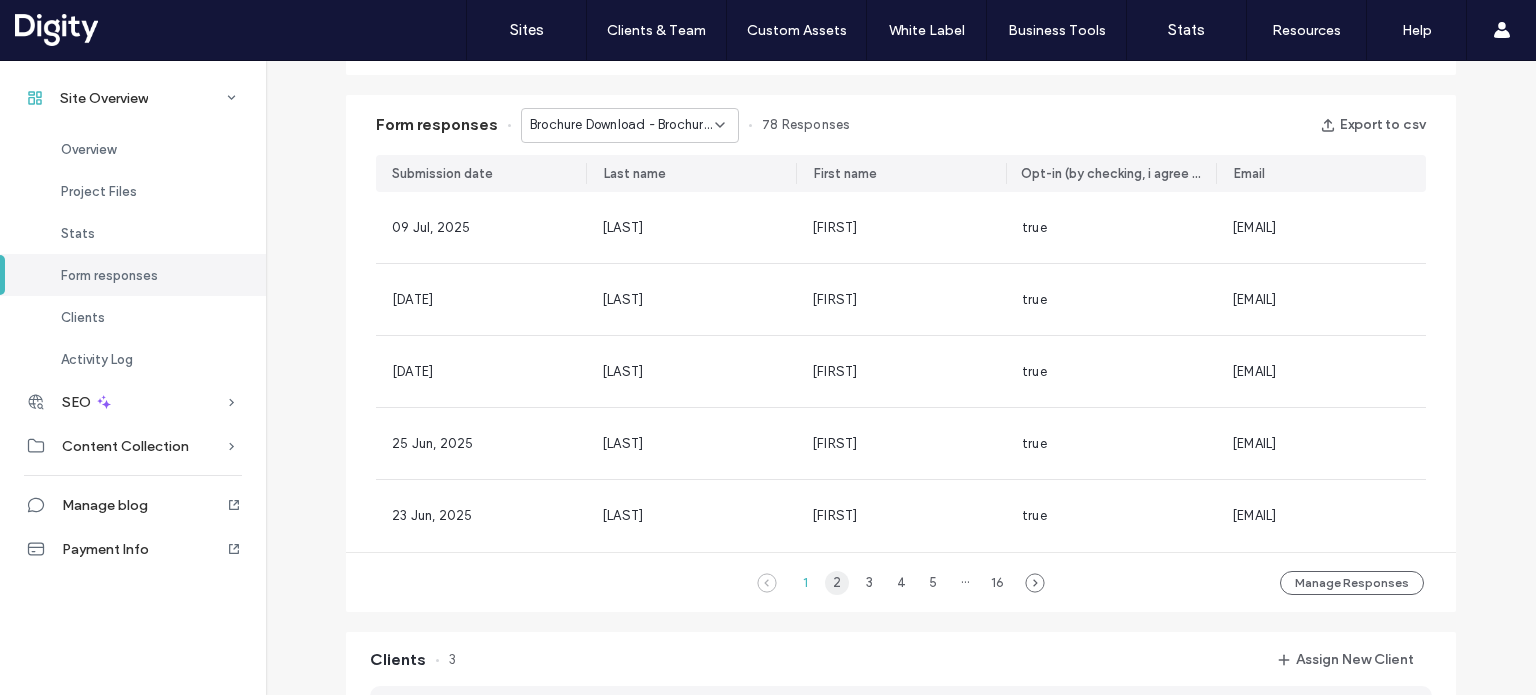 click on "2" at bounding box center (837, 583) 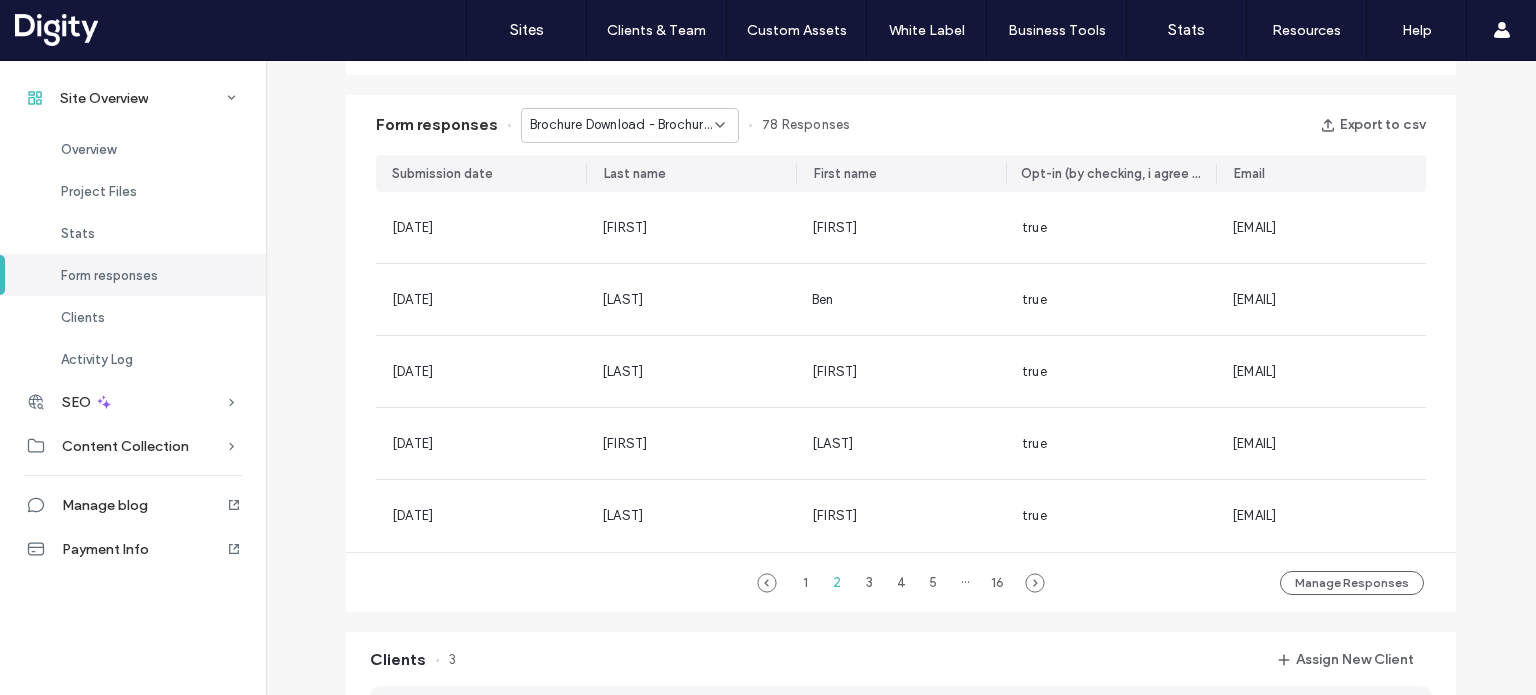 click on "Brochure Download - Brochure page" at bounding box center [622, 125] 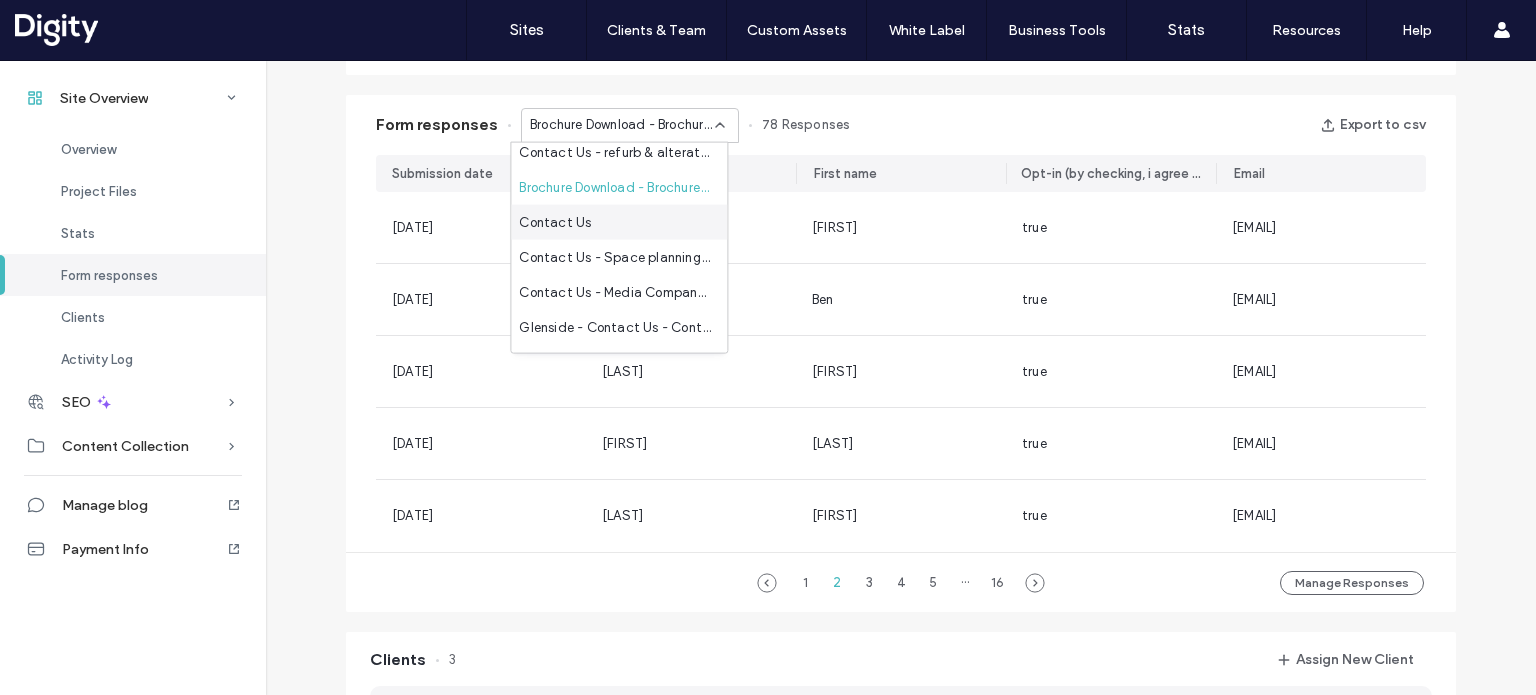 click on "Contact Us" at bounding box center [619, 222] 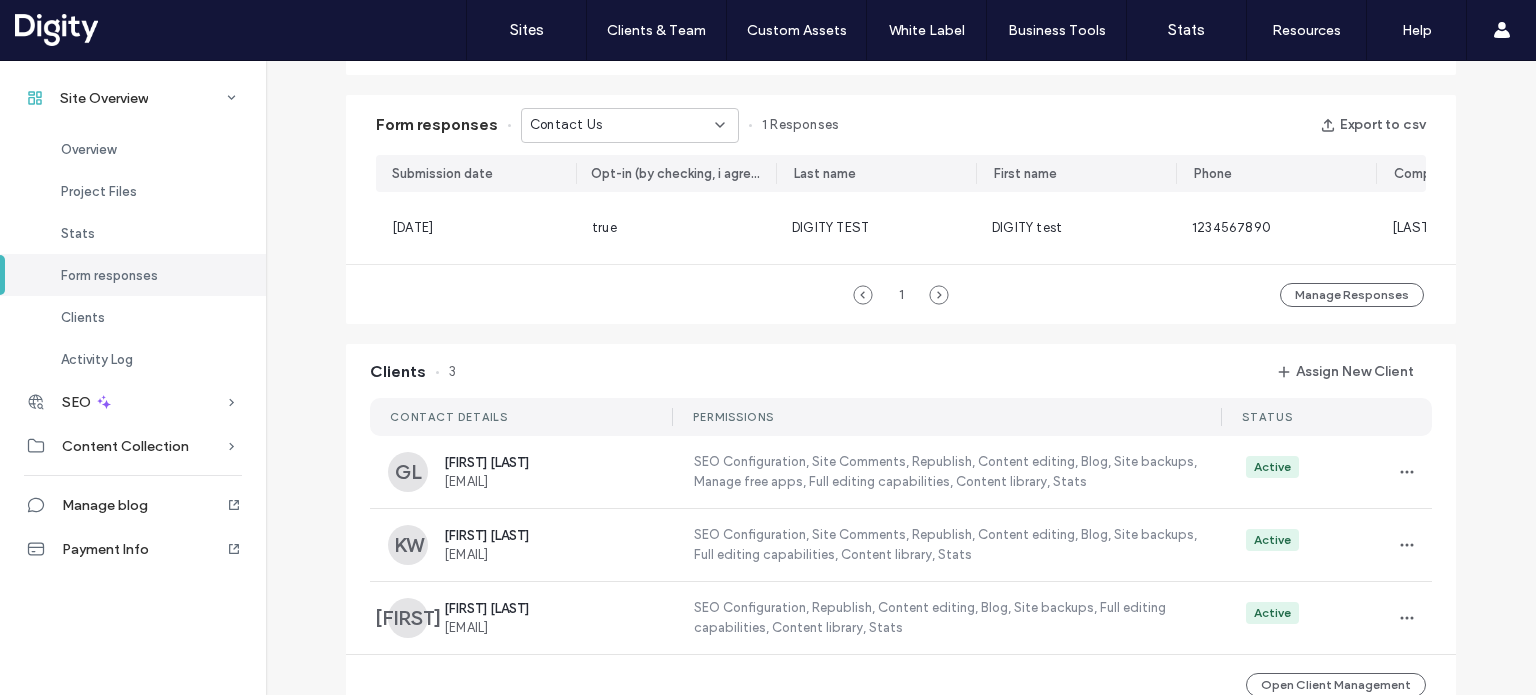 click on "Contact Us" at bounding box center [622, 125] 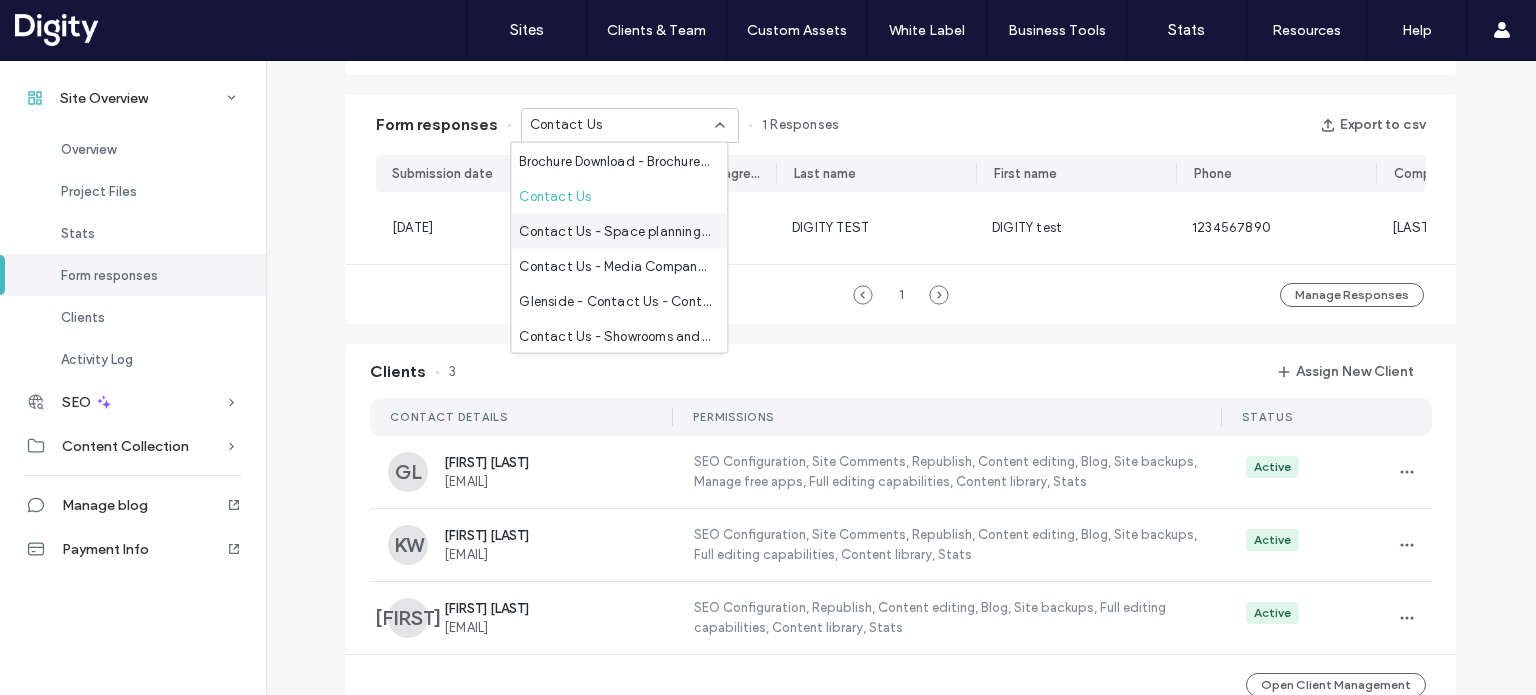 click on "Contact Us - Space planning and design - Space Planning & Design page" at bounding box center [615, 231] 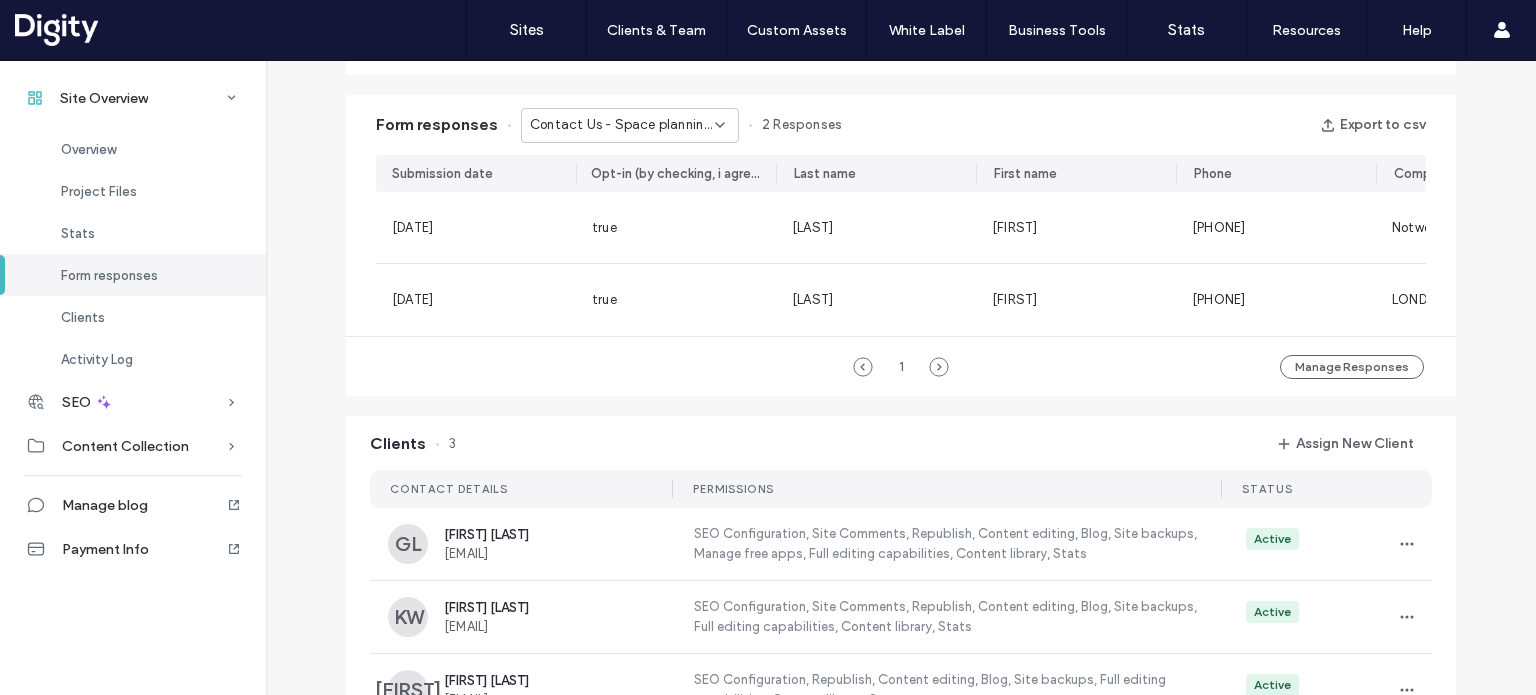 click on "Contact Us - Space planning and design - Space Planning & Design page" at bounding box center [622, 125] 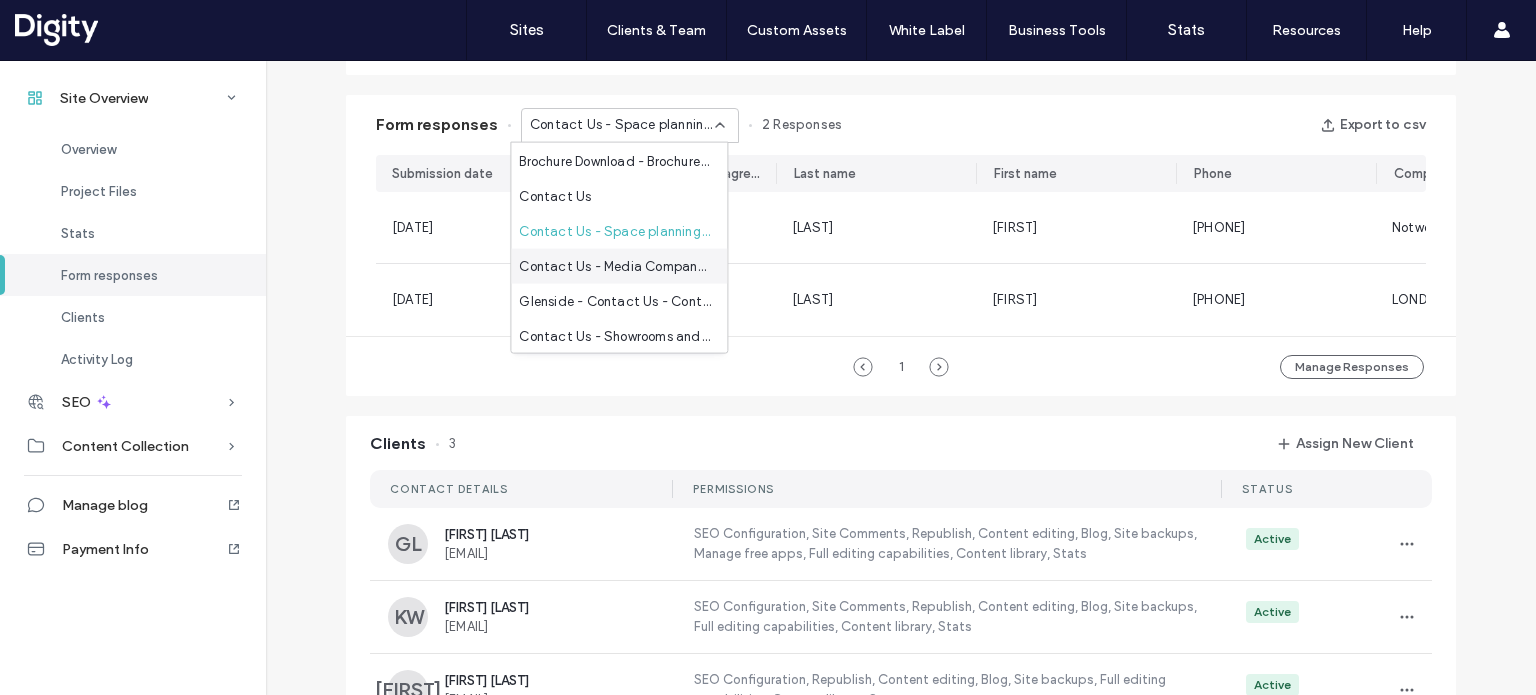 click on "Contact Us - Media Company in Harrow page" at bounding box center (615, 266) 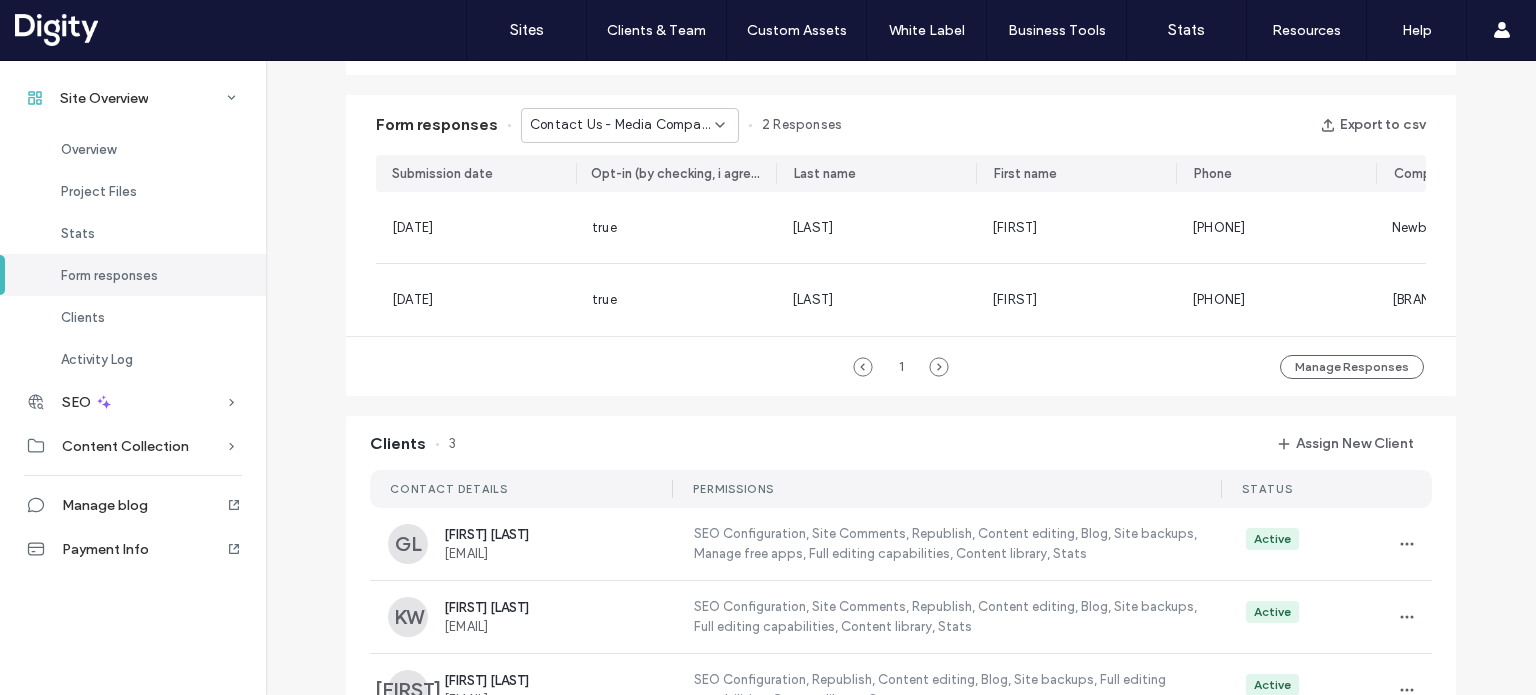 click on "Contact Us - Media Company in Harrow page" at bounding box center [622, 125] 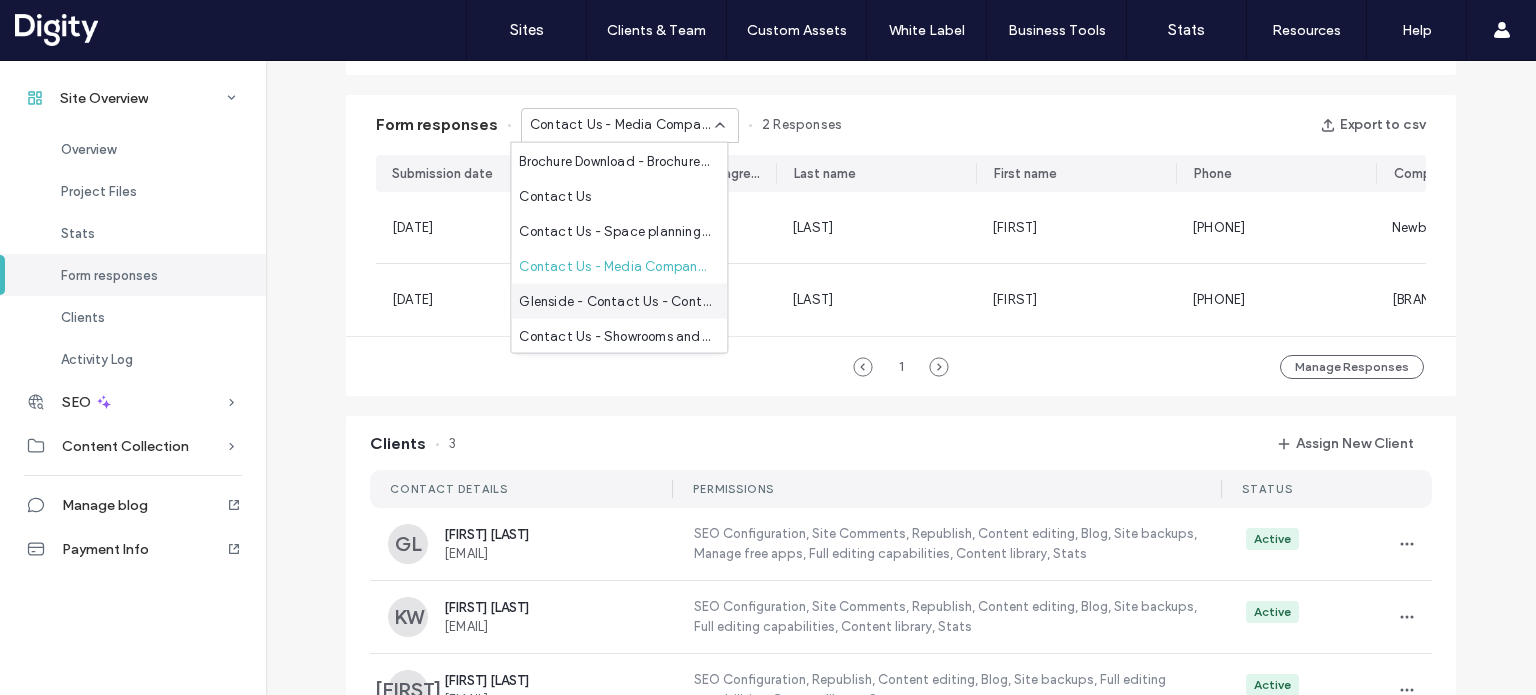 click on "Glenside - Contact Us - Contact - CONTACT page" at bounding box center (615, 301) 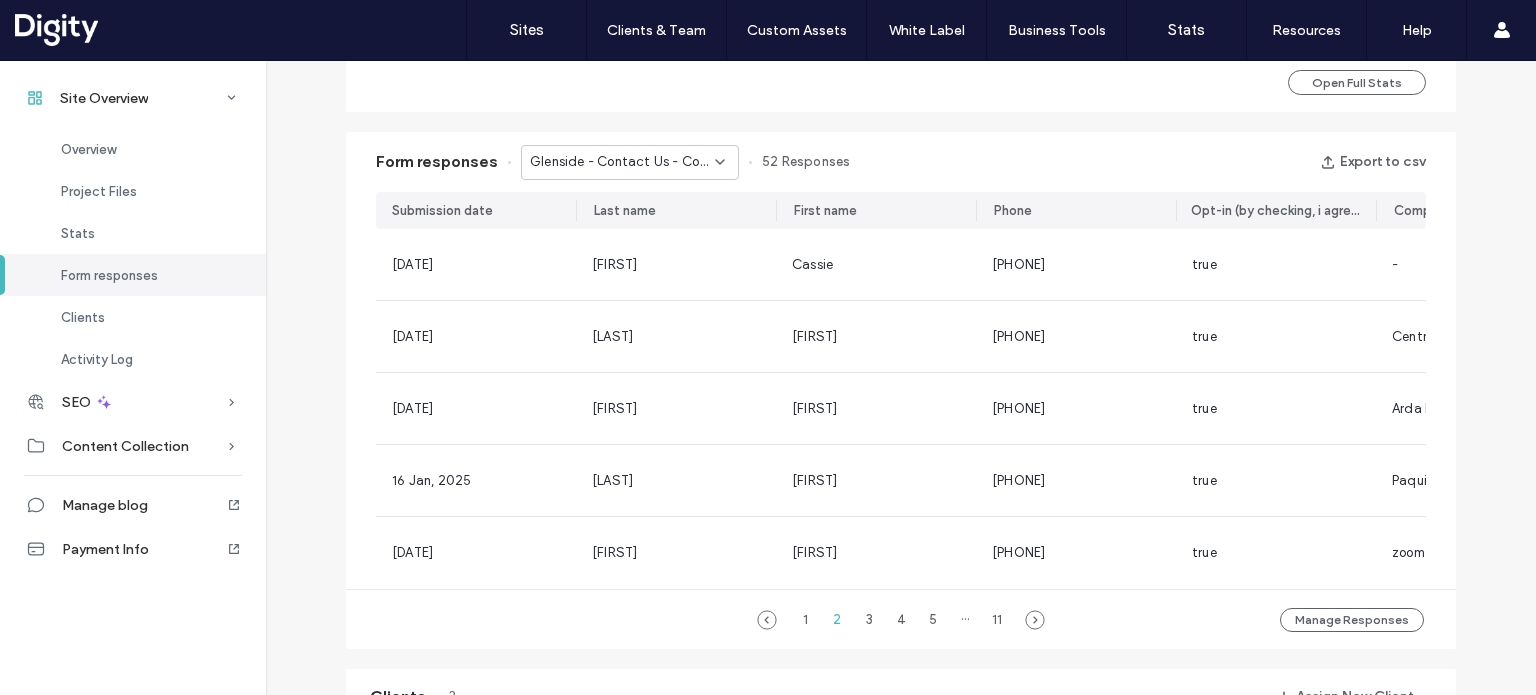 click on "Glenside - Contact Us - Contact - CONTACT page" at bounding box center (622, 162) 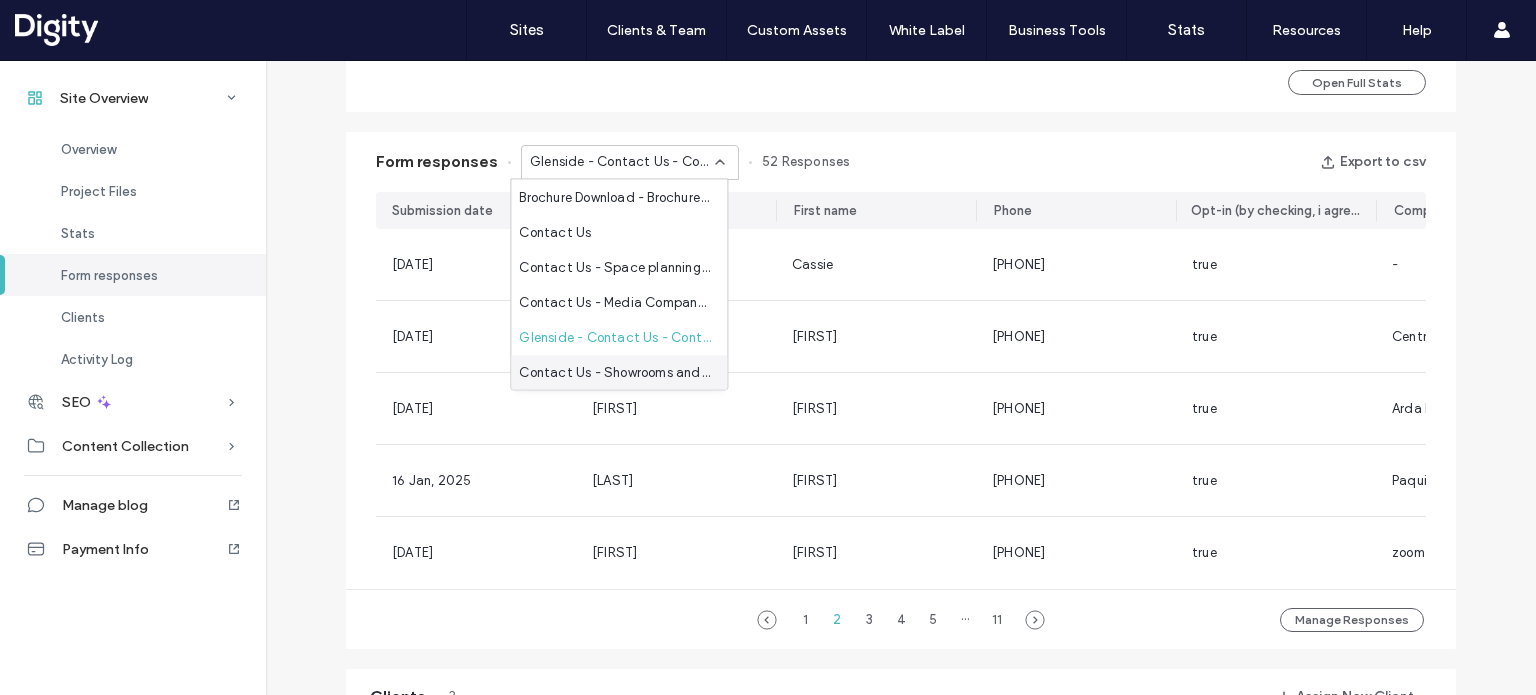 click on "Contact Us - Showrooms and demo suites" at bounding box center [615, 373] 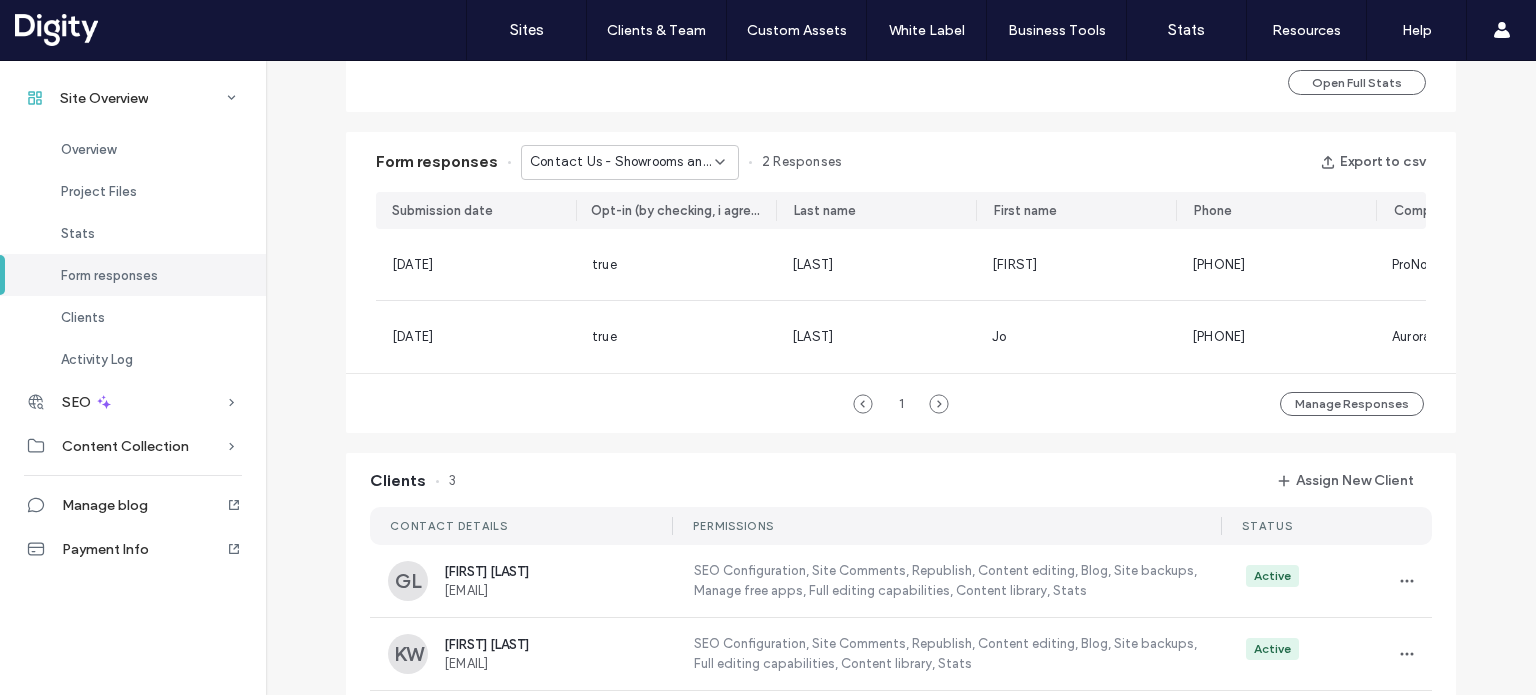 click on "Contact Us - Showrooms and demo suites" at bounding box center (622, 162) 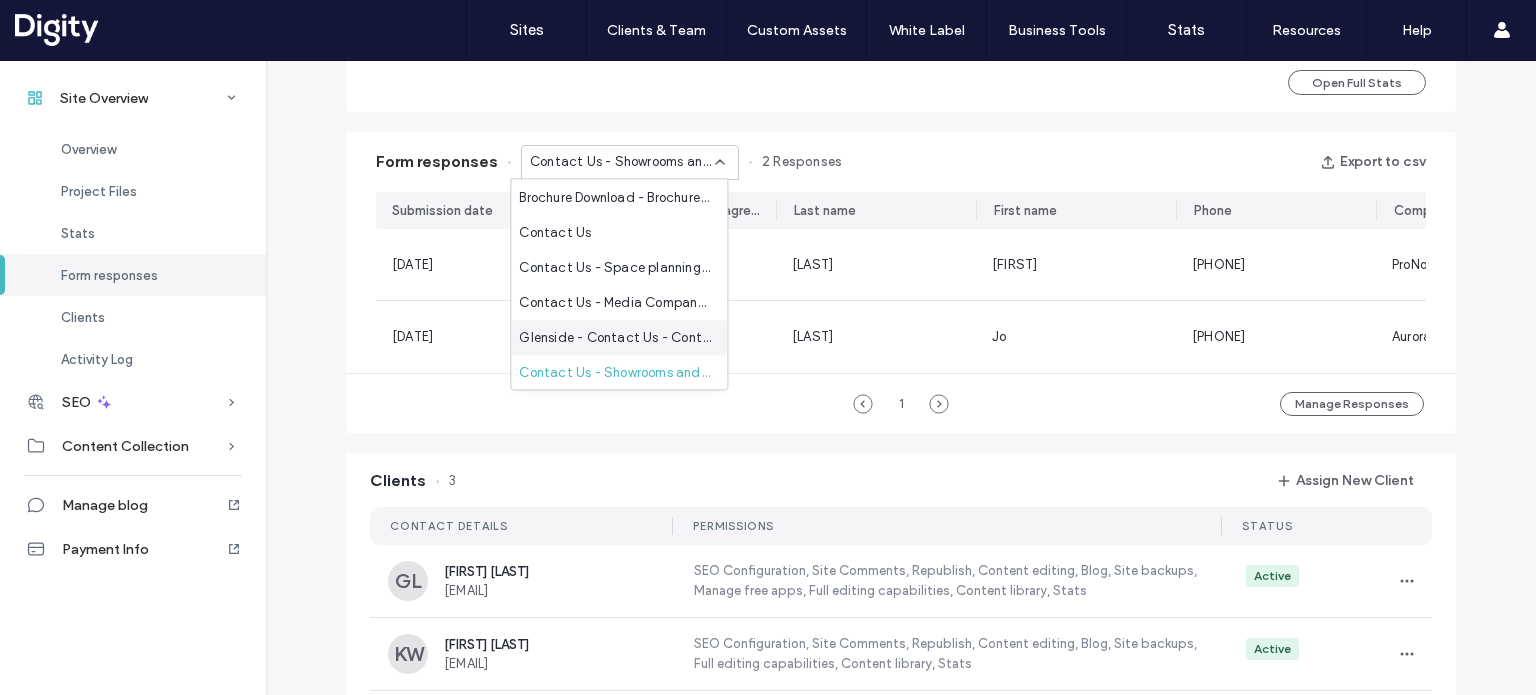 click on "Glenside - Contact Us - Contact - CONTACT page" at bounding box center [615, 338] 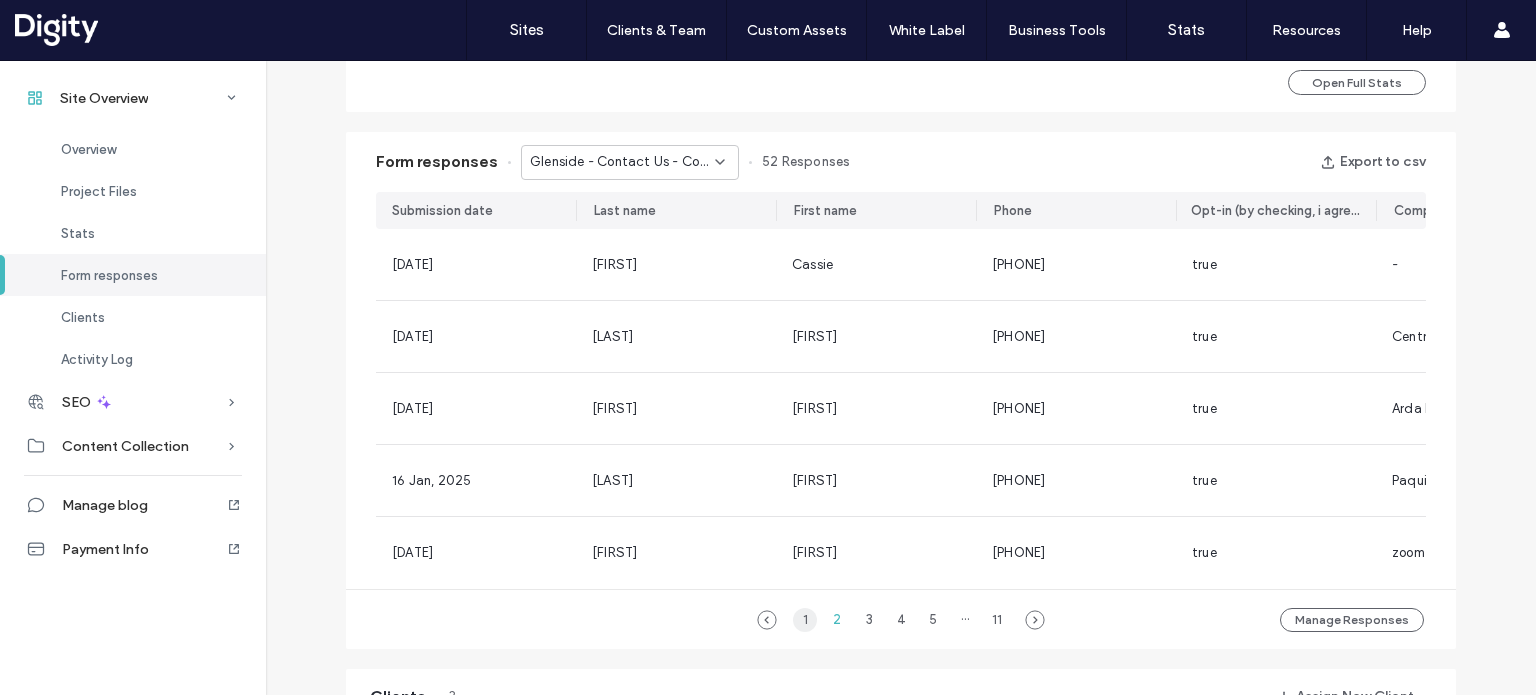 click on "1" at bounding box center [805, 620] 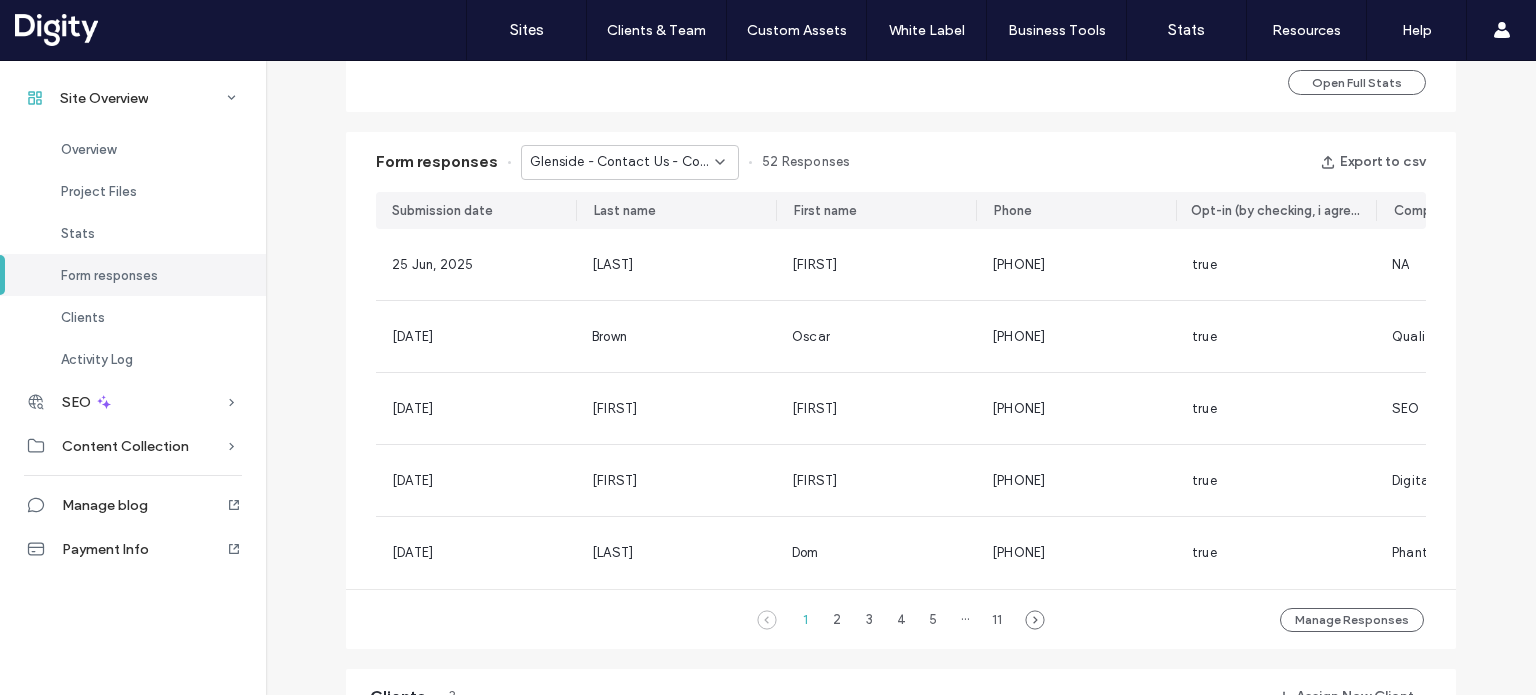 click on "Glenside - Contact Us - Contact - CONTACT page" at bounding box center [630, 162] 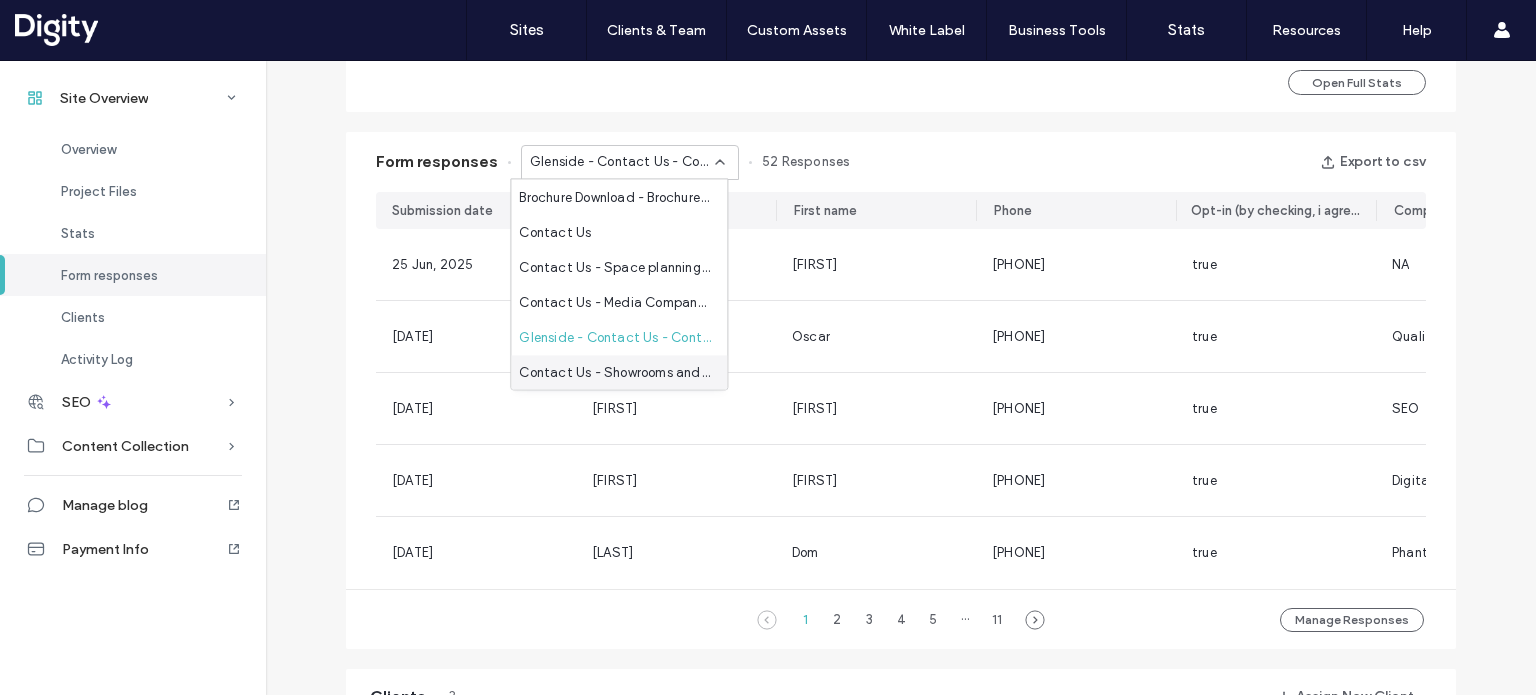click on "Contact Us - Showrooms and demo suites" at bounding box center (615, 373) 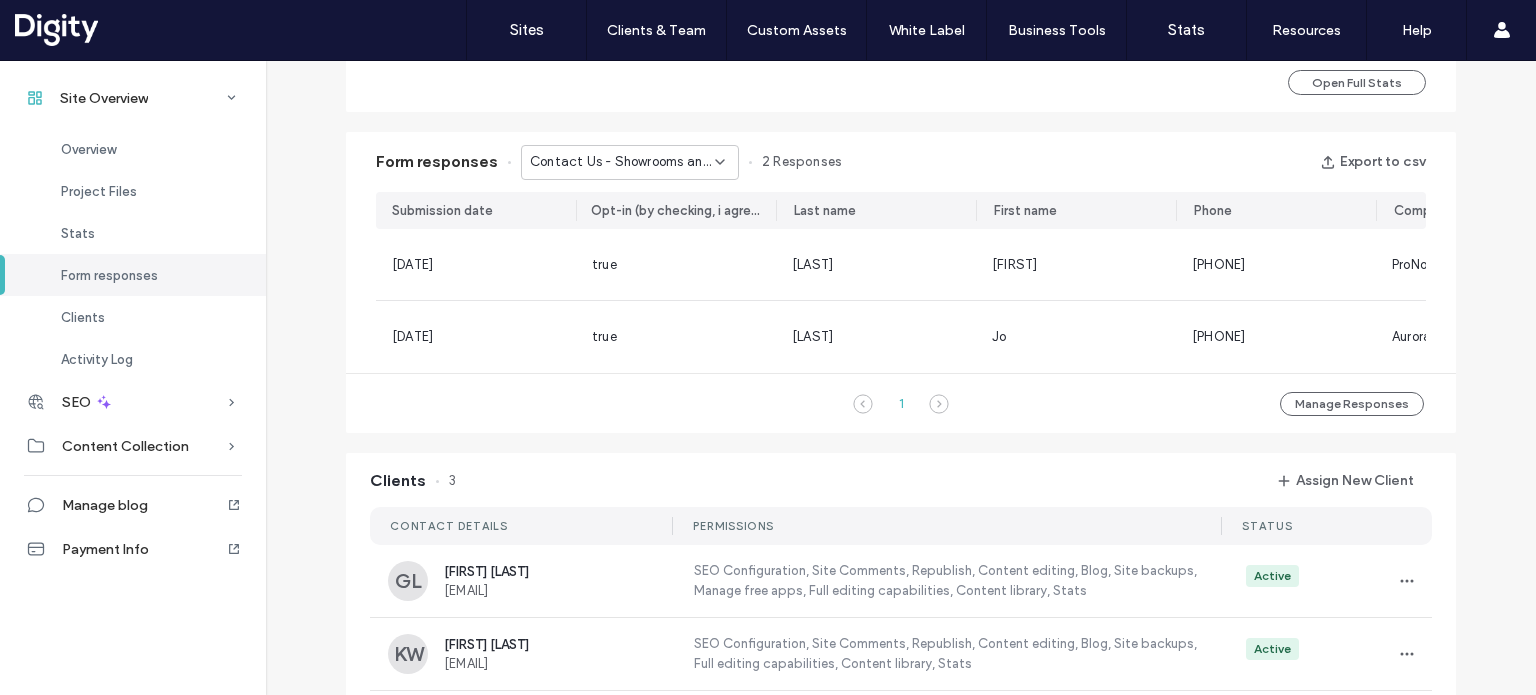 click on "Contact Us - Showrooms and demo suites" at bounding box center (622, 162) 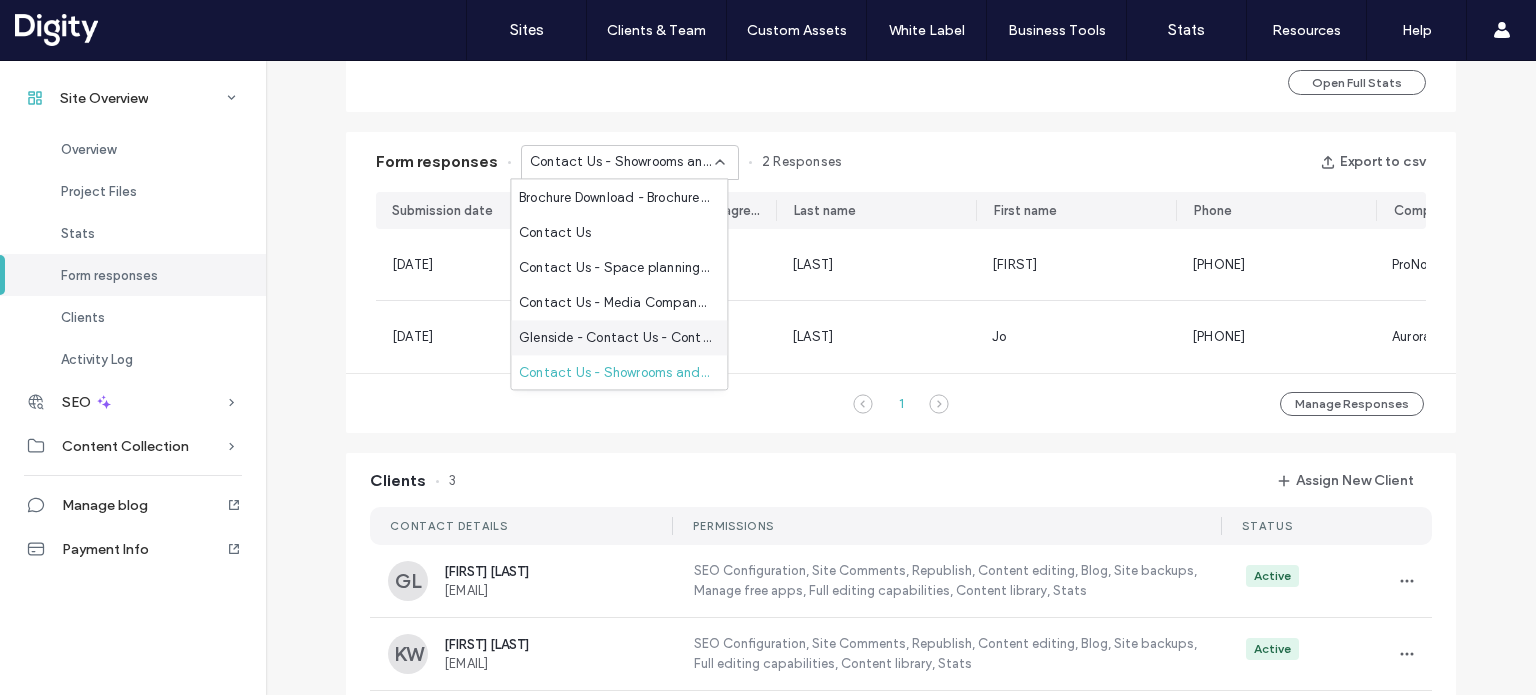 click on "Glenside - Contact Us - Contact - CONTACT page" at bounding box center (619, 337) 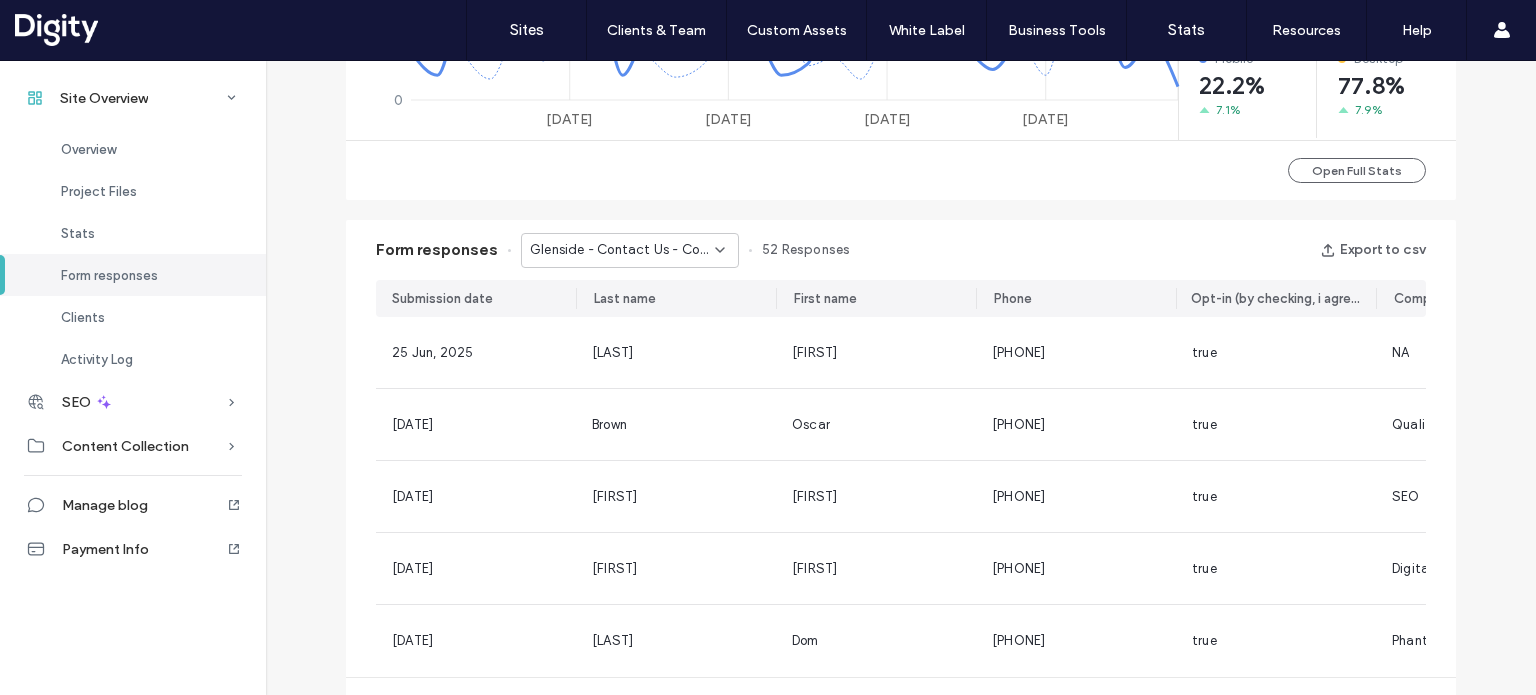 click on "Glenside - Contact Us - Contact - CONTACT page" at bounding box center (630, 250) 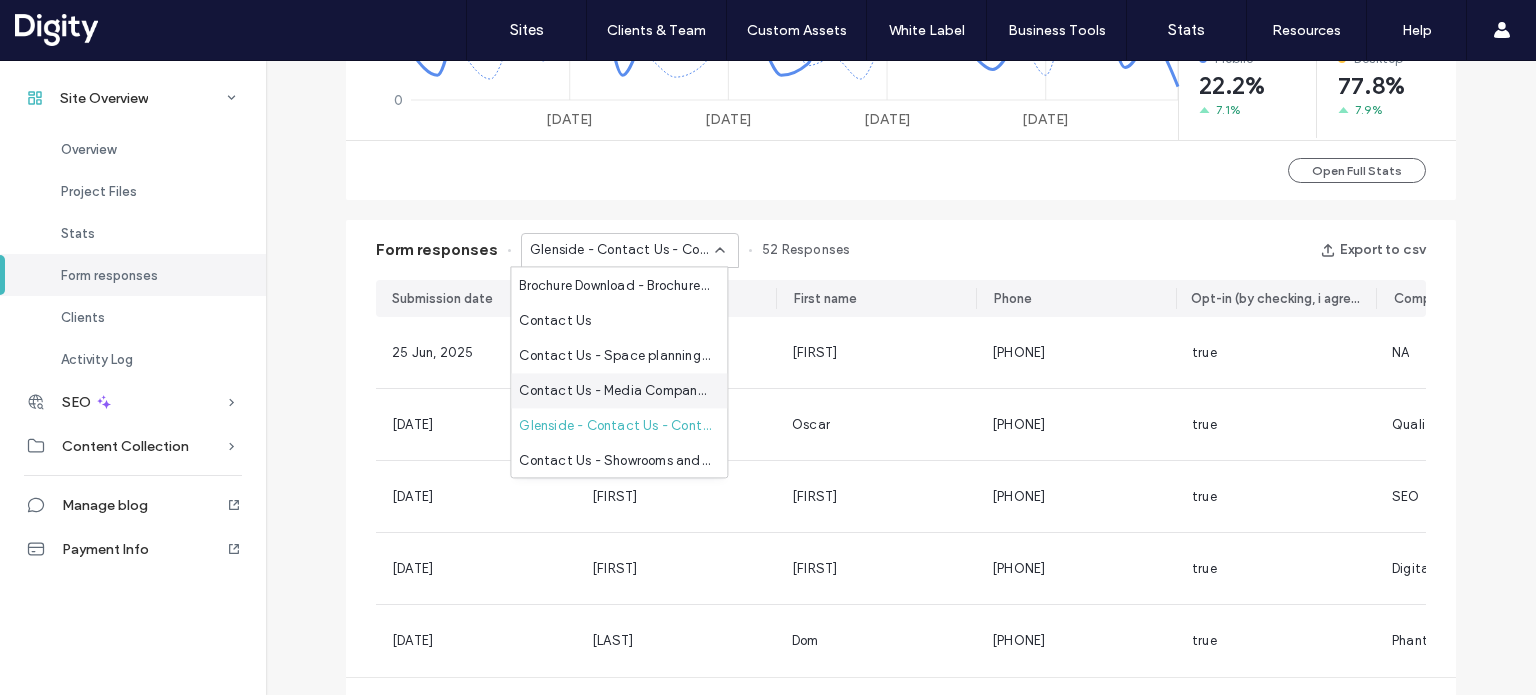 click on "Contact Us - Media Company in Harrow page" at bounding box center (615, 391) 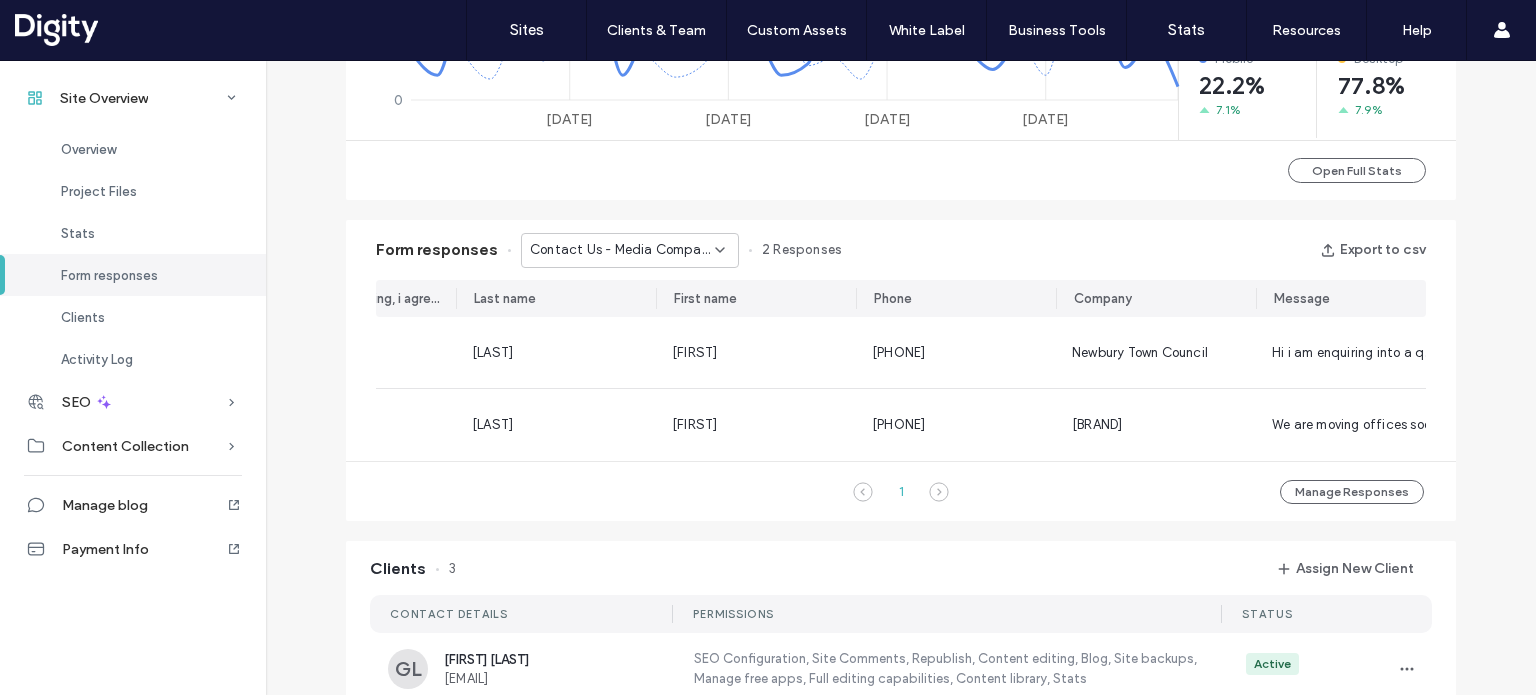 click on "Contact Us - Media Company in Harrow page" at bounding box center [622, 250] 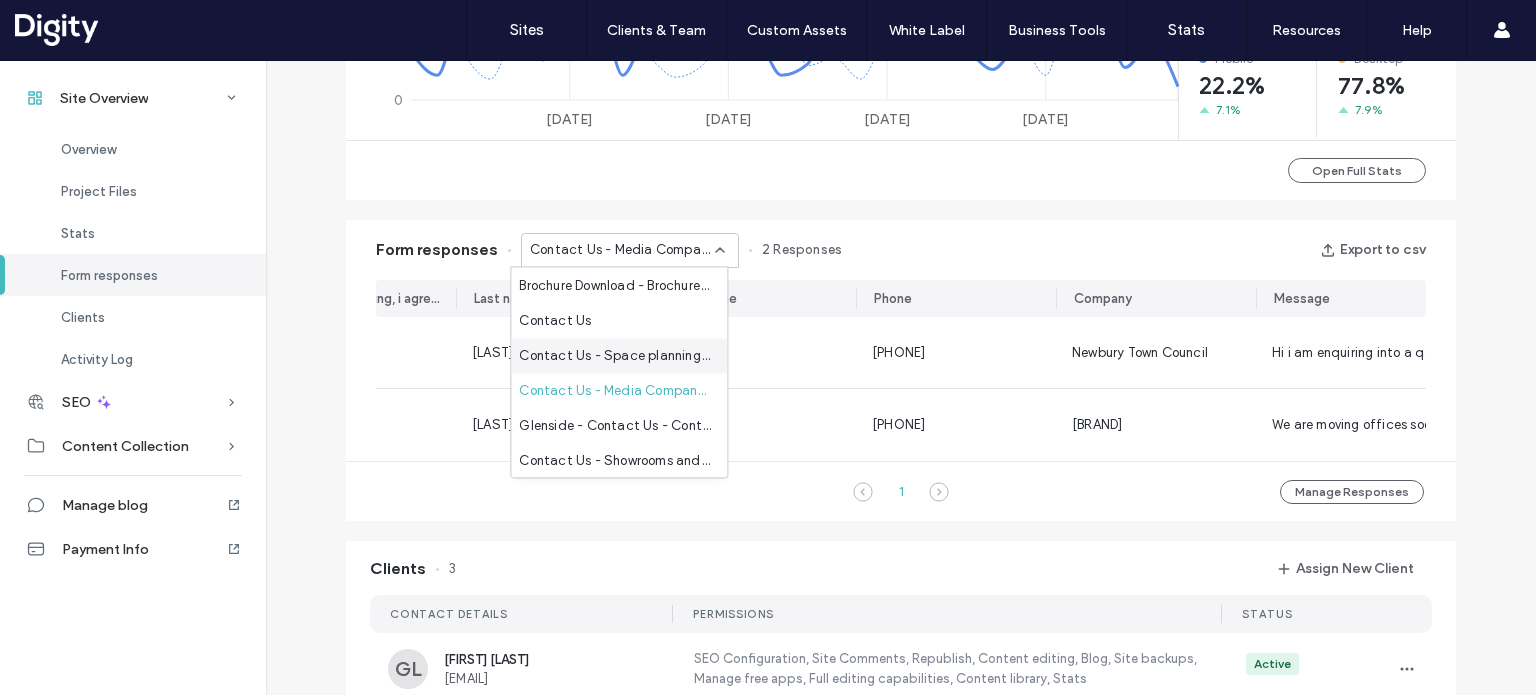 click on "Contact Us - Space planning and design - Space Planning & Design page" at bounding box center (615, 356) 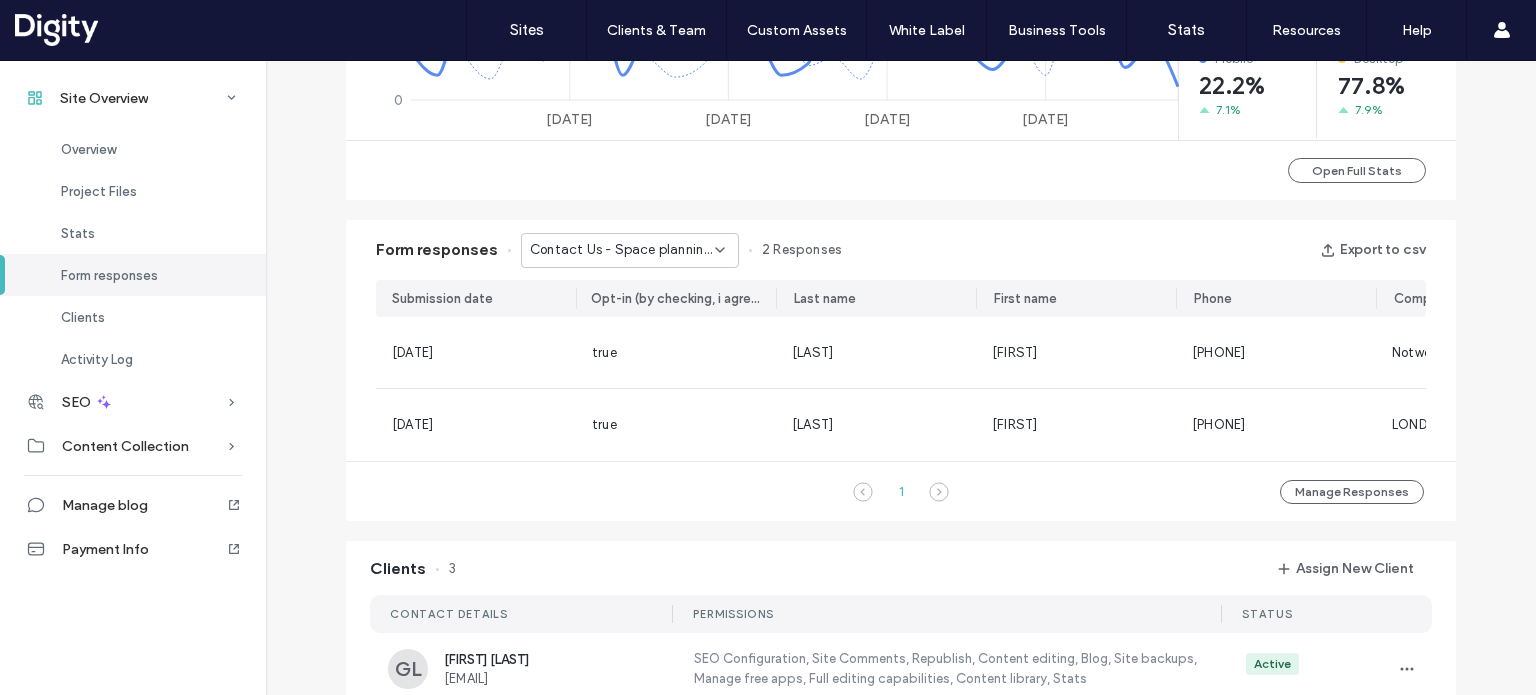 click on "Contact Us - Space planning and design - Space Planning & Design page" at bounding box center (630, 250) 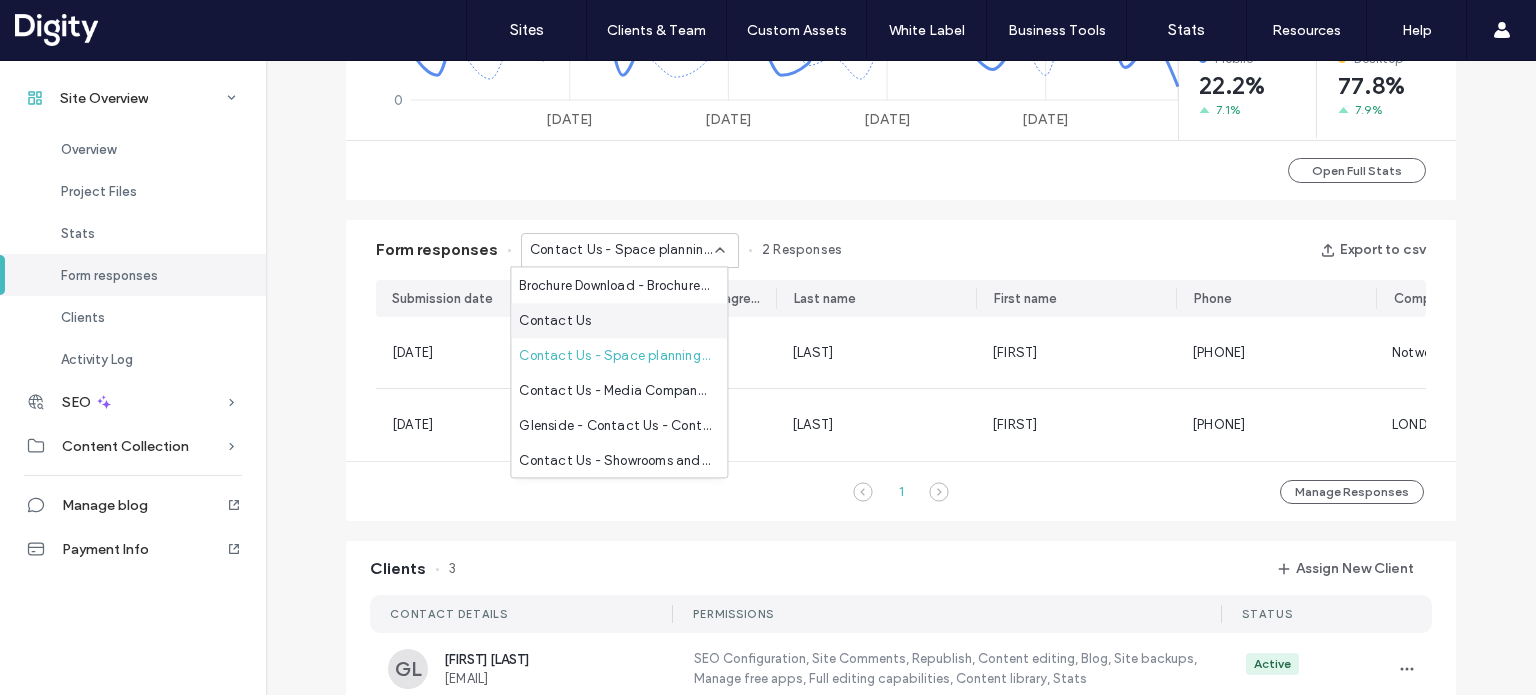 click on "Contact Us" at bounding box center (555, 321) 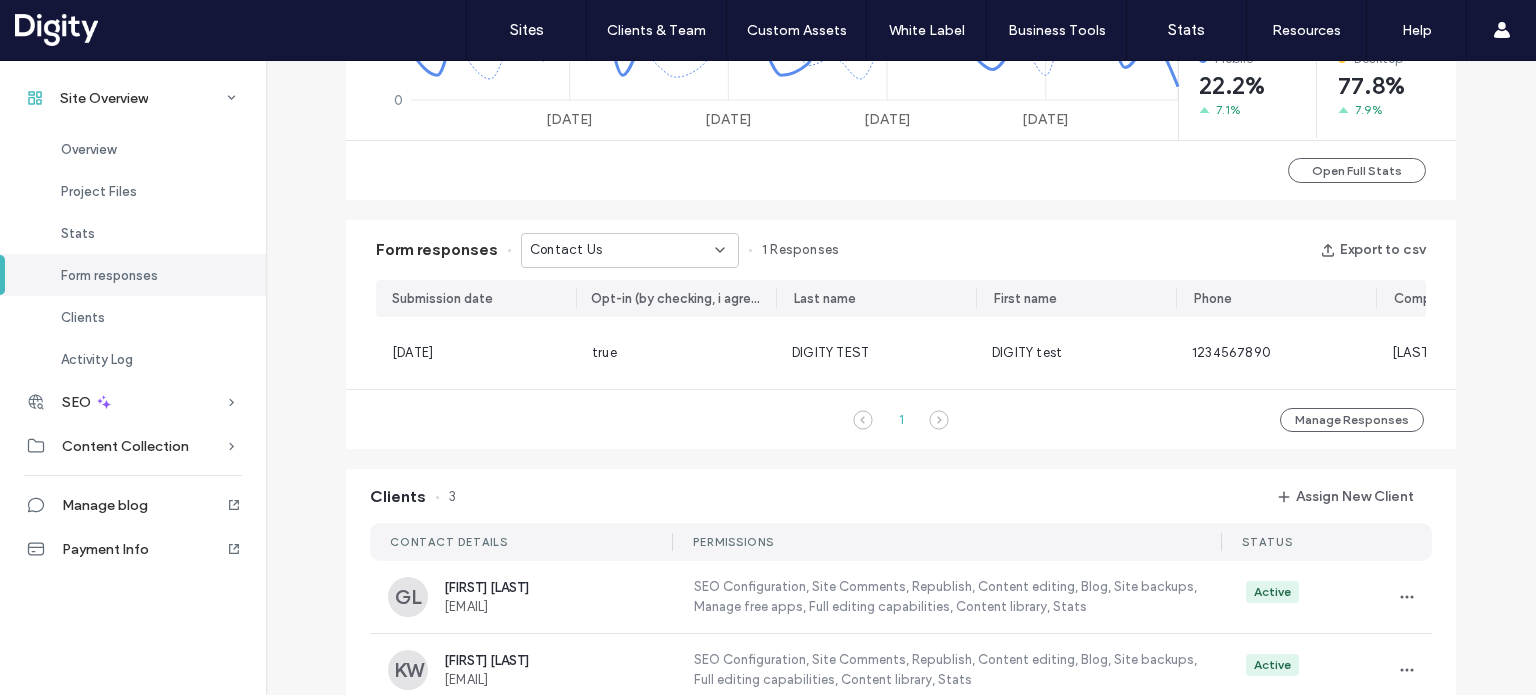 click on "Contact Us" at bounding box center (566, 250) 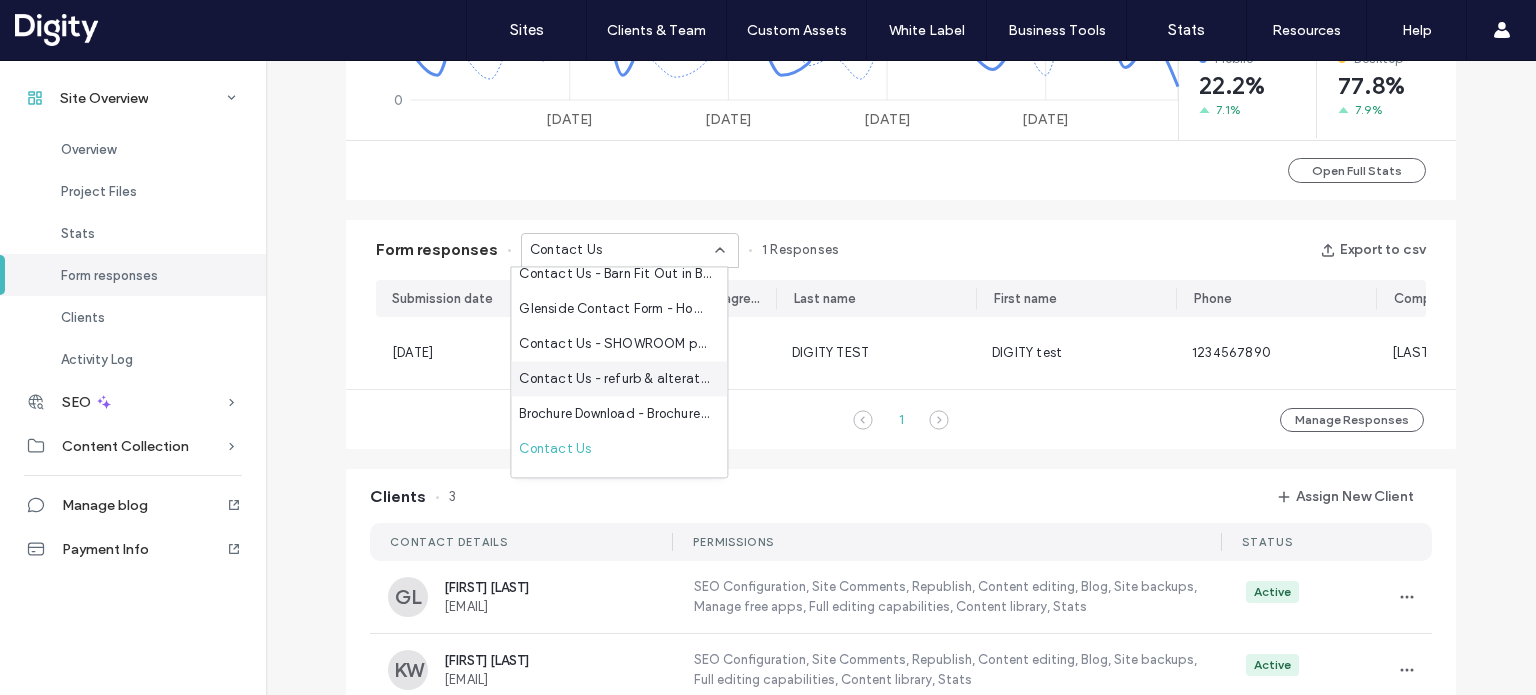 click on "Contact Us - refurb & alterations" at bounding box center [615, 379] 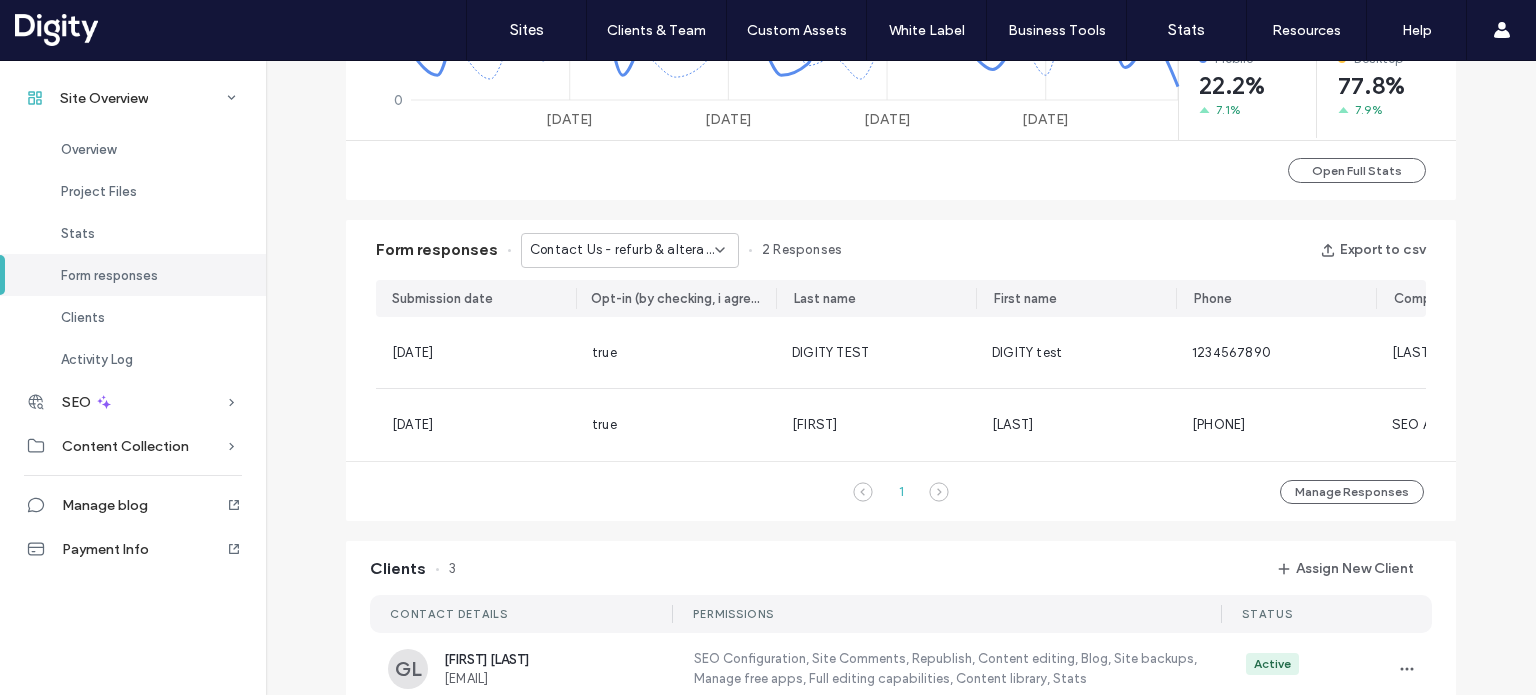 click on "Contact Us - refurb & alterations" at bounding box center (622, 250) 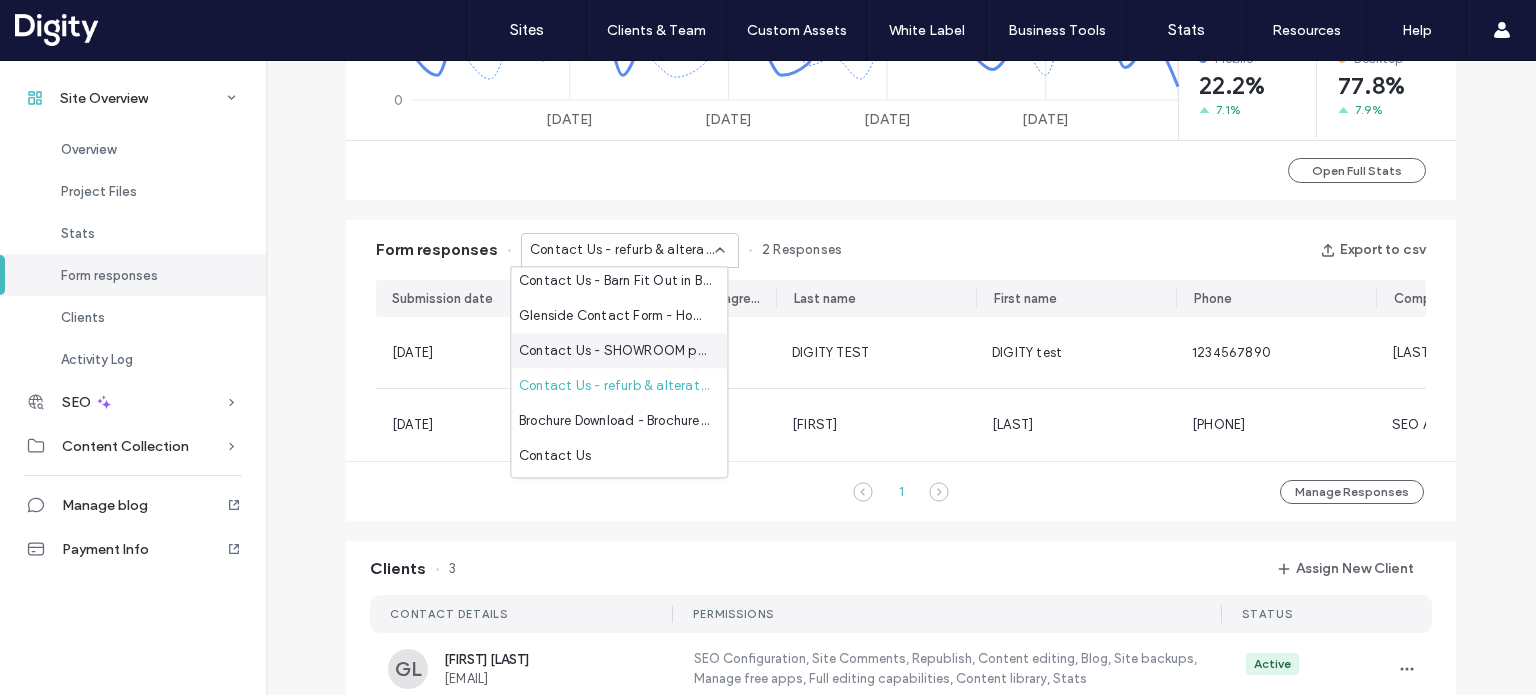 click on "Contact Us - SHOWROOM page" at bounding box center (615, 351) 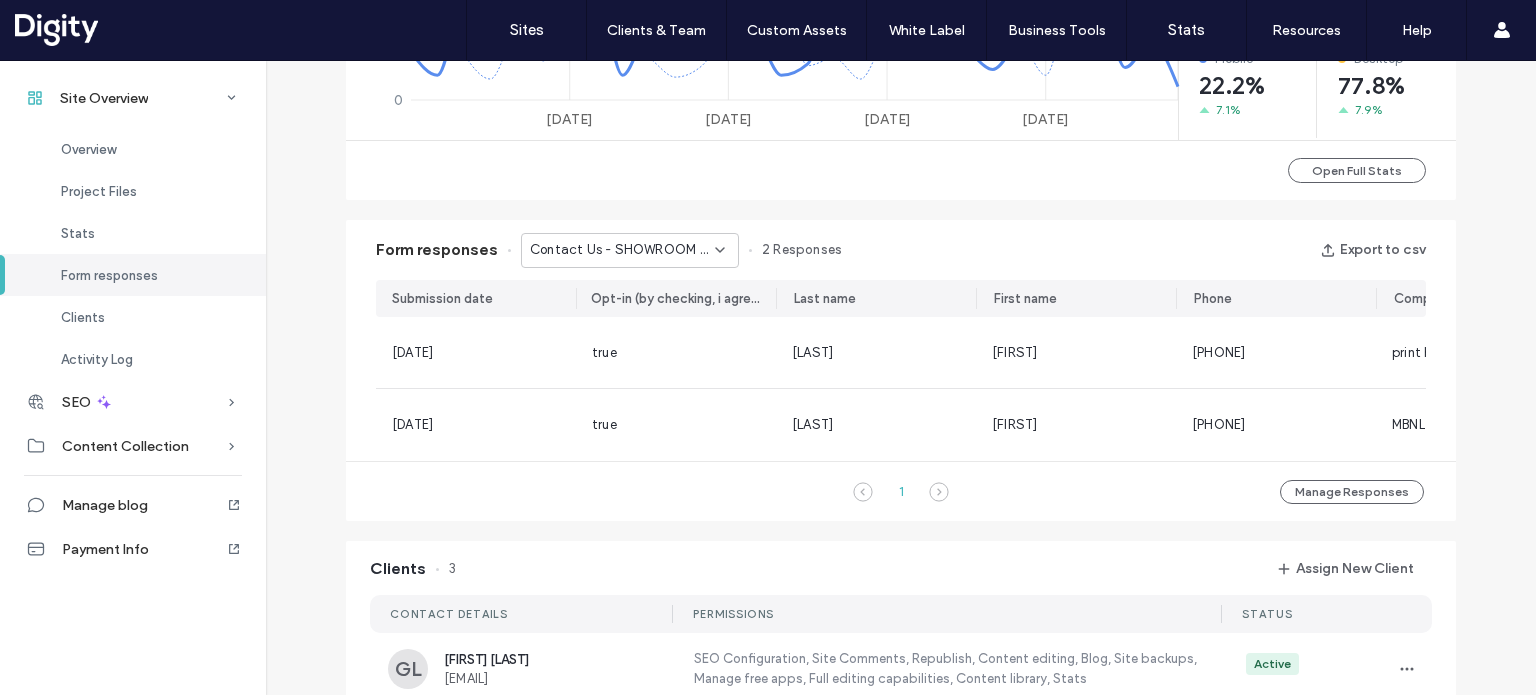 click on "Contact Us - SHOWROOM page" at bounding box center [622, 250] 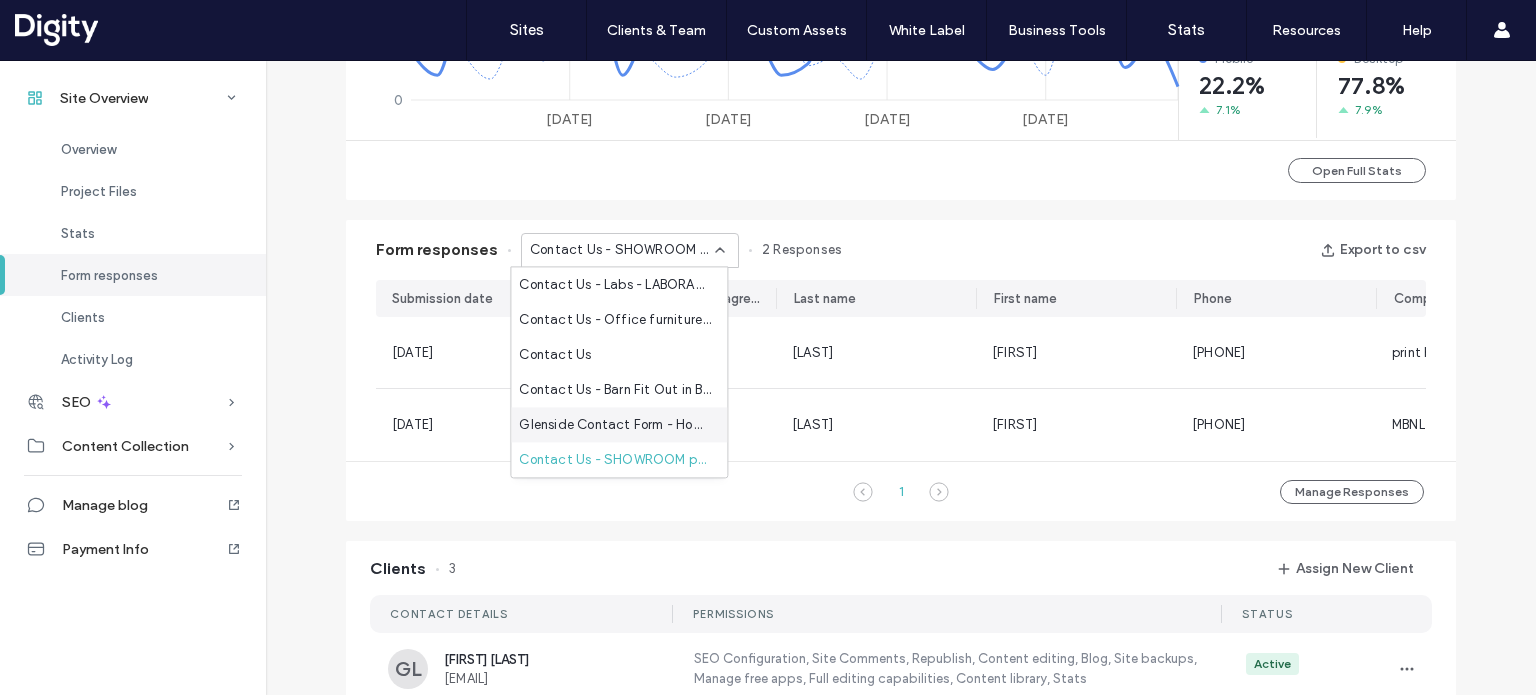 click on "Glenside Contact Form - Home - HOME page" at bounding box center (615, 425) 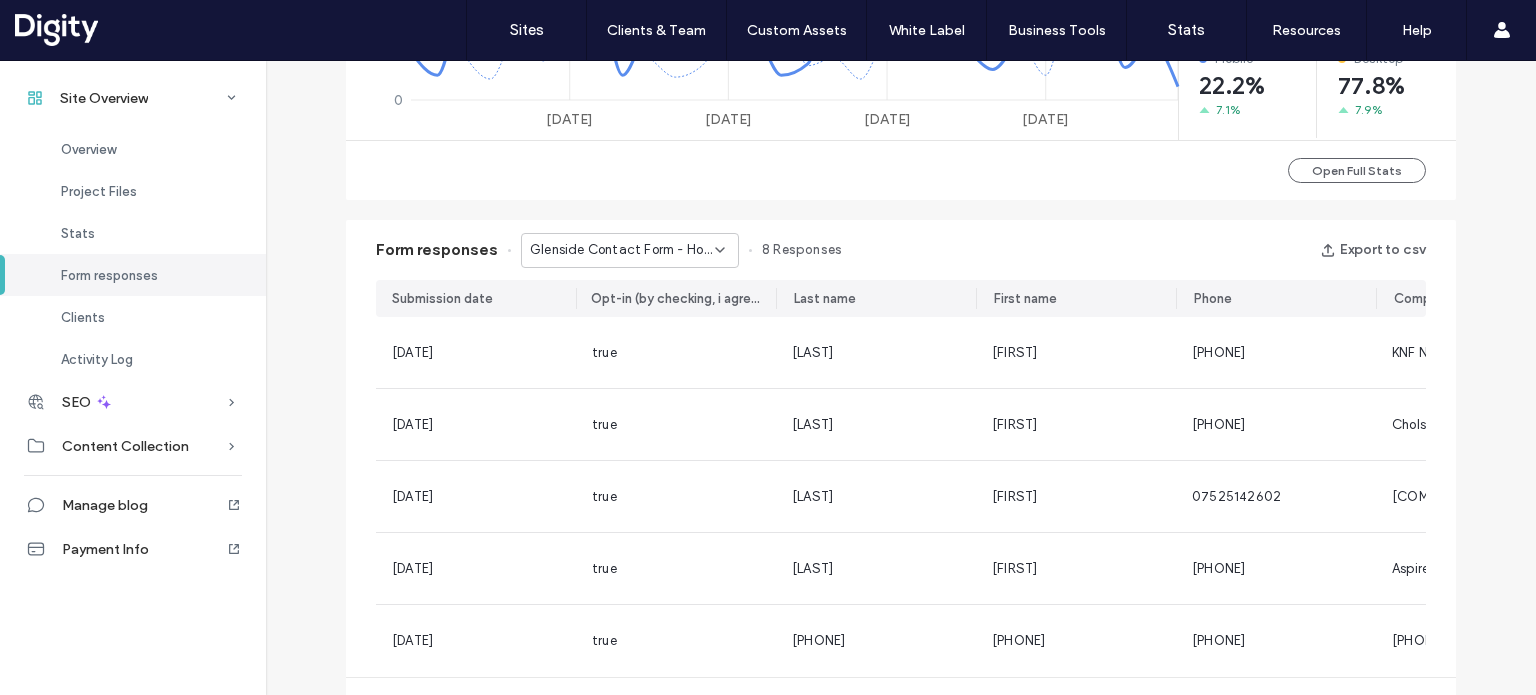 click on "Glenside Contact Form - Home - HOME page" at bounding box center (630, 250) 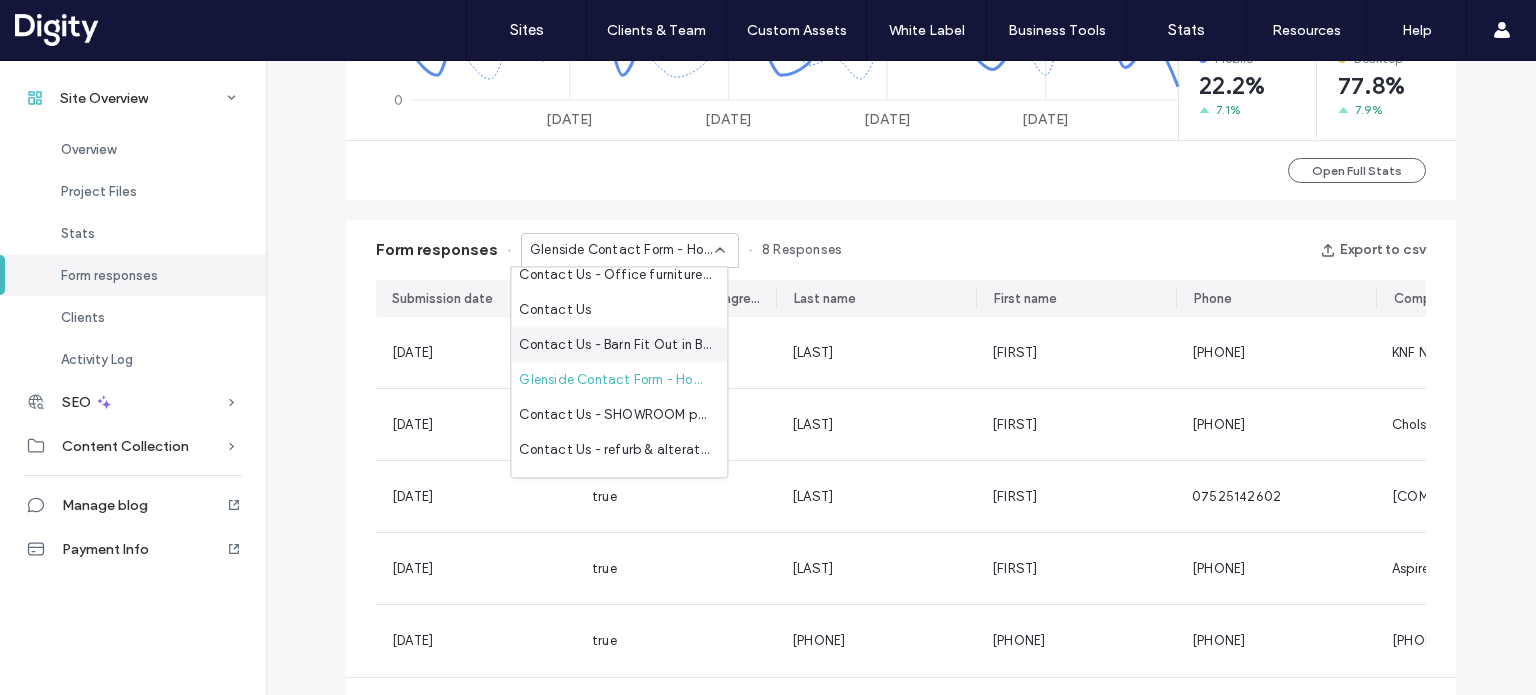 click on "Contact Us - Barn Fit Out in Berkshire page" at bounding box center (615, 345) 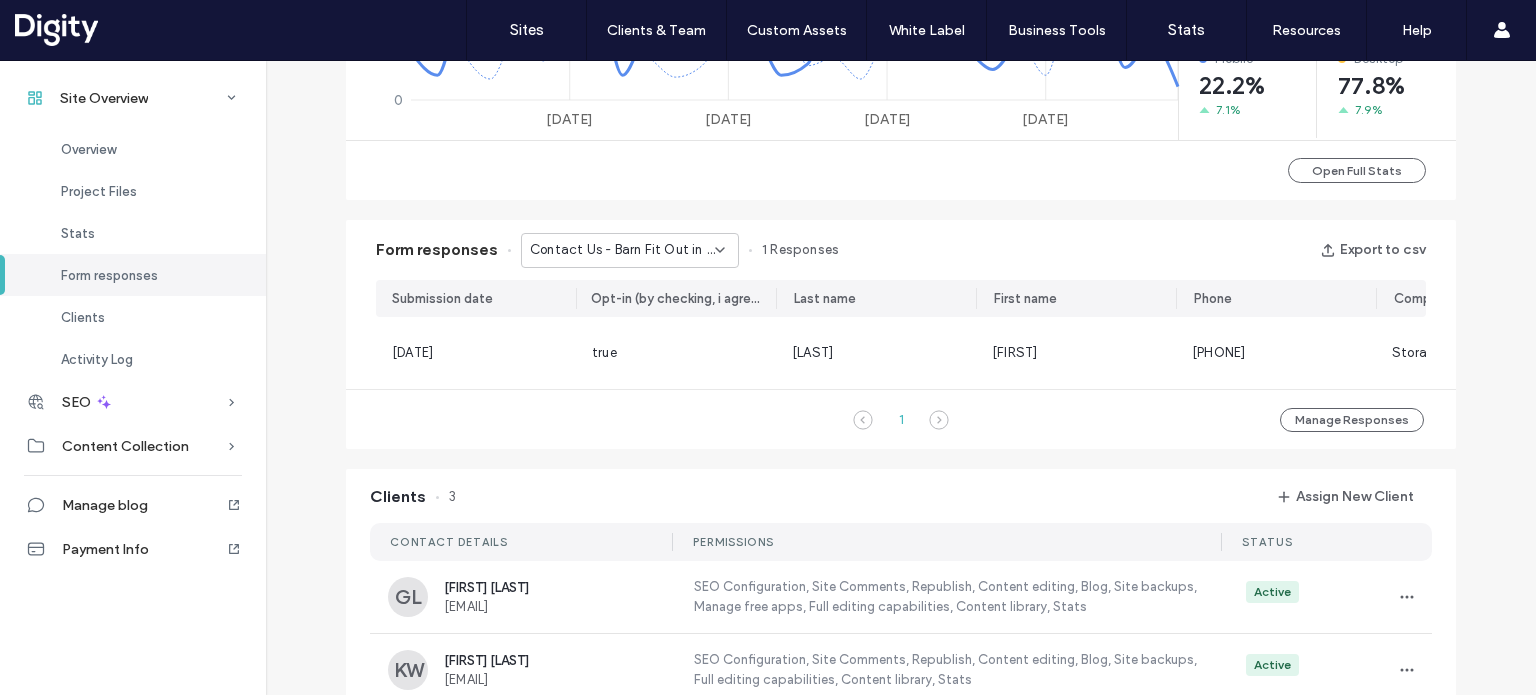 click on "Contact Us - Barn Fit Out in Berkshire page" at bounding box center [622, 250] 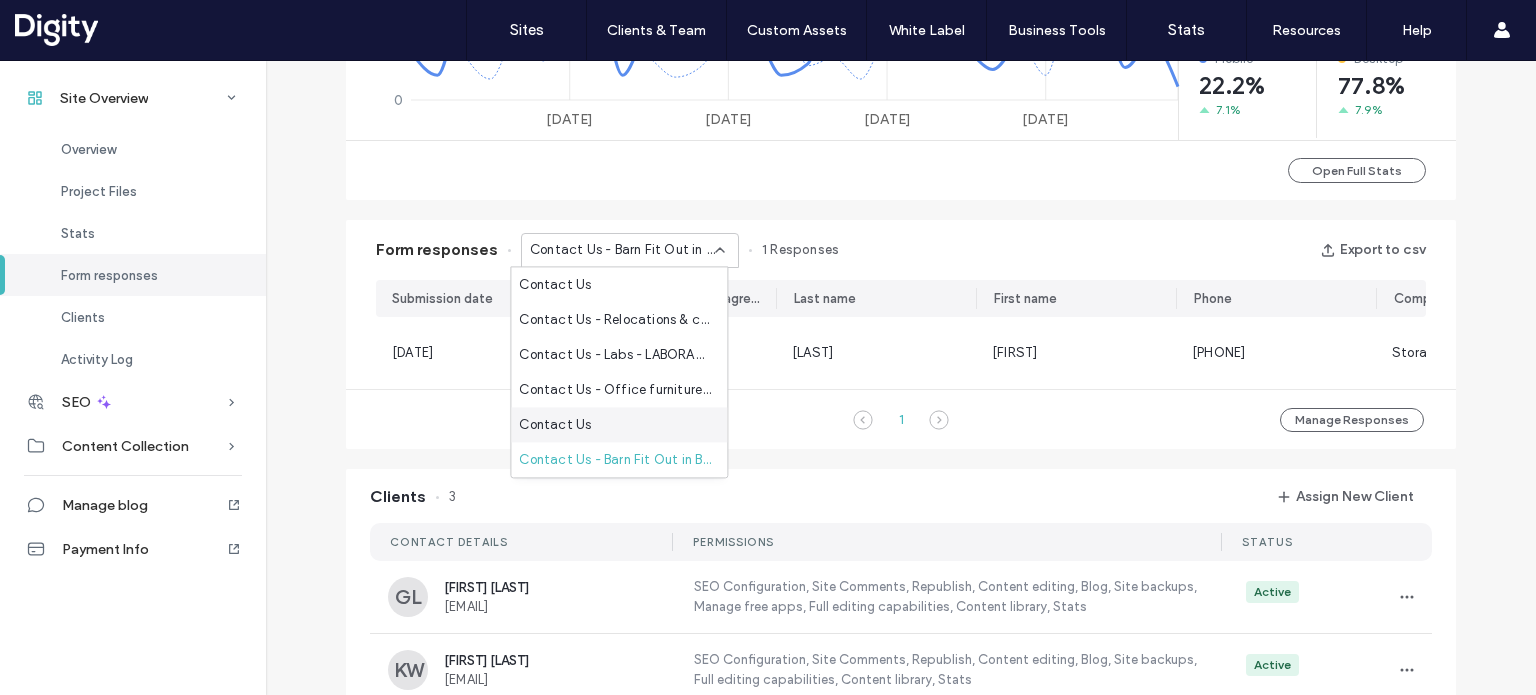 click on "Contact Us" at bounding box center (555, 425) 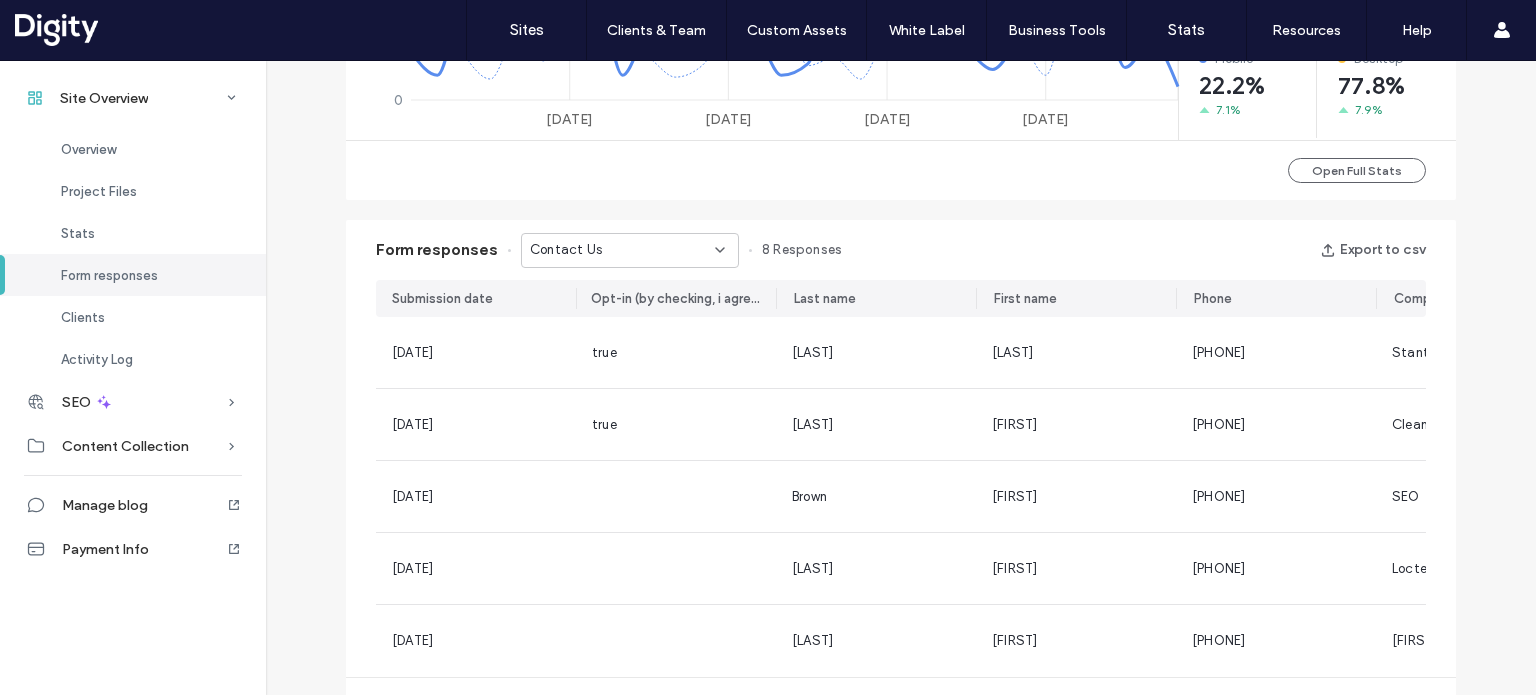 click on "Contact Us" at bounding box center [622, 250] 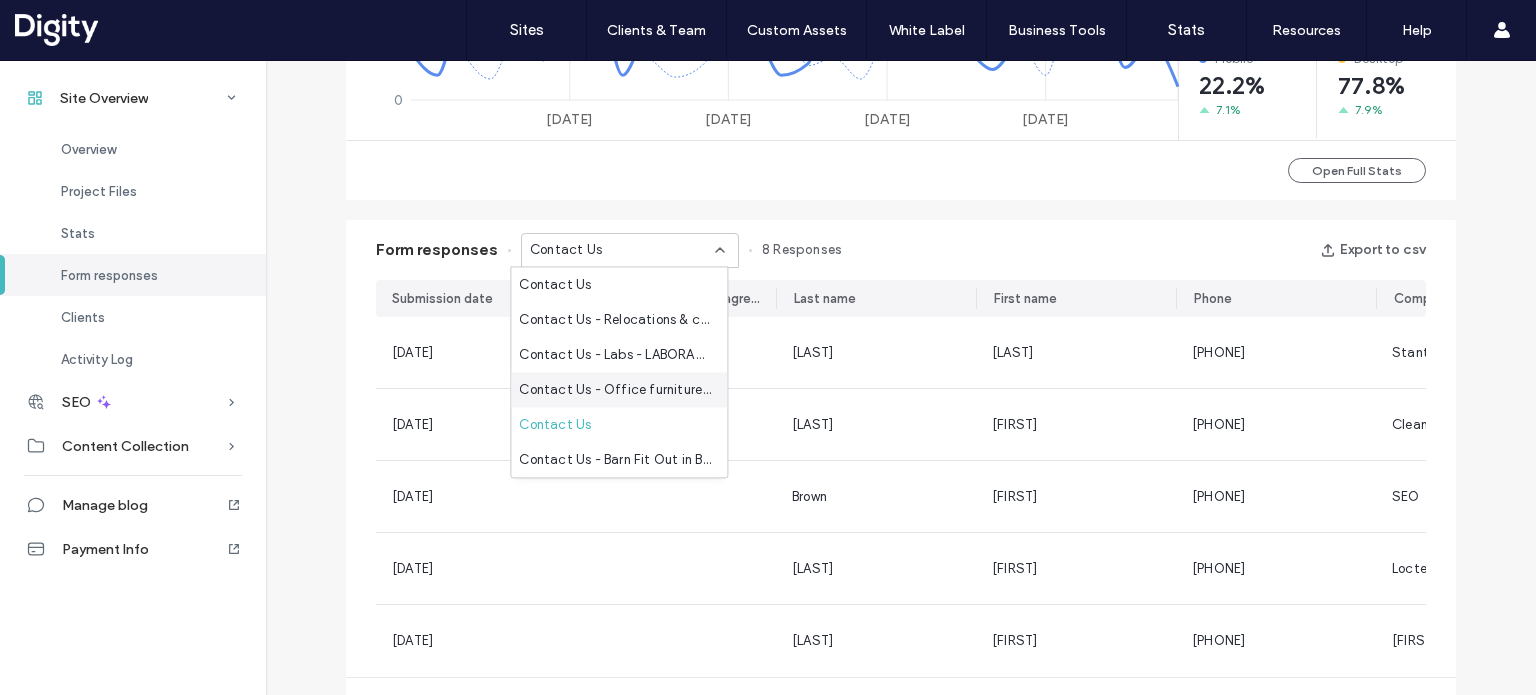 click on "Contact Us - Office furniture - Office Furniture page" at bounding box center (615, 390) 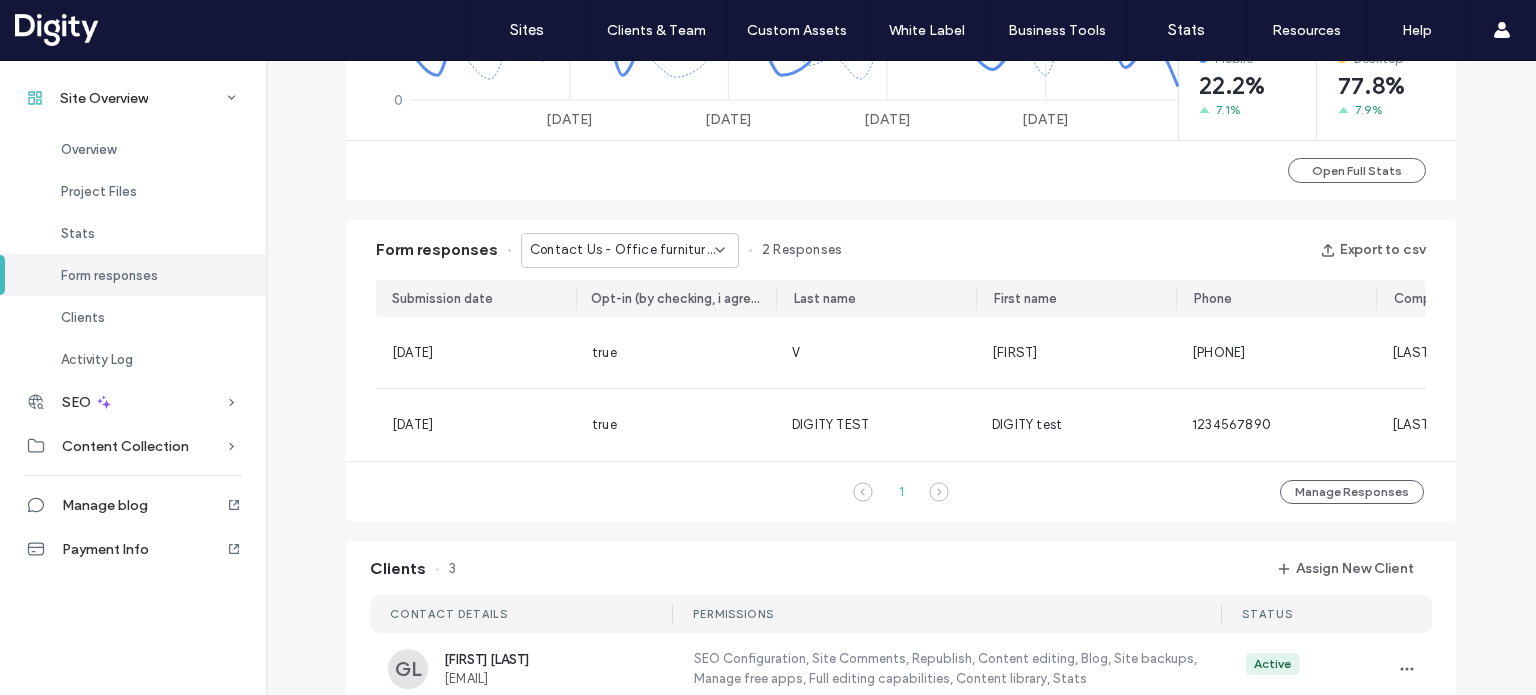click on "Contact Us - Office furniture - Office Furniture page" at bounding box center [622, 250] 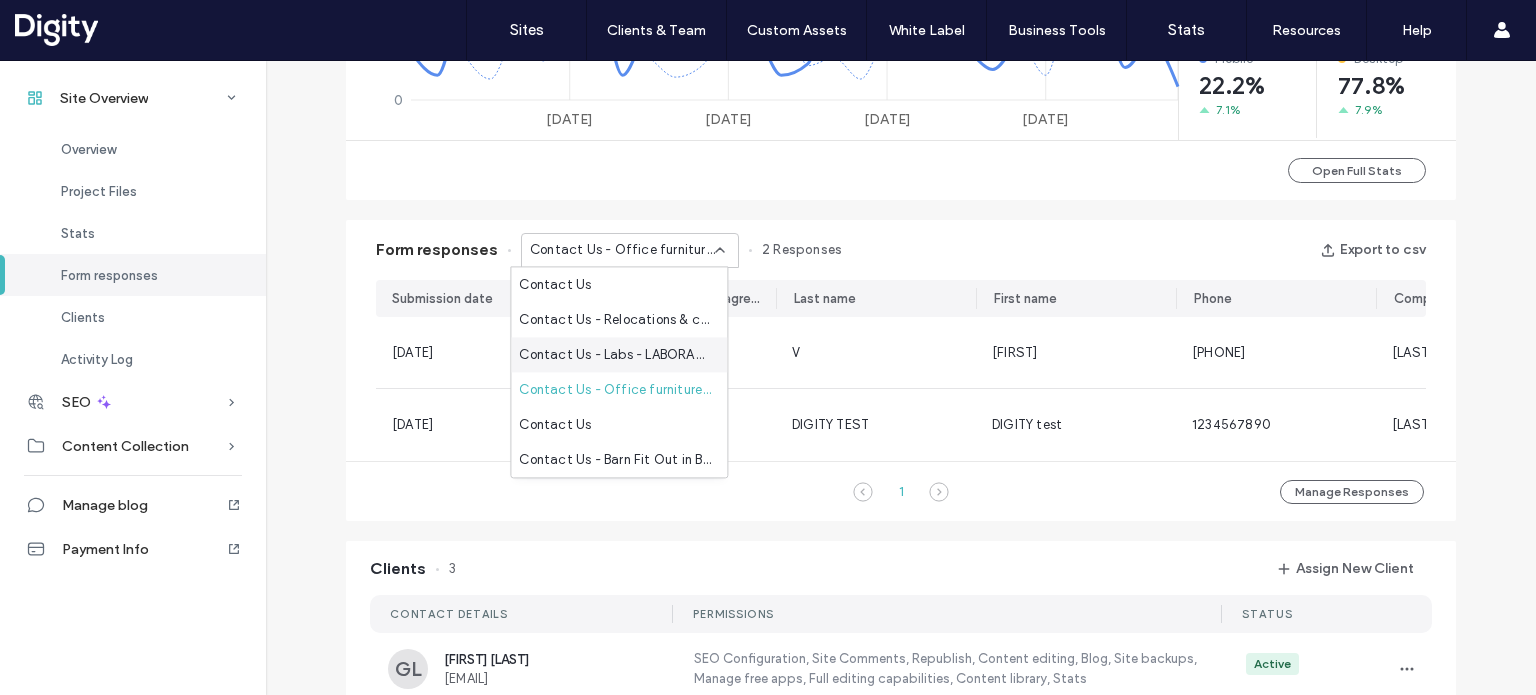 click on "Contact Us - Labs - LABORATORIES page" at bounding box center (615, 355) 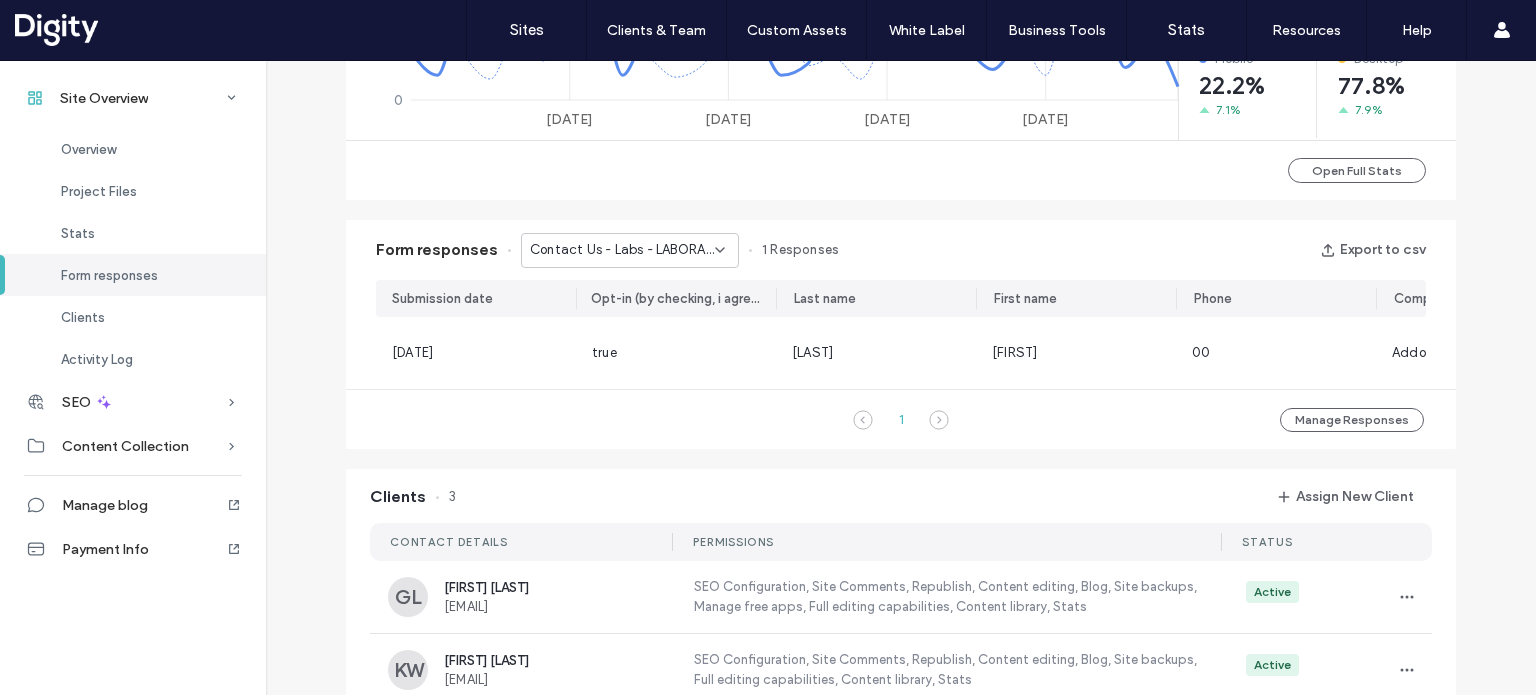 click on "Contact Us - Labs - LABORATORIES page" at bounding box center [622, 250] 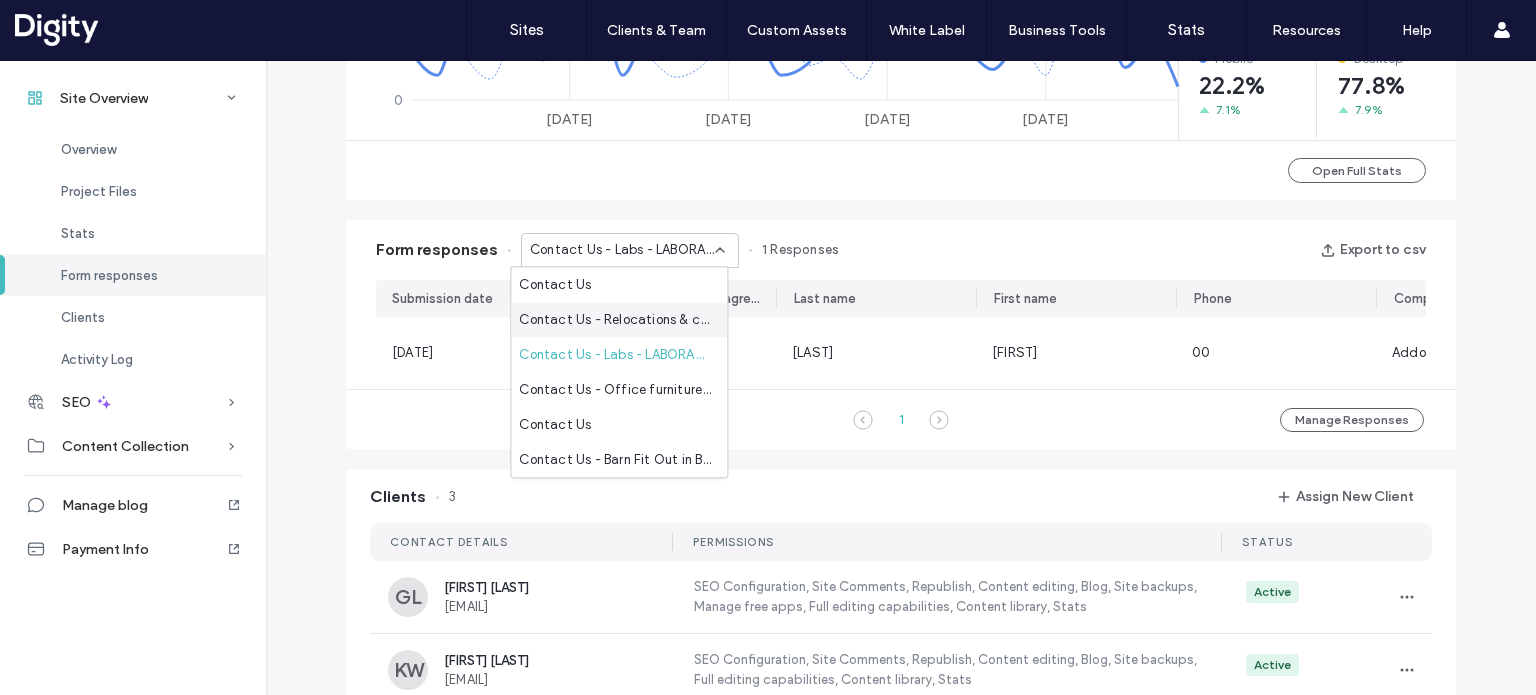 click on "Contact Us - Relocations & consolidations" at bounding box center (615, 320) 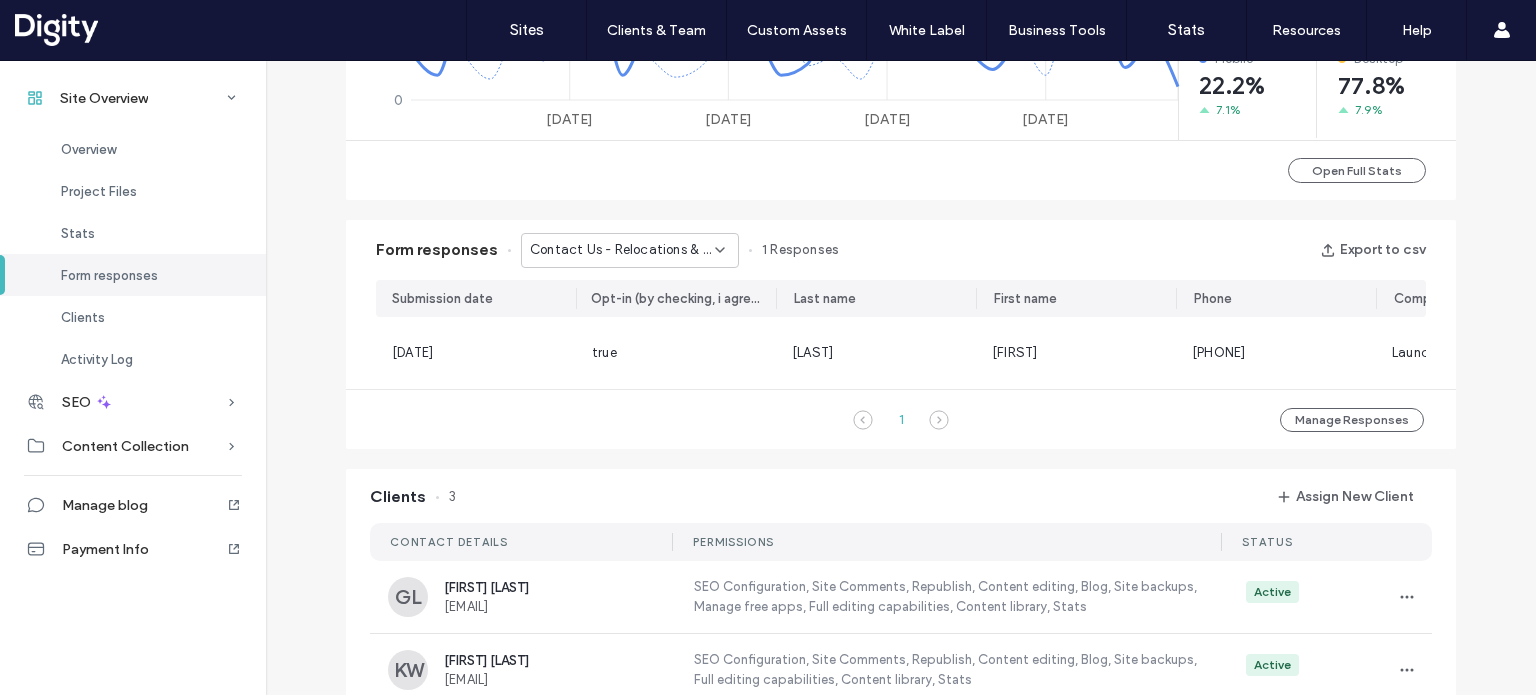 click on "Contact Us - Relocations & consolidations" at bounding box center [622, 250] 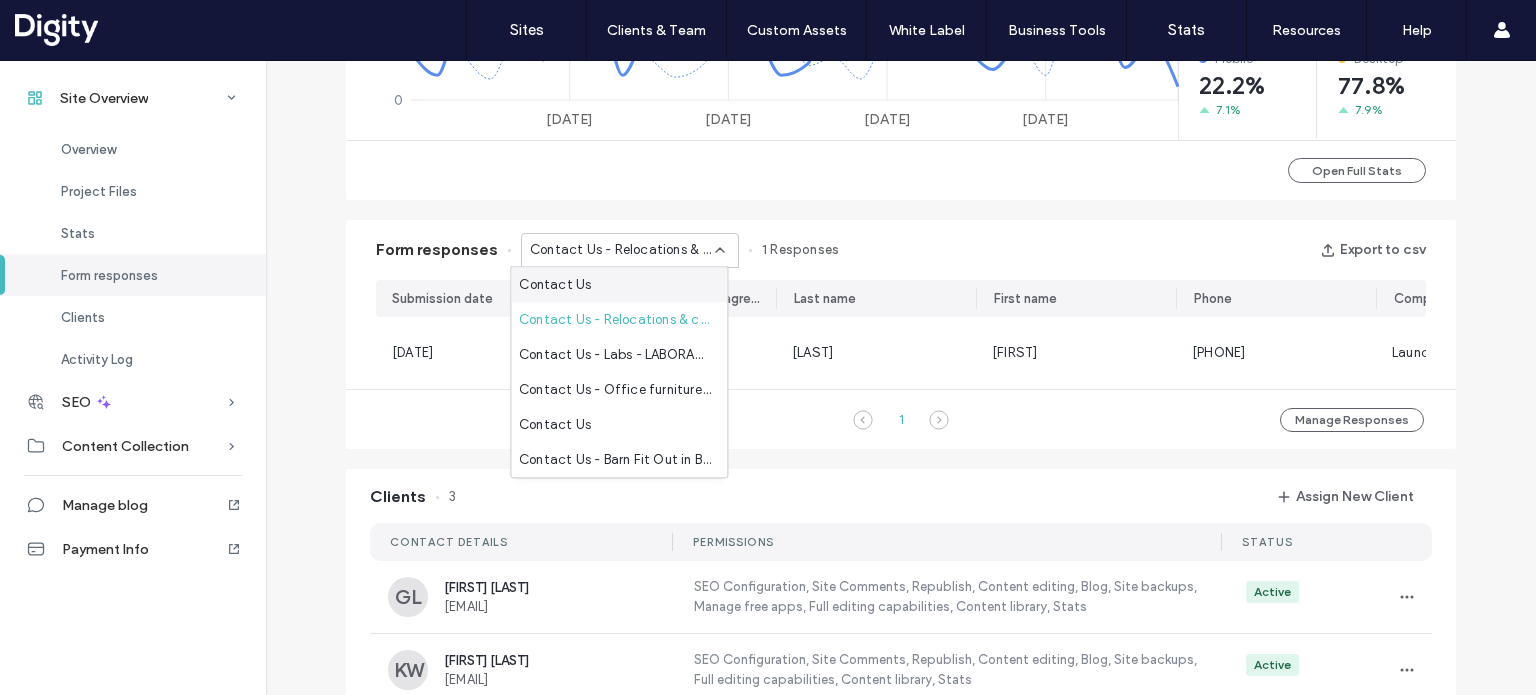 click on "Contact Us" at bounding box center [619, 284] 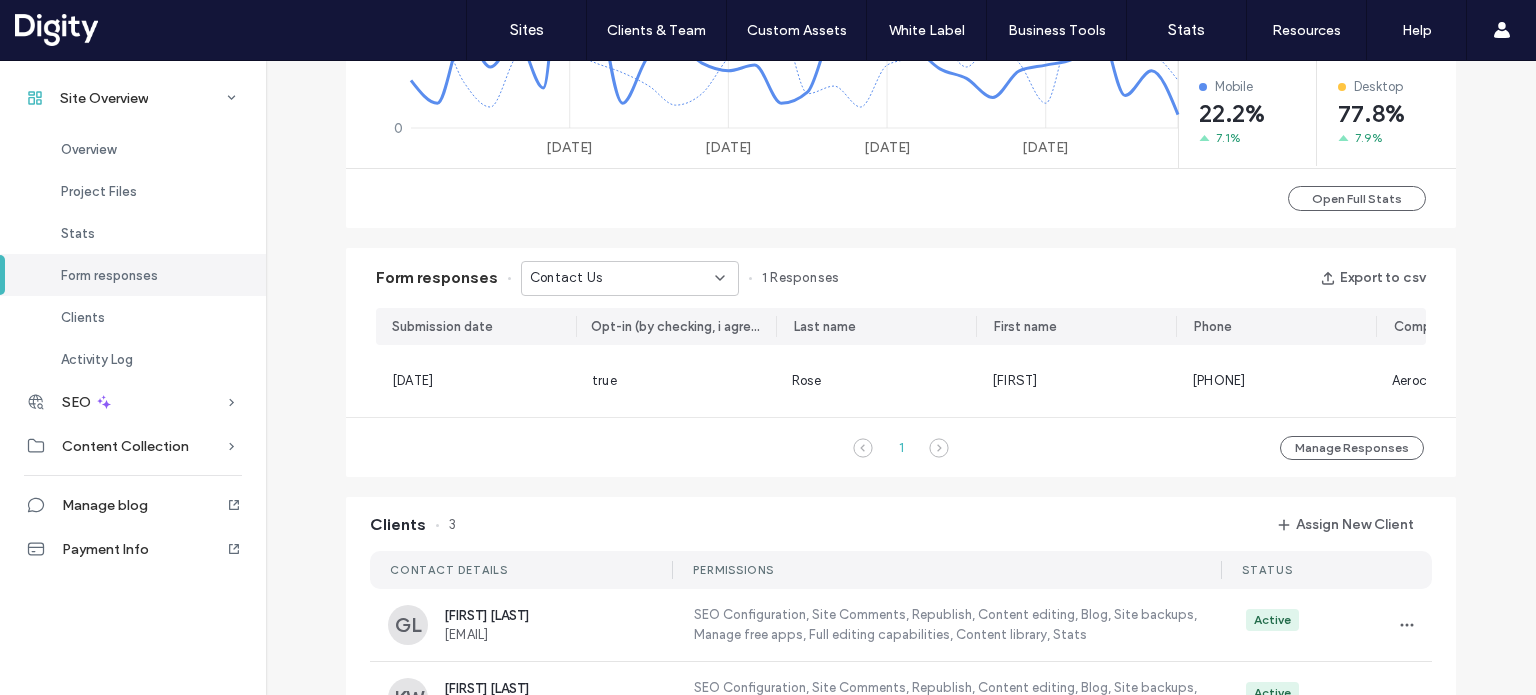 click on "Contact Us" at bounding box center (566, 278) 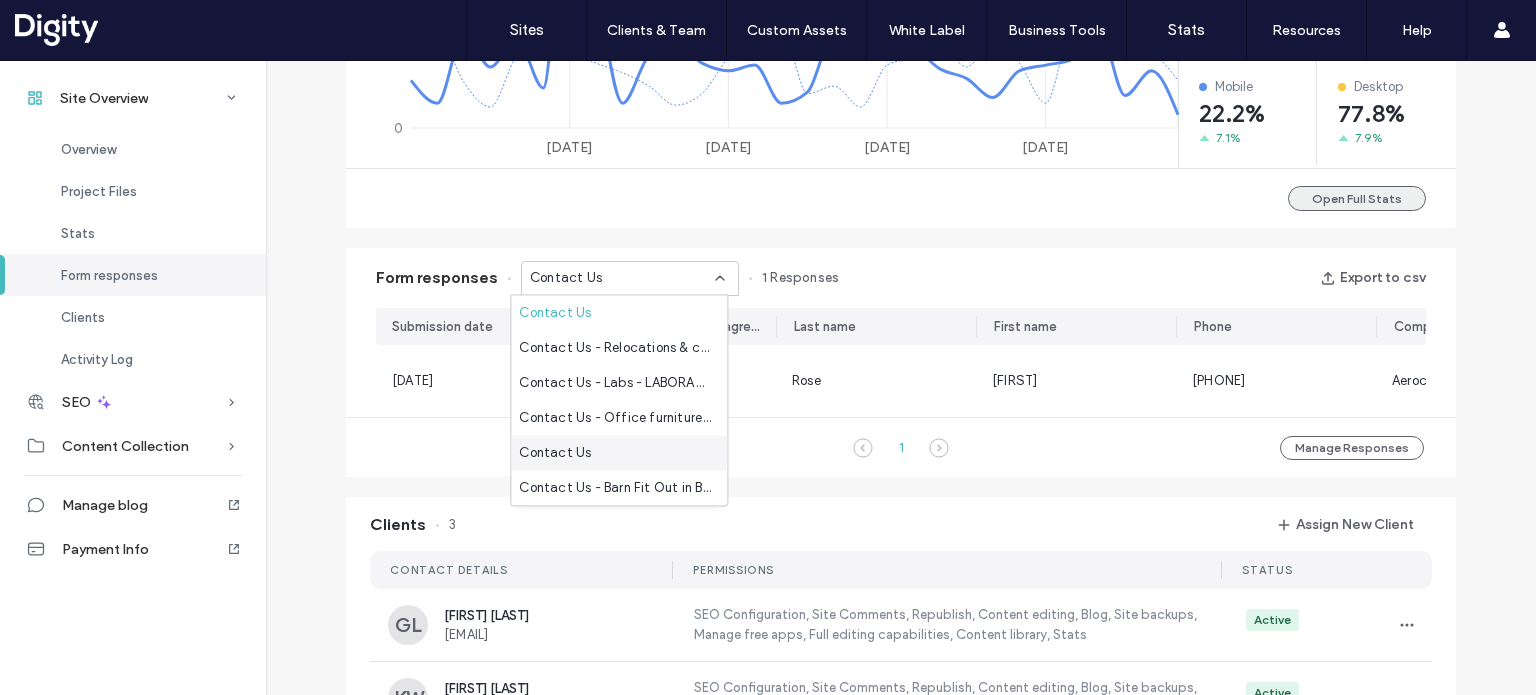 click on "Open Full Stats" at bounding box center (1357, 198) 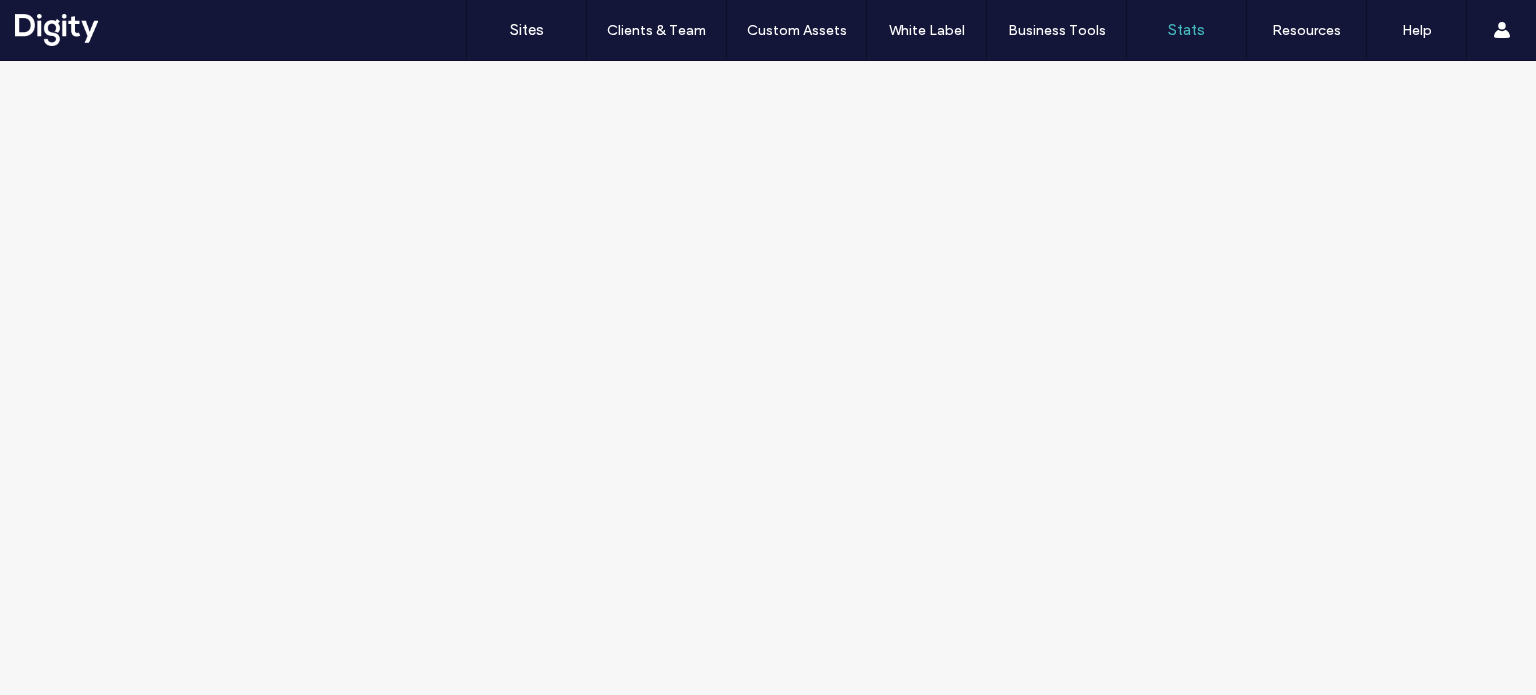 scroll, scrollTop: 0, scrollLeft: 0, axis: both 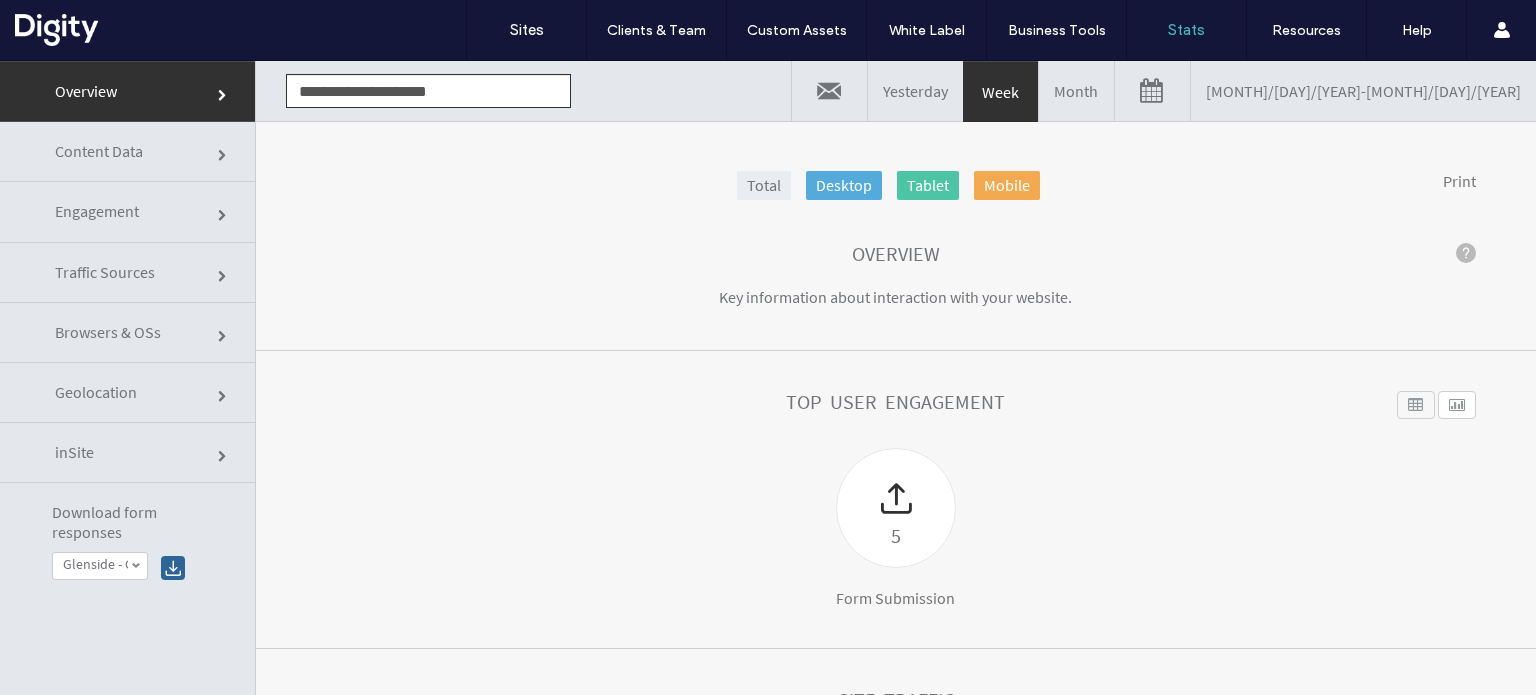 click on "07/06/2025 - 07/13/2025" at bounding box center [1363, 91] 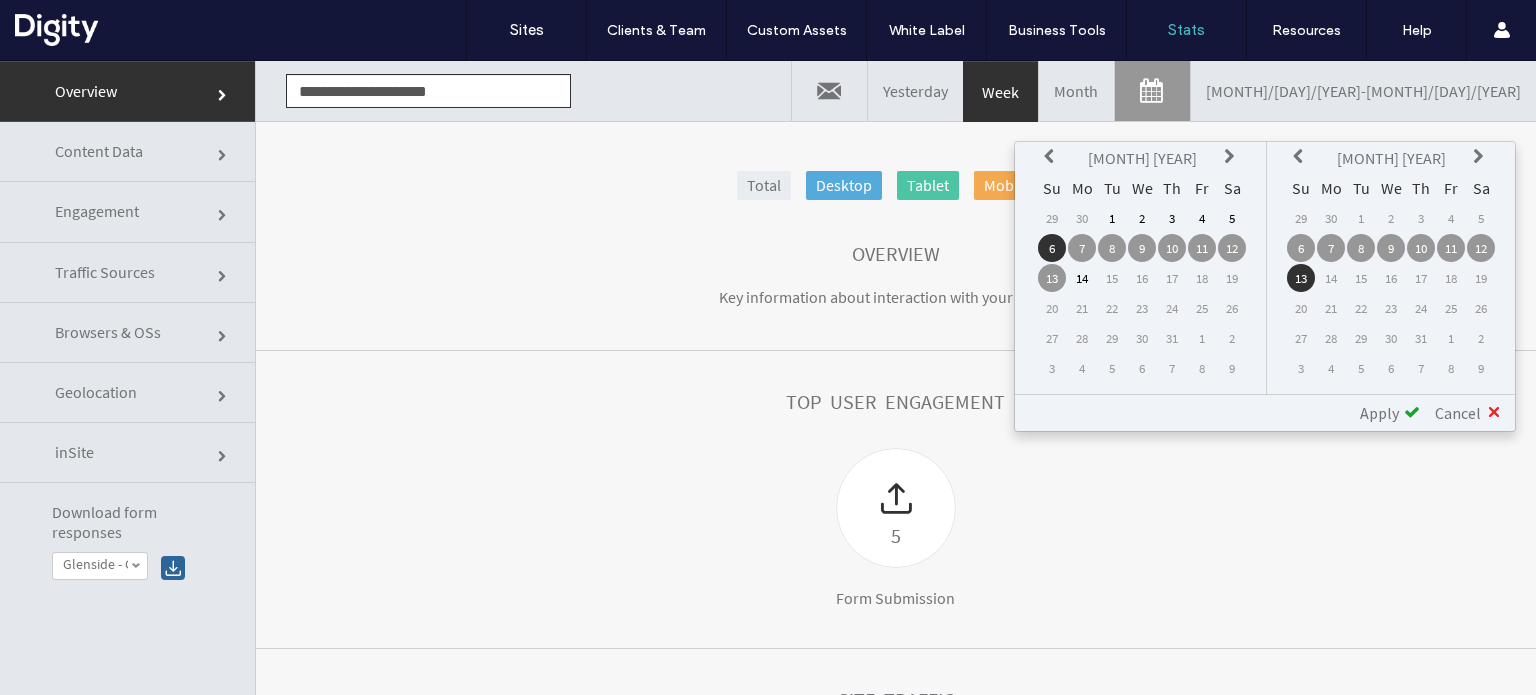 click on "Top User Engagement
5
Form Submission
Widget Name
Desktop
Tablet
Mobile
summary
Form Submission
5 ( 100% )
0
0
5 ( 100% )" 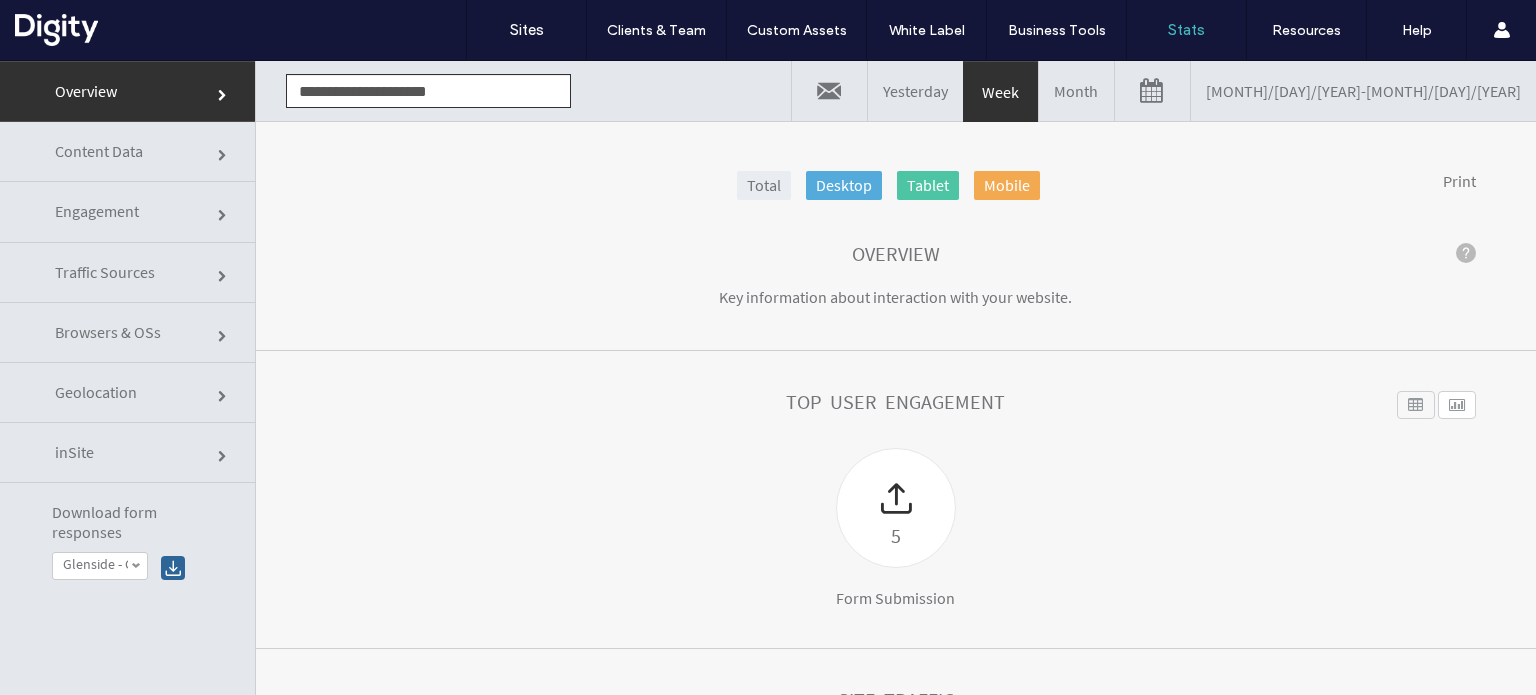 click on "Content Data" 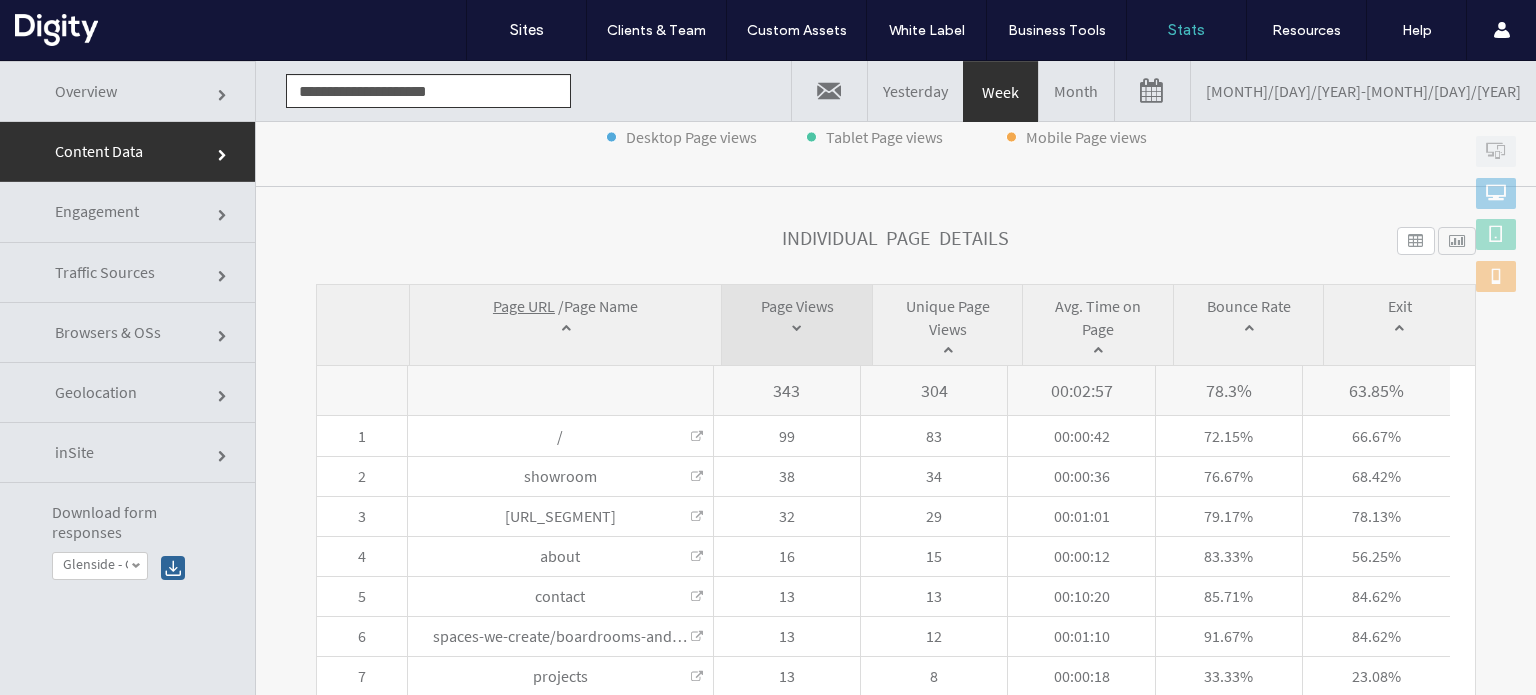 scroll, scrollTop: 735, scrollLeft: 0, axis: vertical 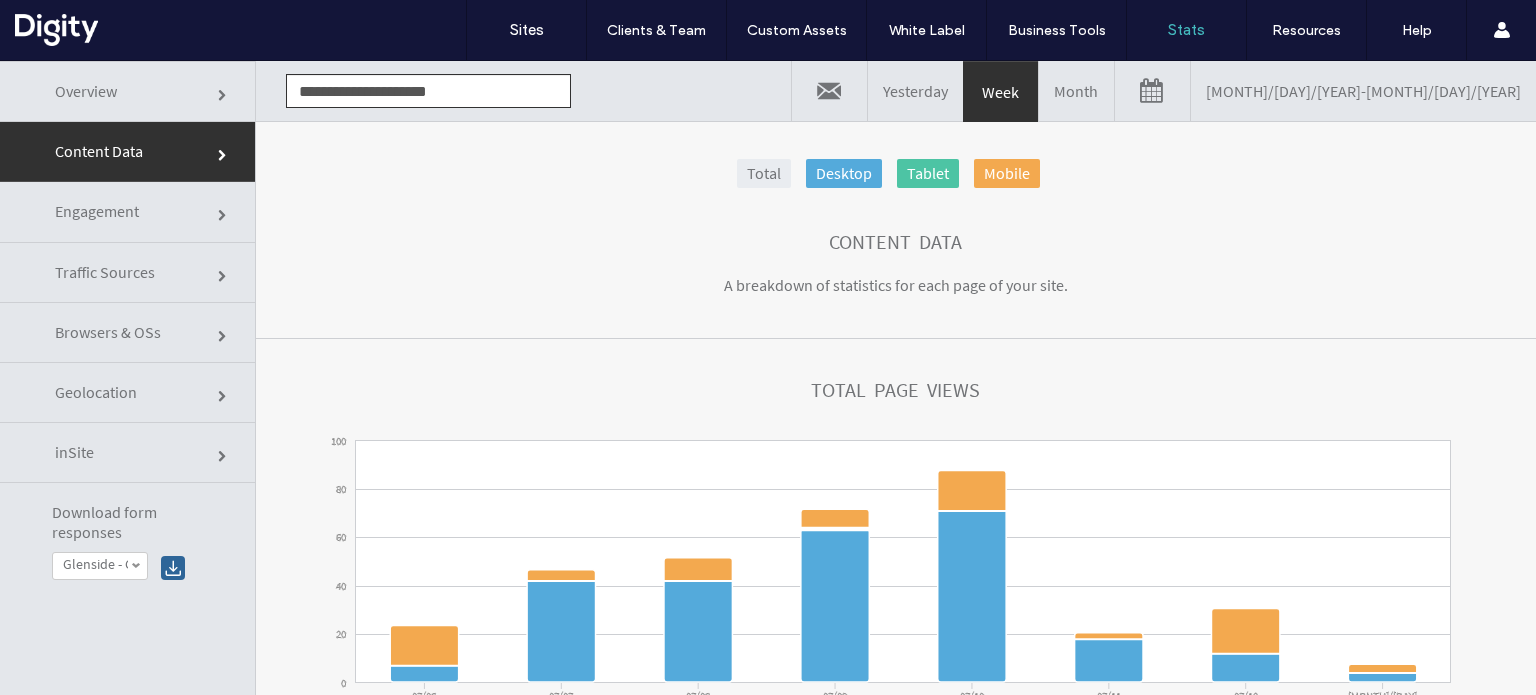 click on "07/06/2025 - 07/13/2025" at bounding box center [1363, 91] 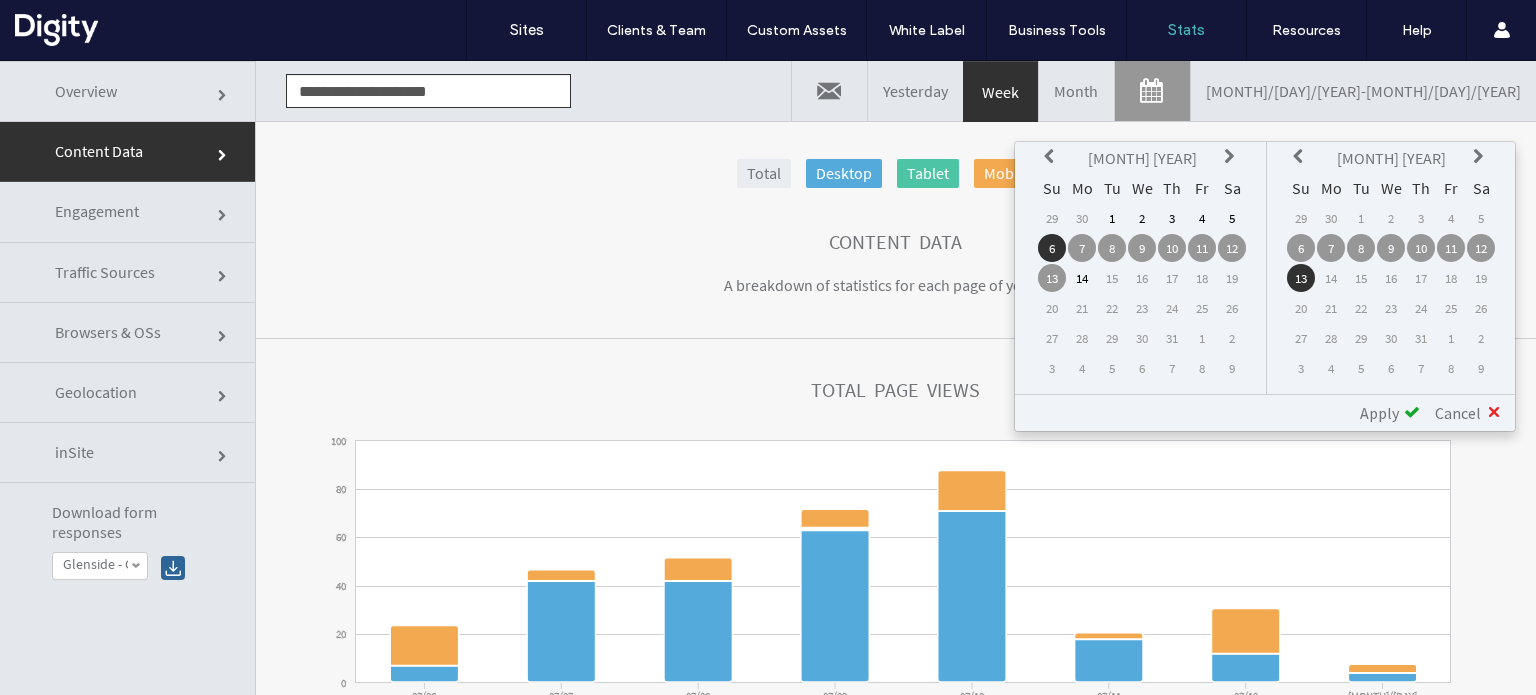 click at bounding box center (1052, 157) 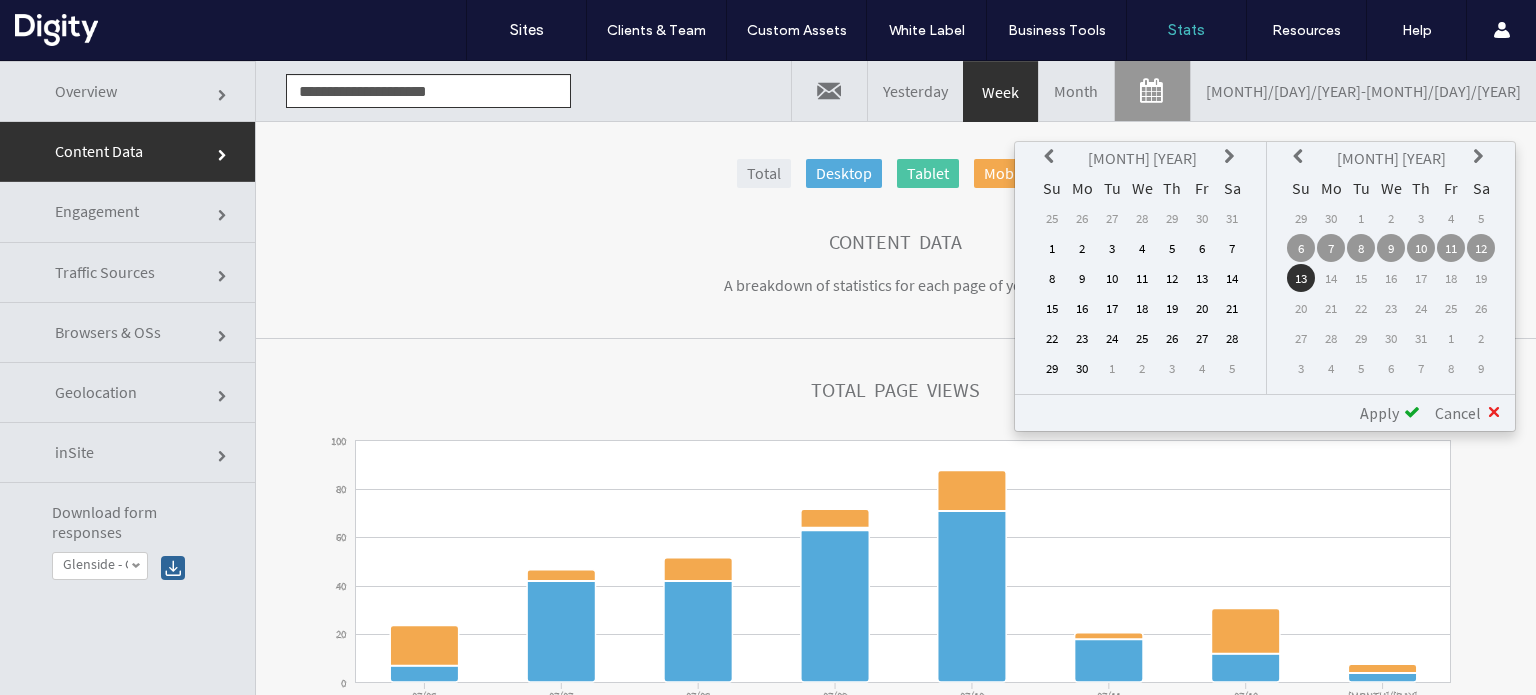 click on "1" at bounding box center [1052, 248] 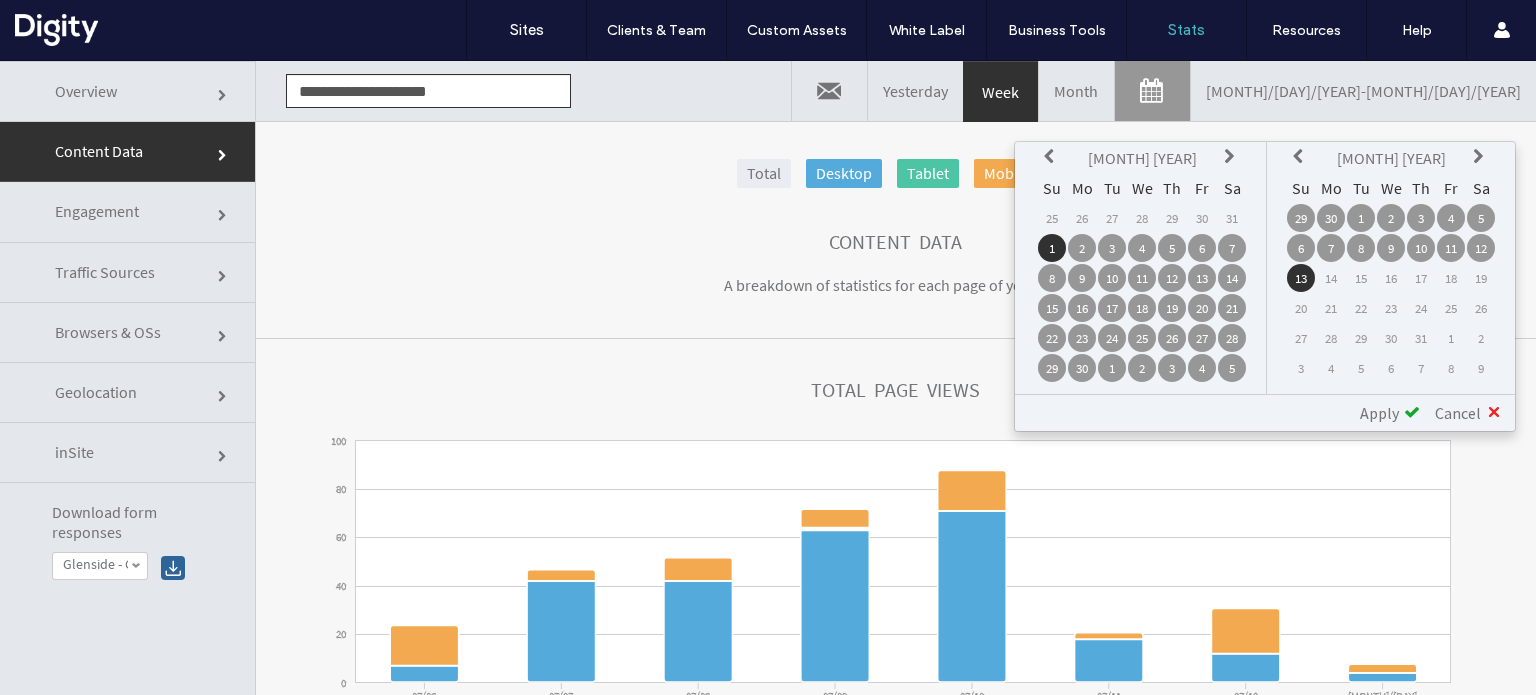 click at bounding box center (1301, 157) 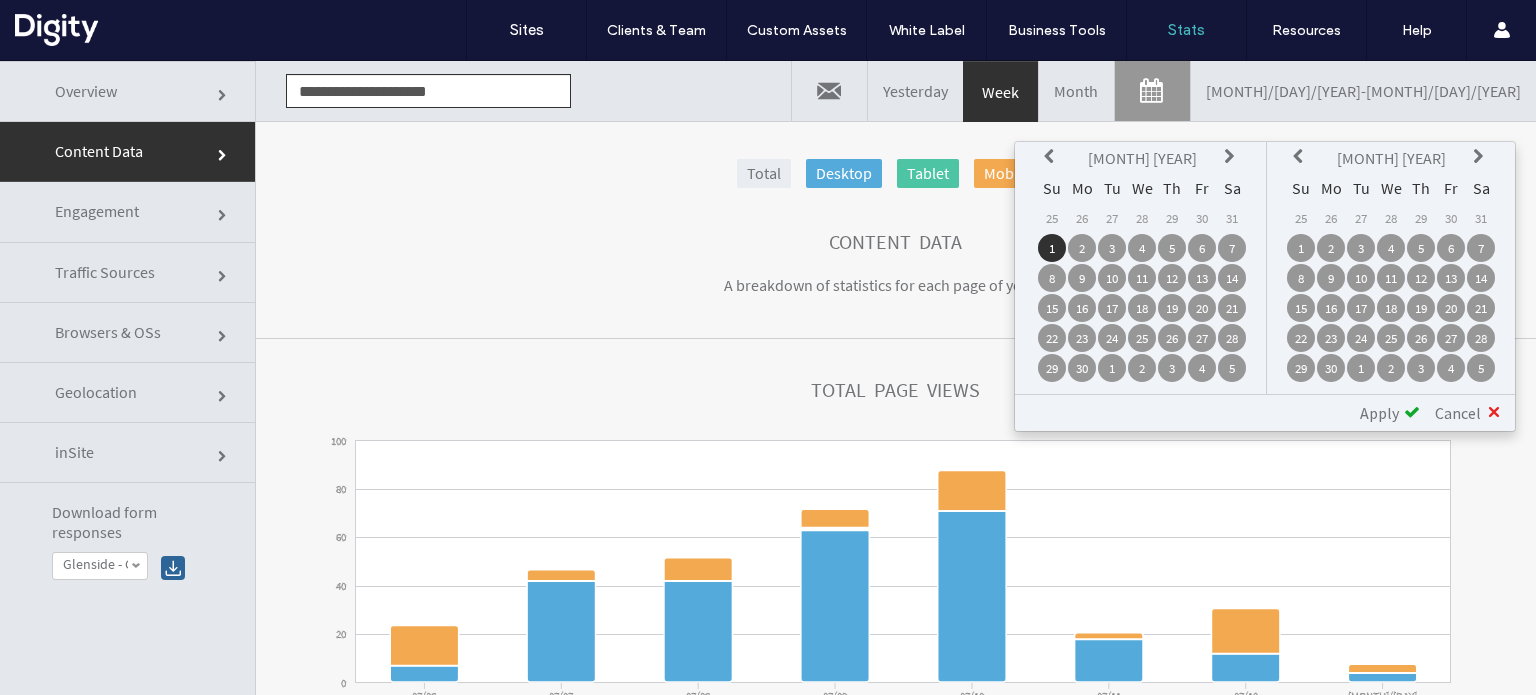 click on "30" at bounding box center (1082, 368) 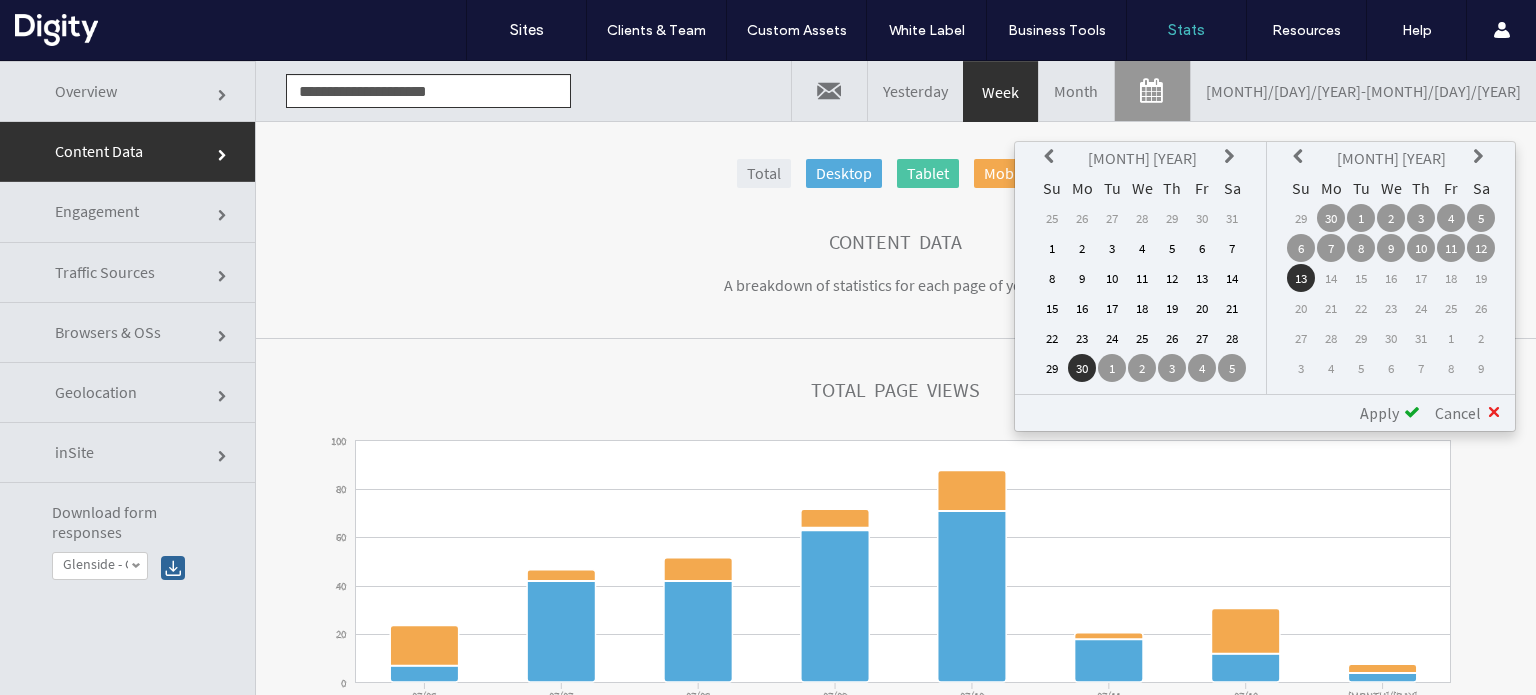 click on "1" at bounding box center [1052, 248] 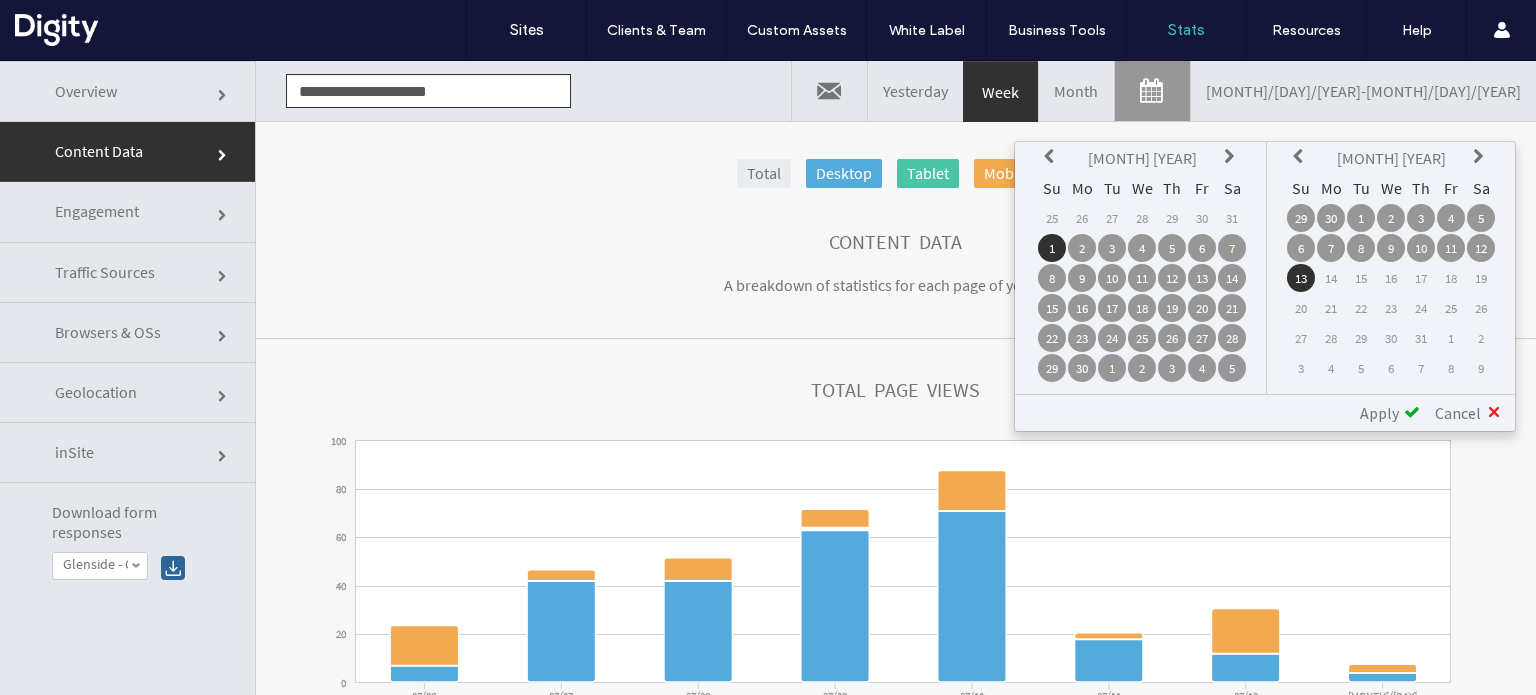 click at bounding box center [1301, 157] 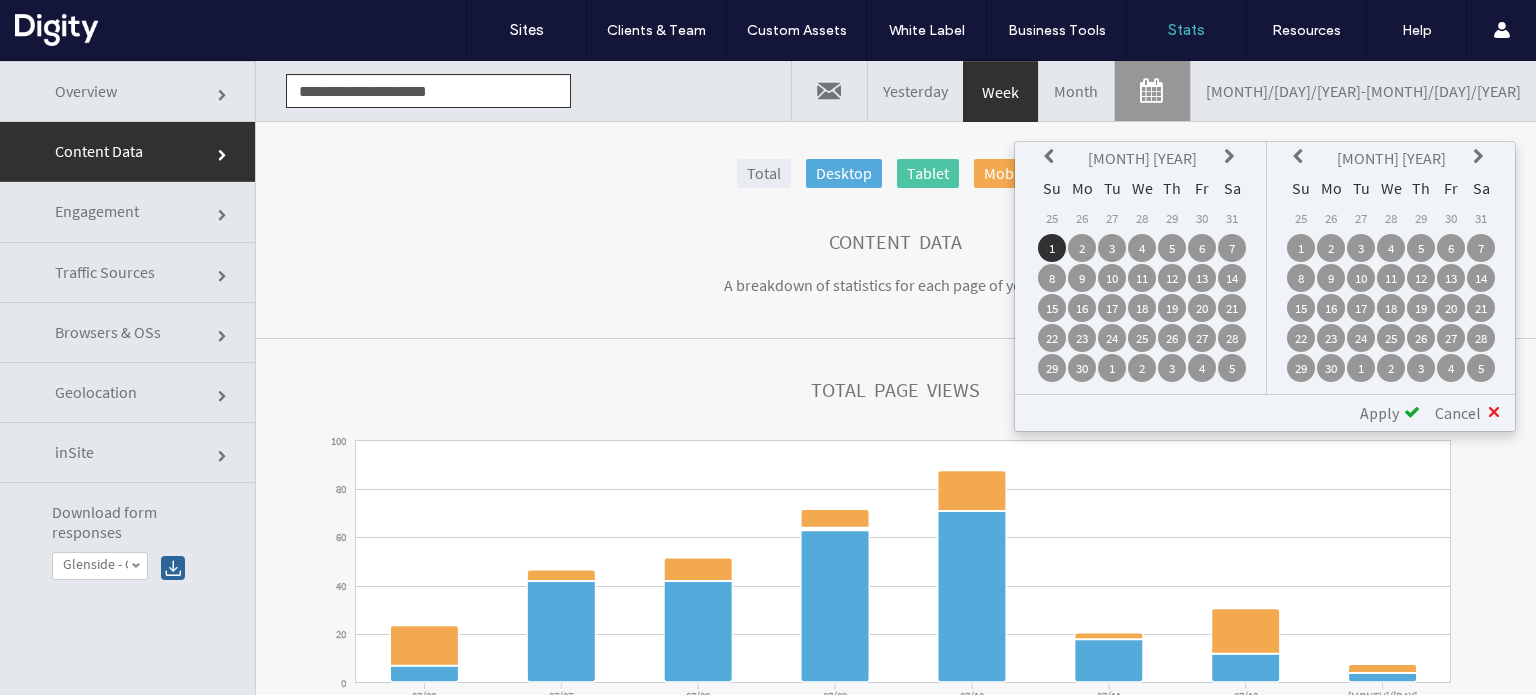 click on "30" at bounding box center (1331, 368) 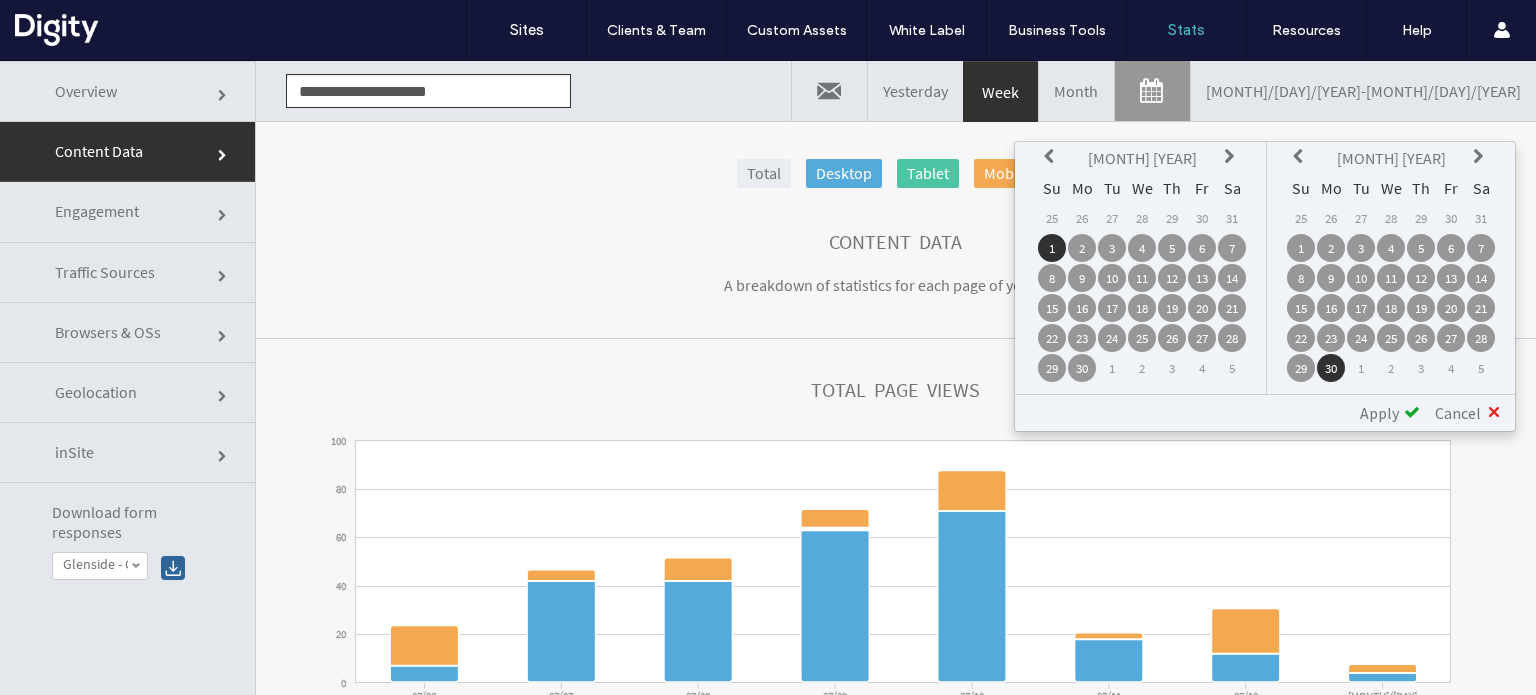 click on "Apply" at bounding box center [1379, 413] 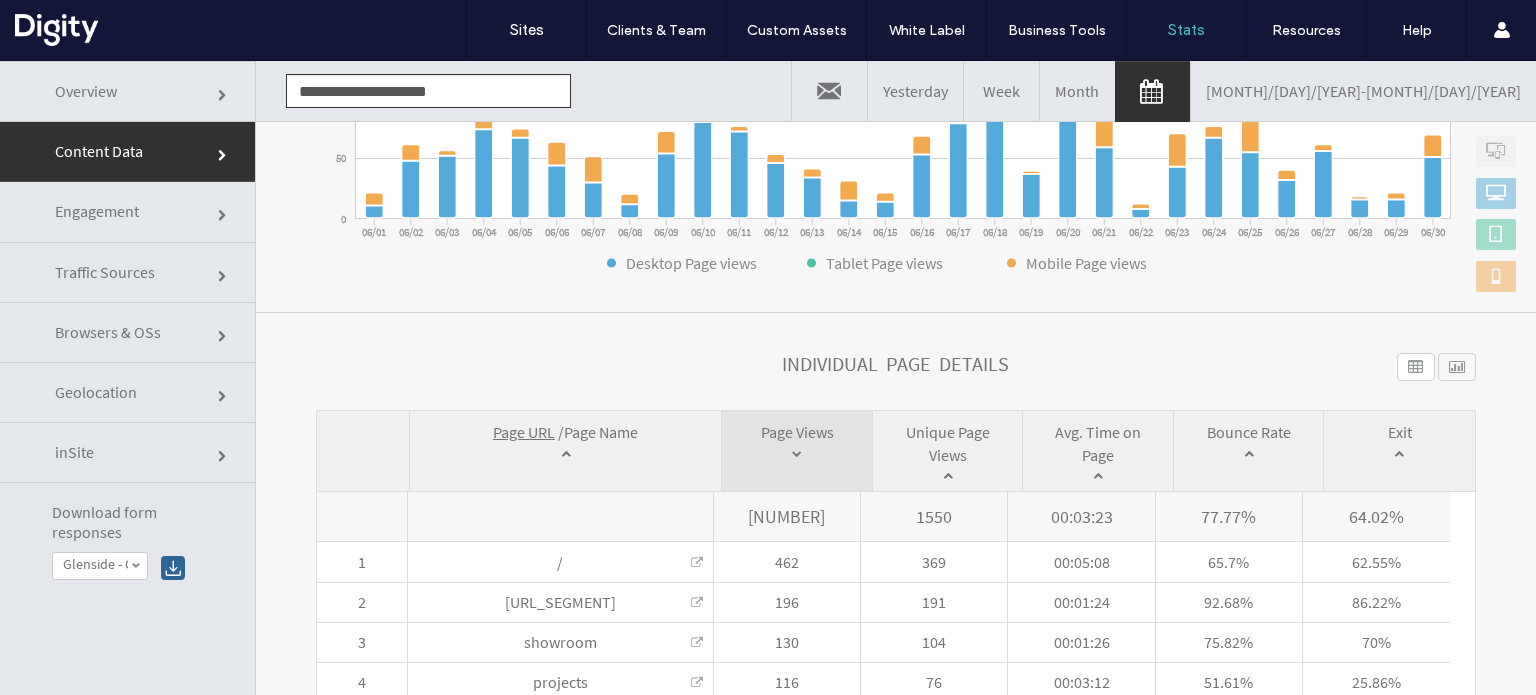 scroll, scrollTop: 735, scrollLeft: 0, axis: vertical 